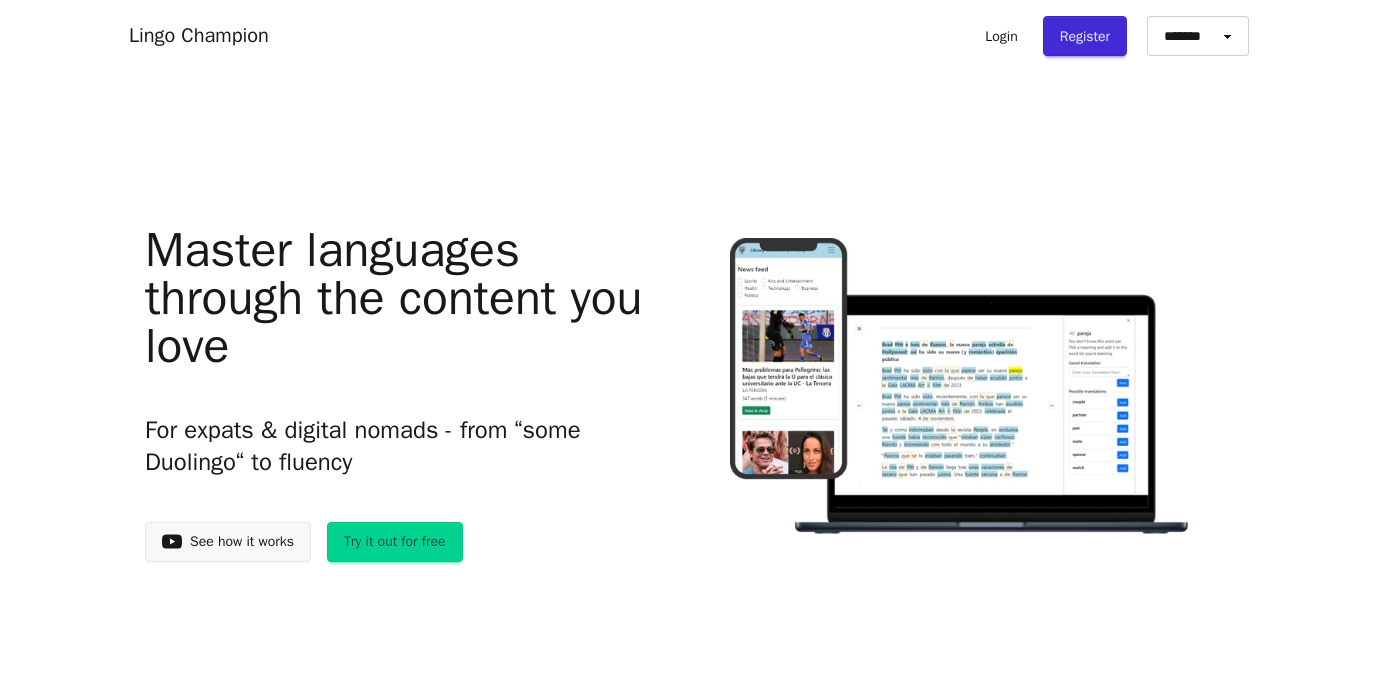 scroll, scrollTop: 0, scrollLeft: 0, axis: both 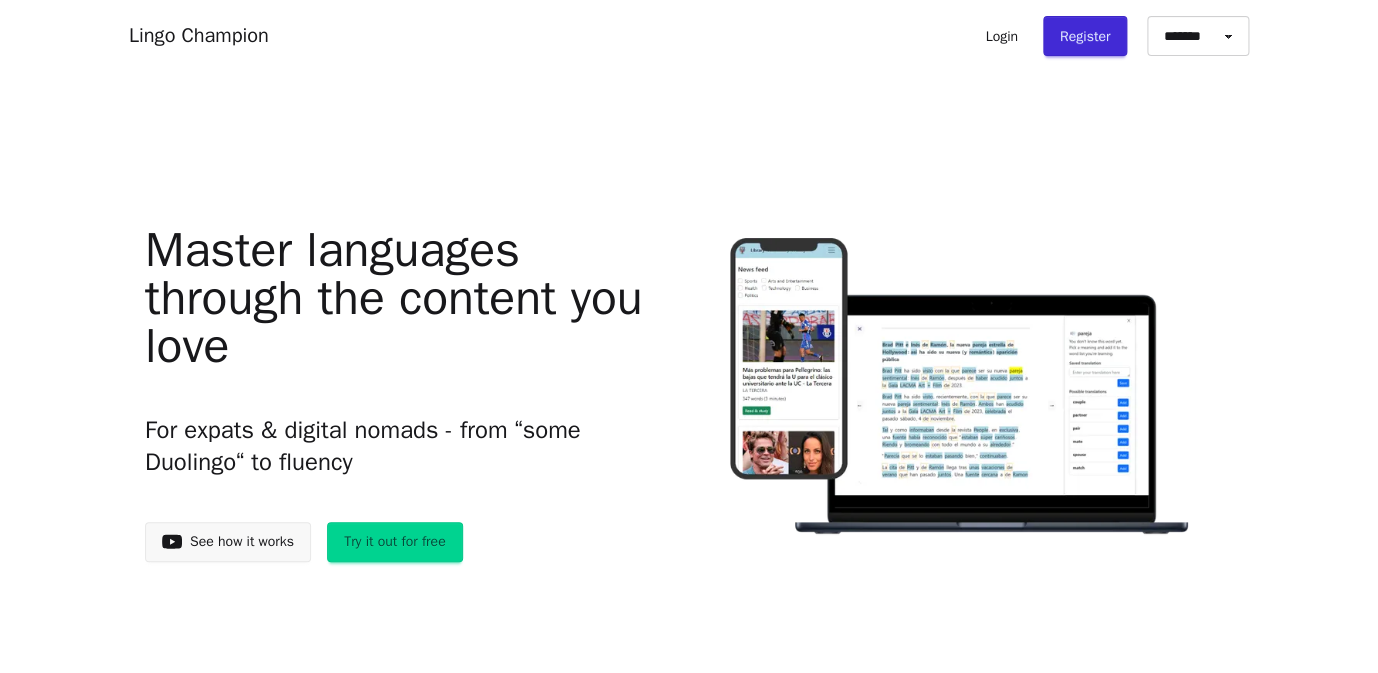 click on "See how it works" at bounding box center (228, 542) 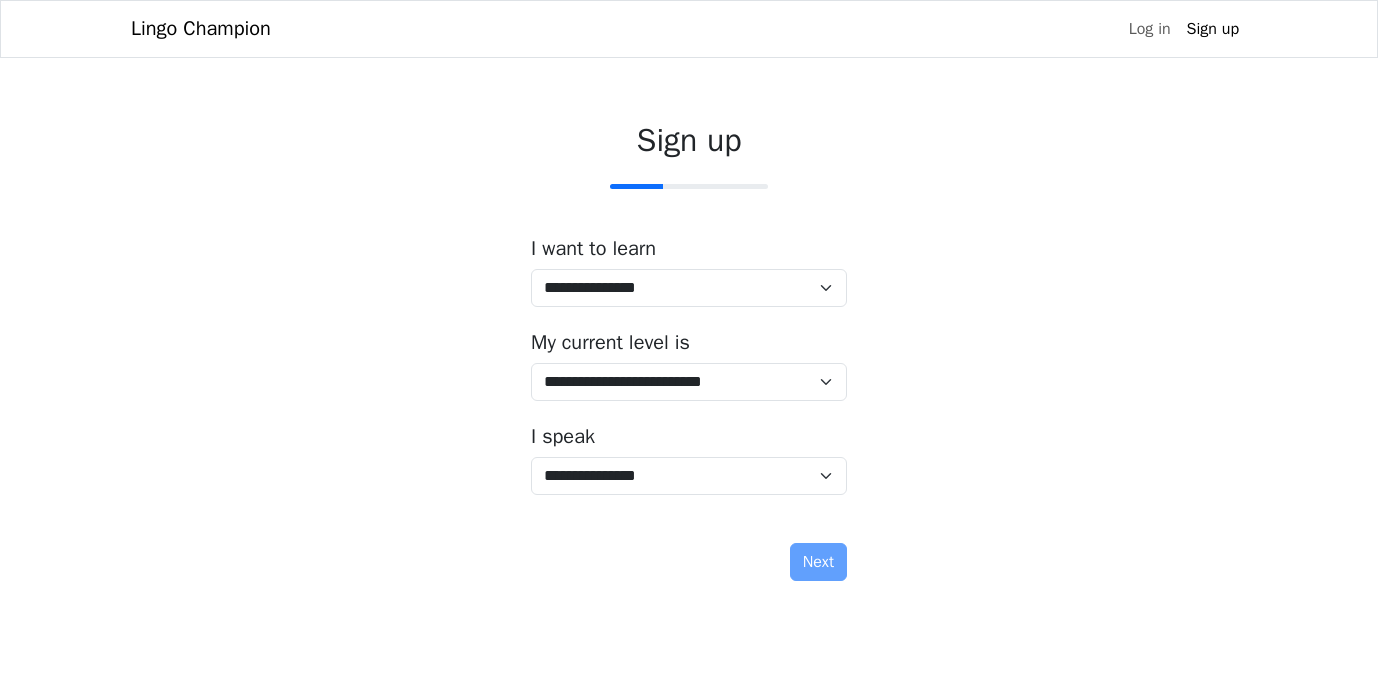 scroll, scrollTop: 0, scrollLeft: 0, axis: both 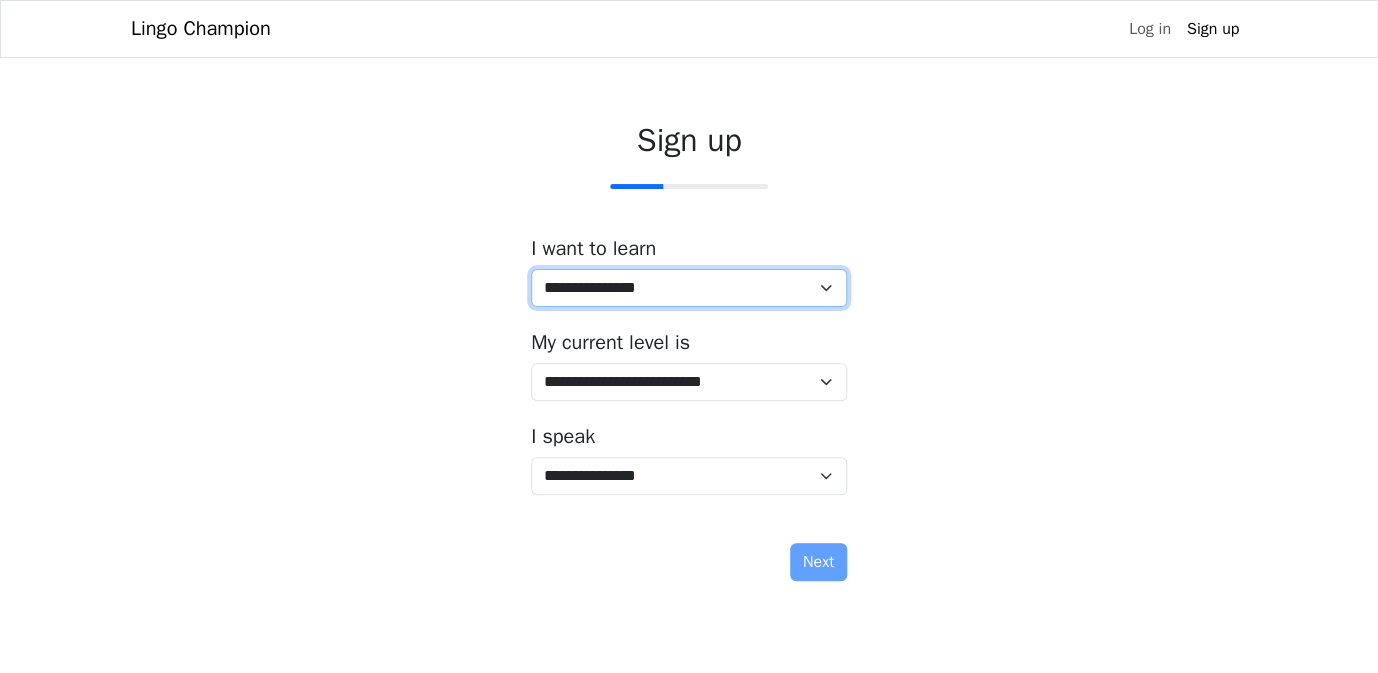 click on "**********" at bounding box center (689, 288) 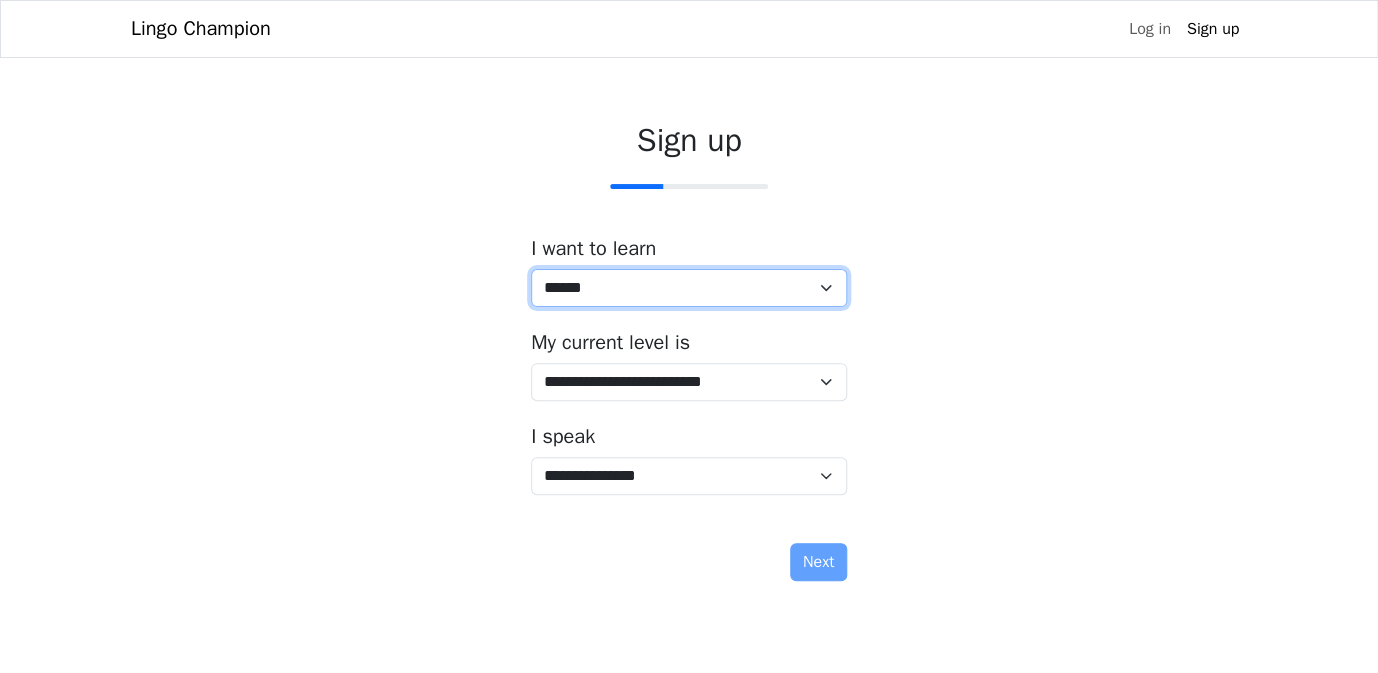 click on "*******" at bounding box center (0, 0) 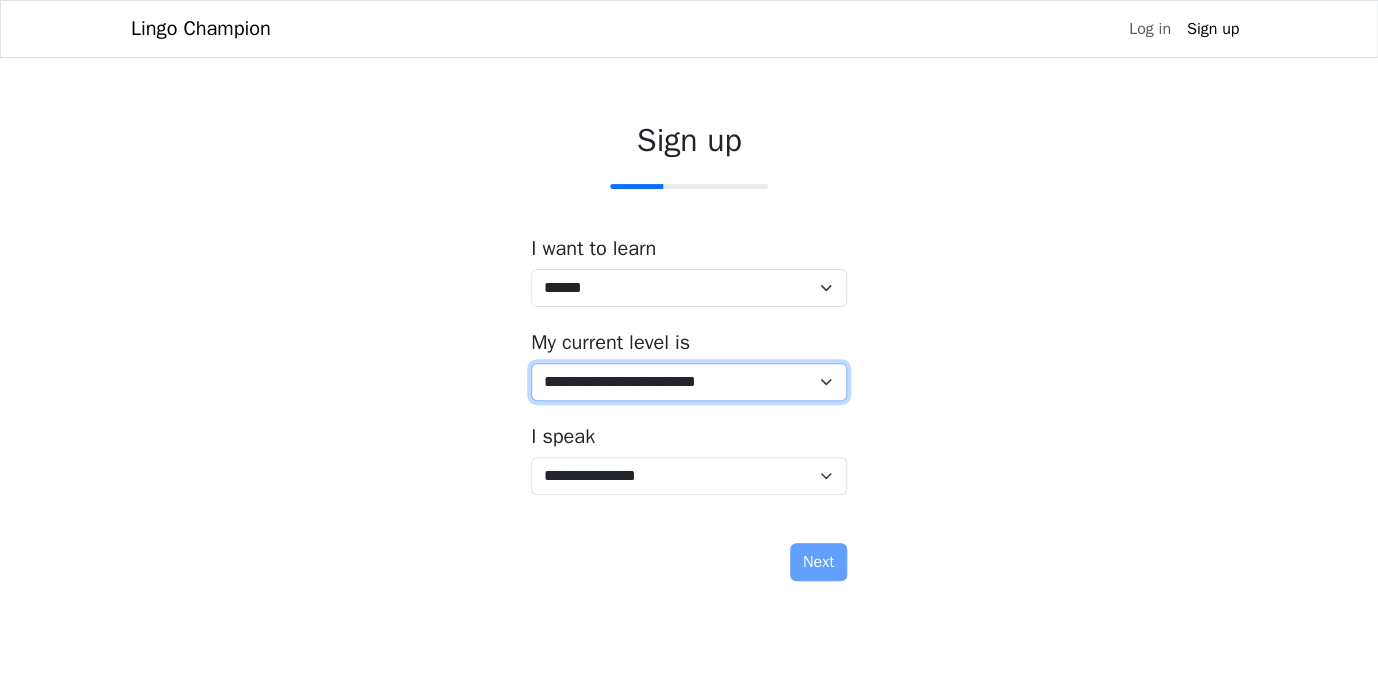 select on "*" 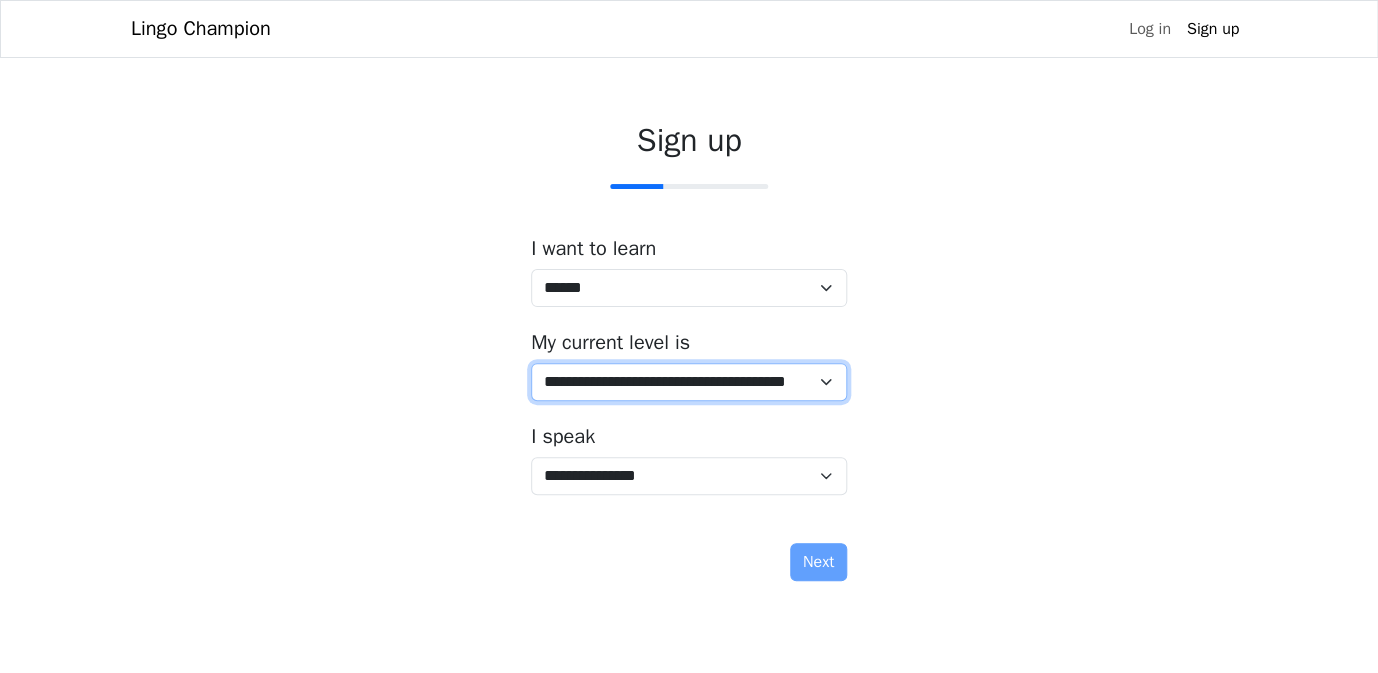click on "**********" at bounding box center [0, 0] 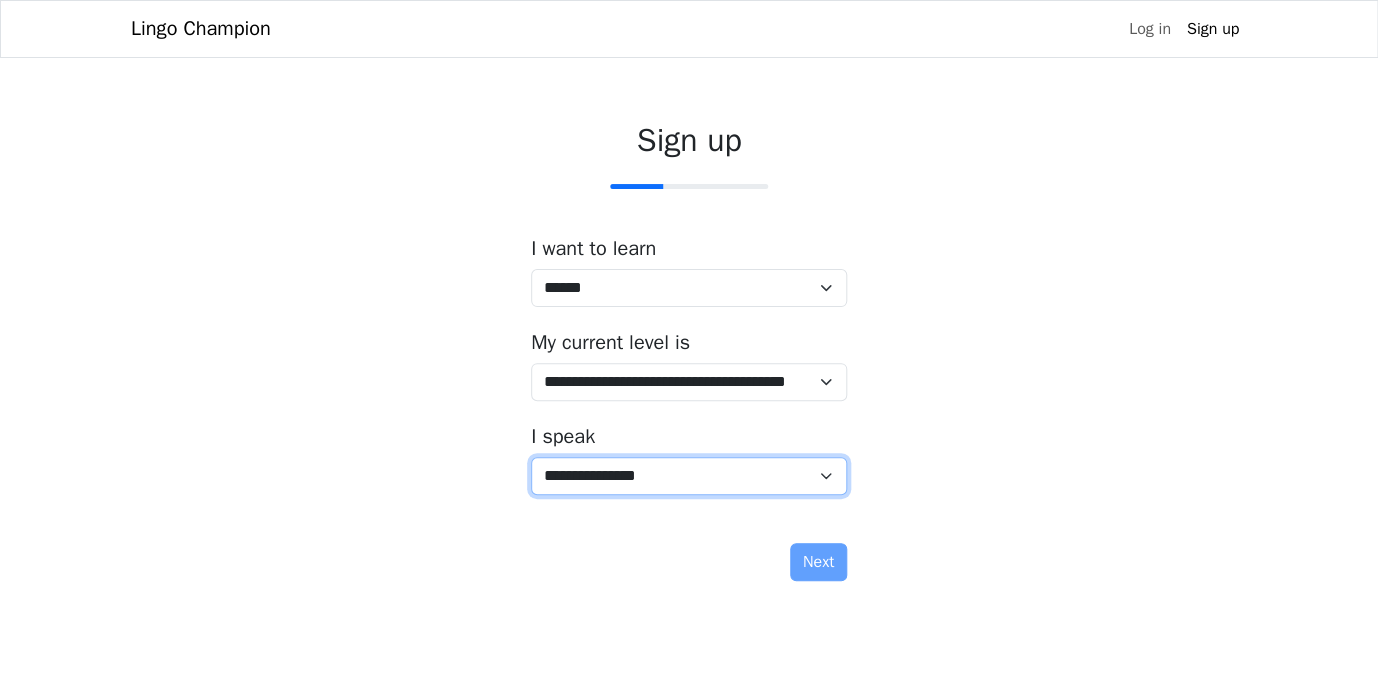 click on "**********" at bounding box center [689, 476] 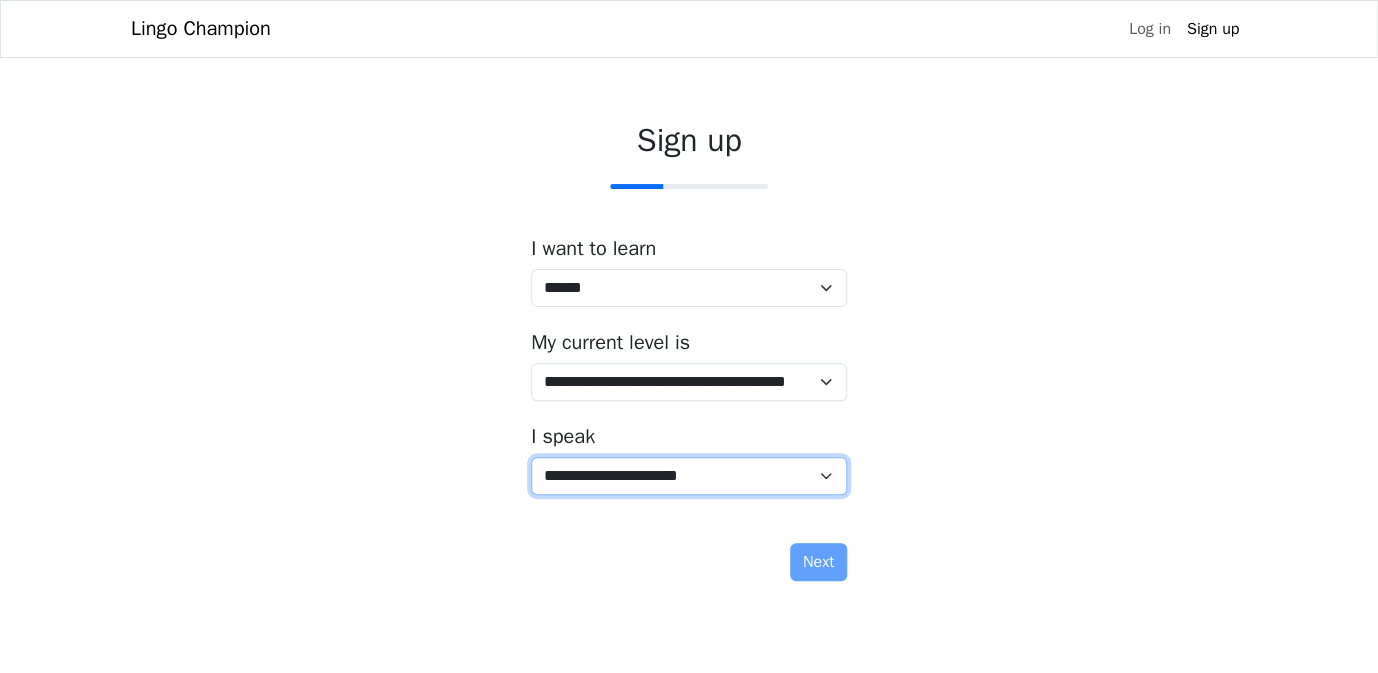 click on "**********" at bounding box center (0, 0) 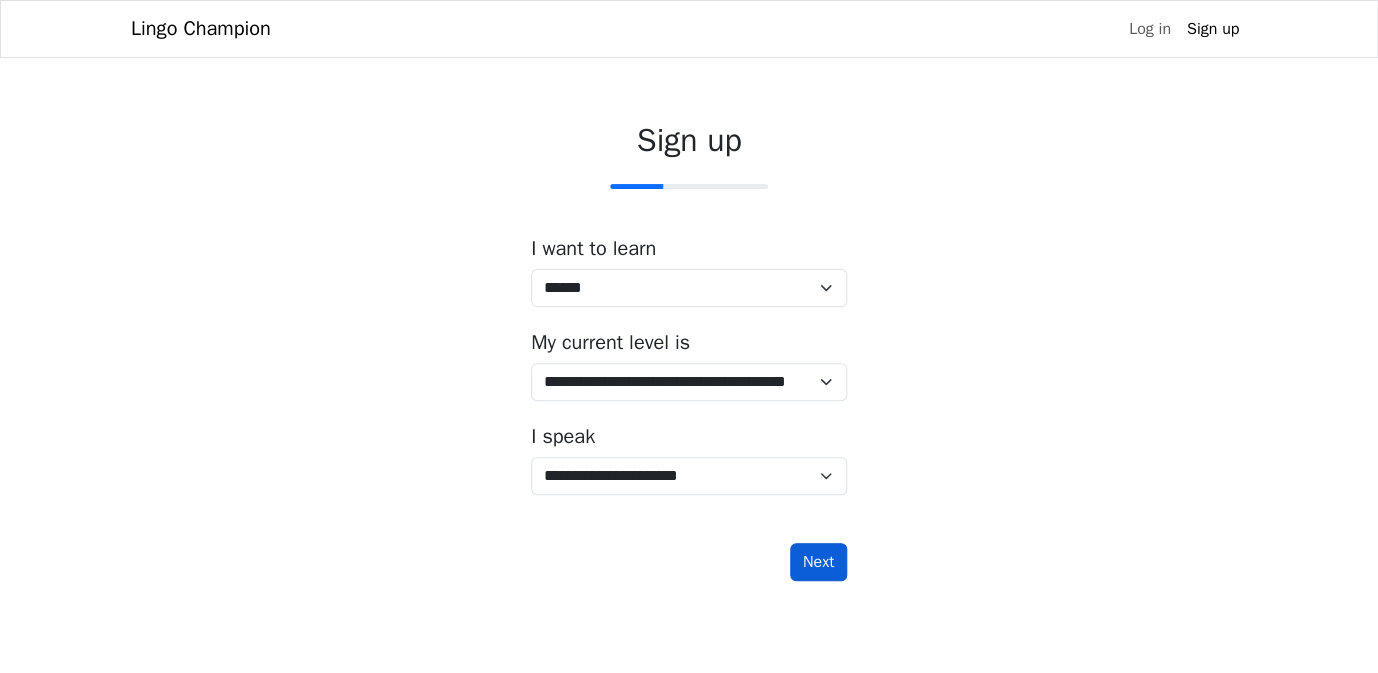 click on "Next" at bounding box center [818, 562] 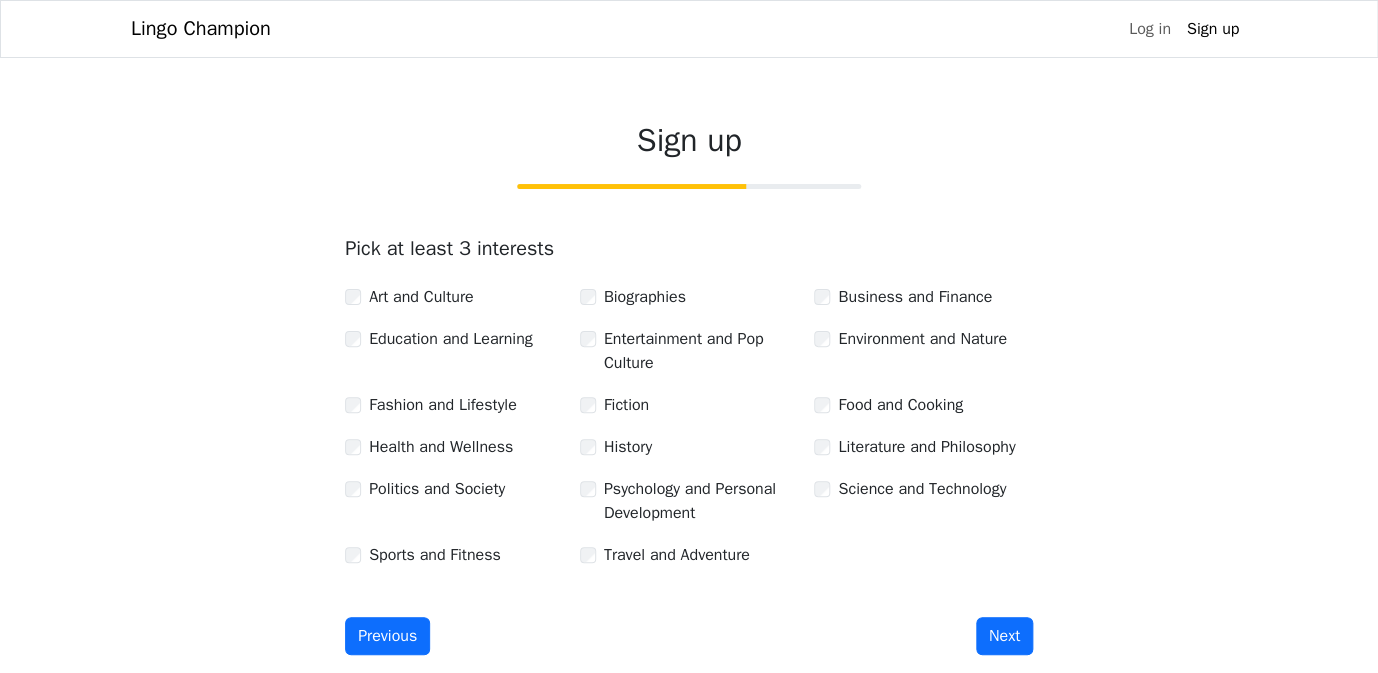 click on "Sports and Fitness" at bounding box center (454, 555) 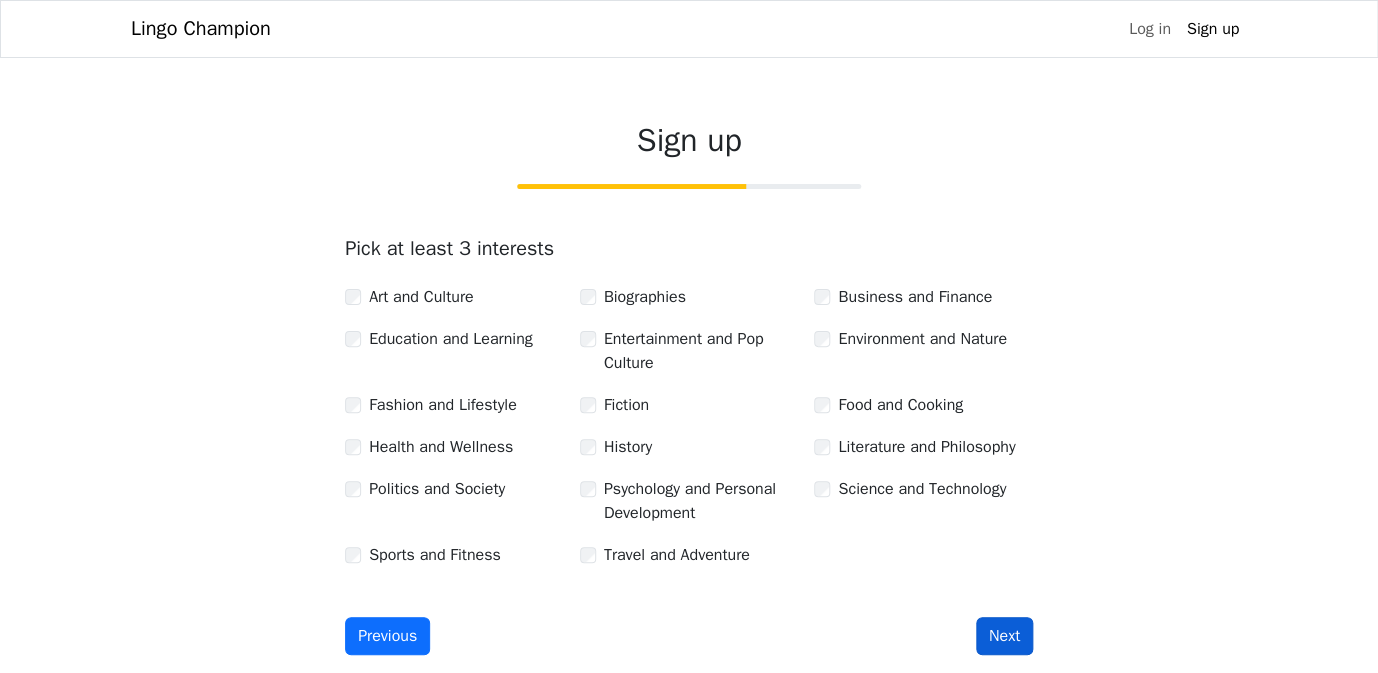click on "Next" at bounding box center [1004, 636] 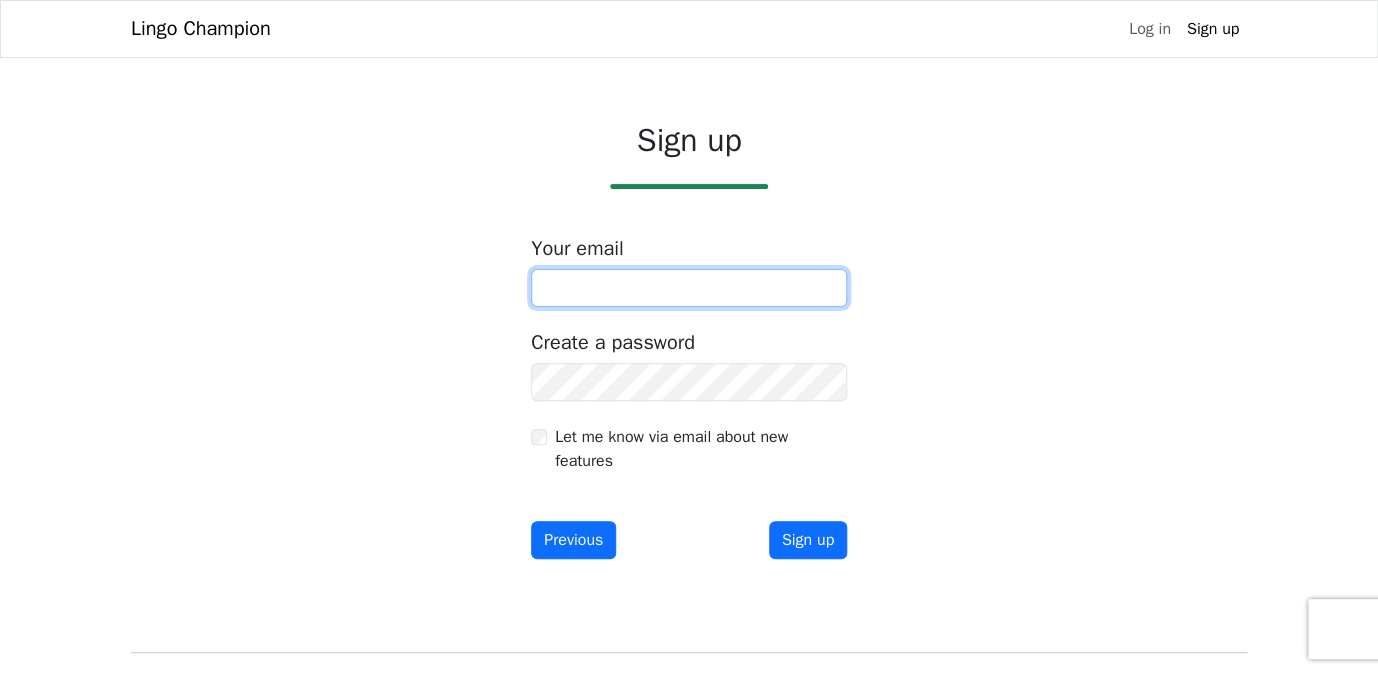 click at bounding box center [689, 288] 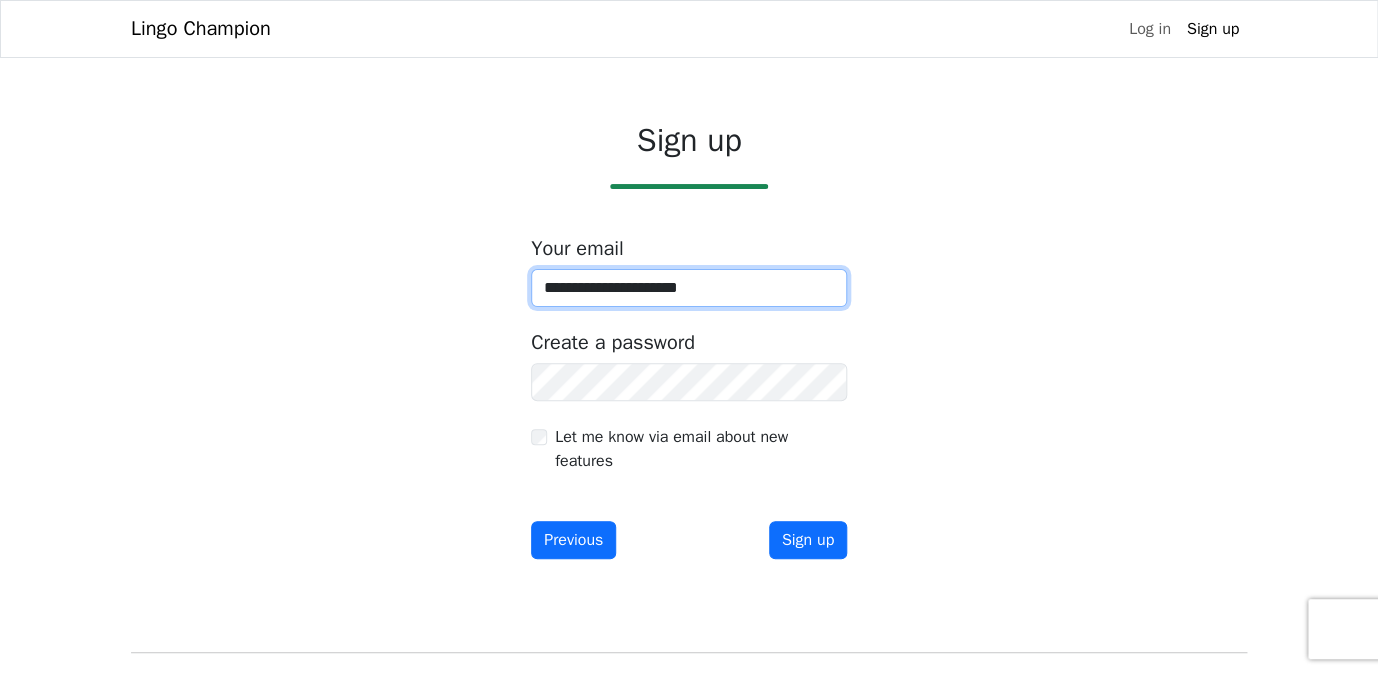 type on "**********" 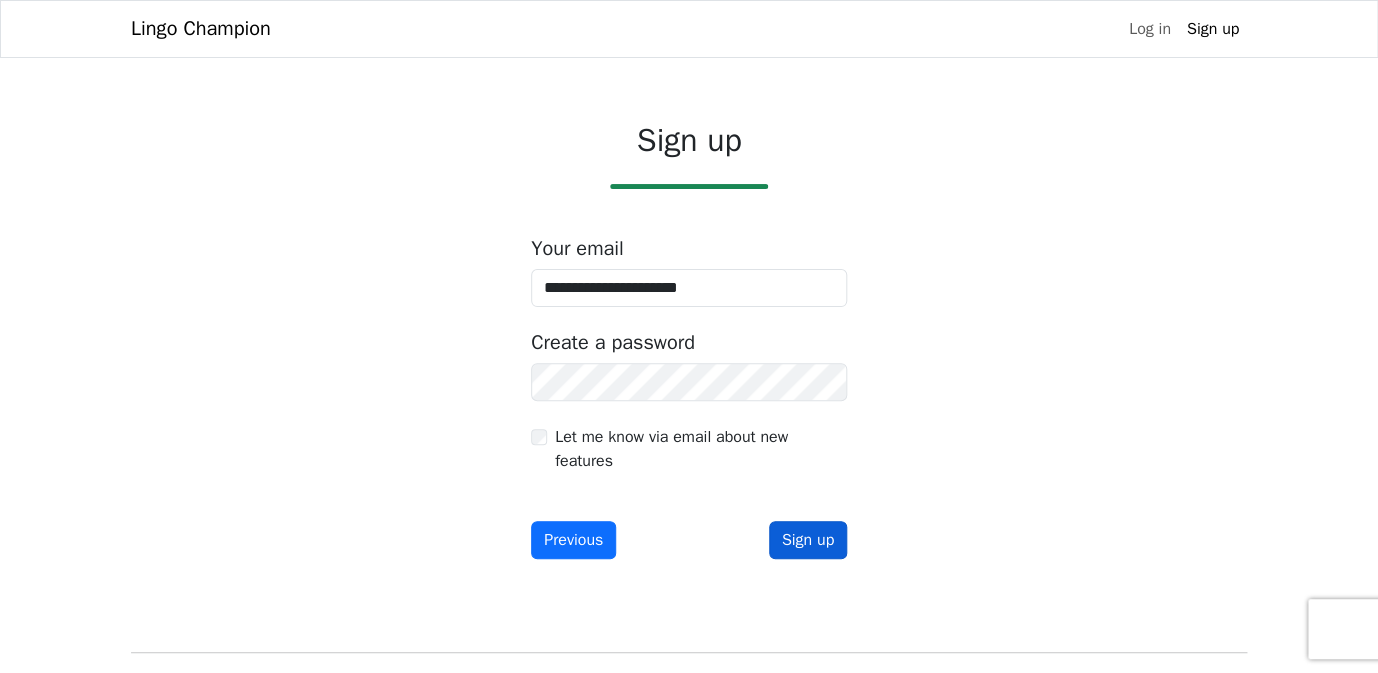 click on "Sign up" at bounding box center [808, 540] 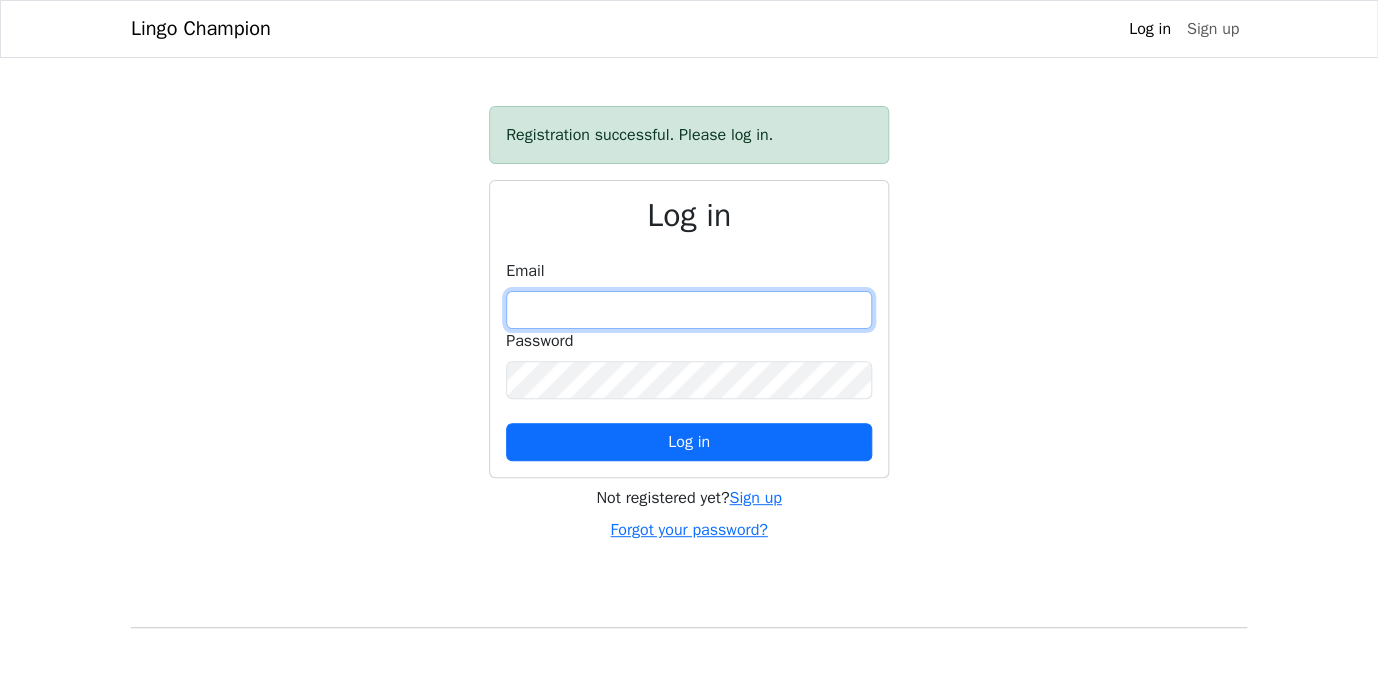 click at bounding box center (689, 310) 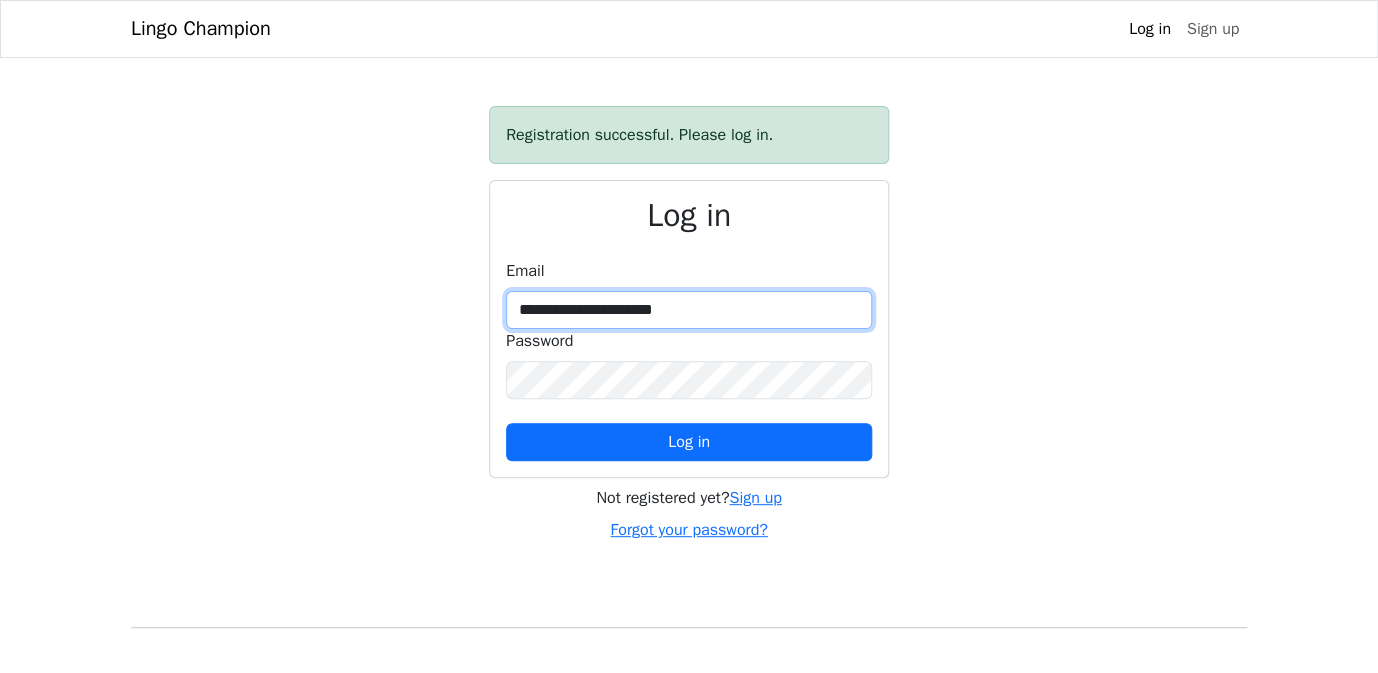 type on "**********" 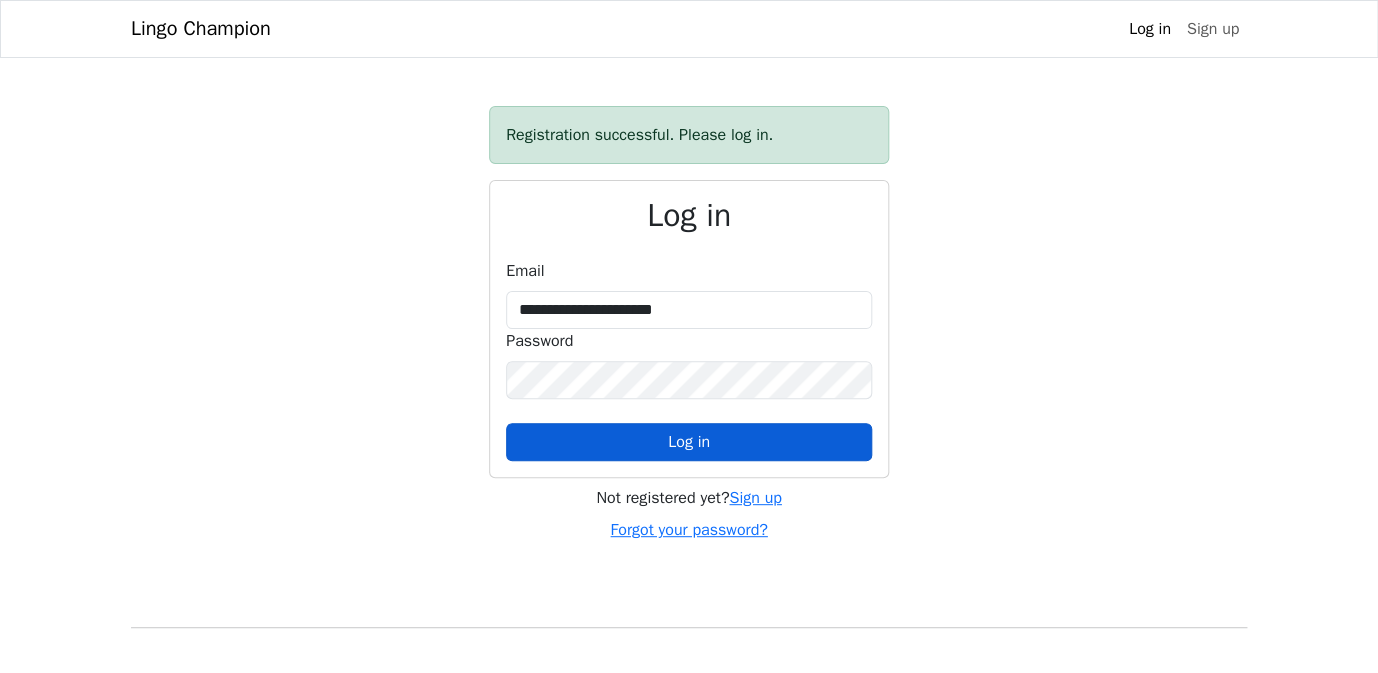 click on "Log in" at bounding box center [689, 442] 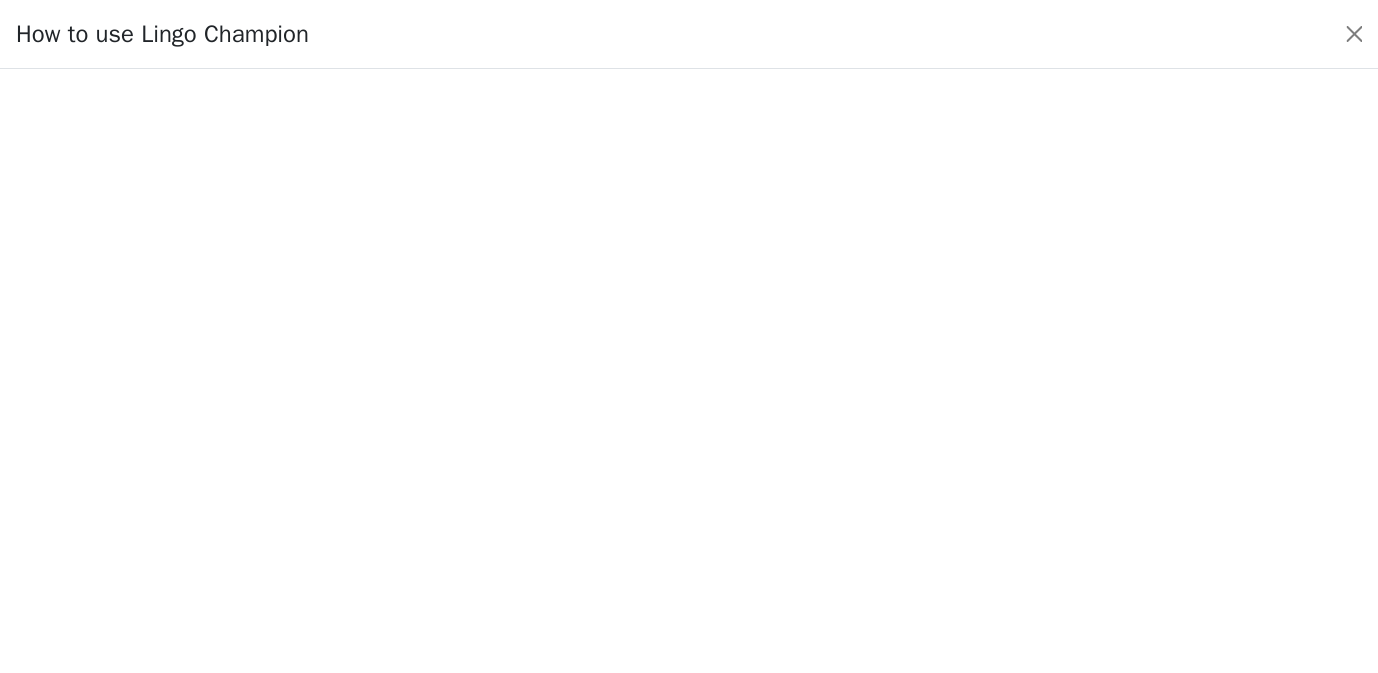 scroll, scrollTop: 0, scrollLeft: 0, axis: both 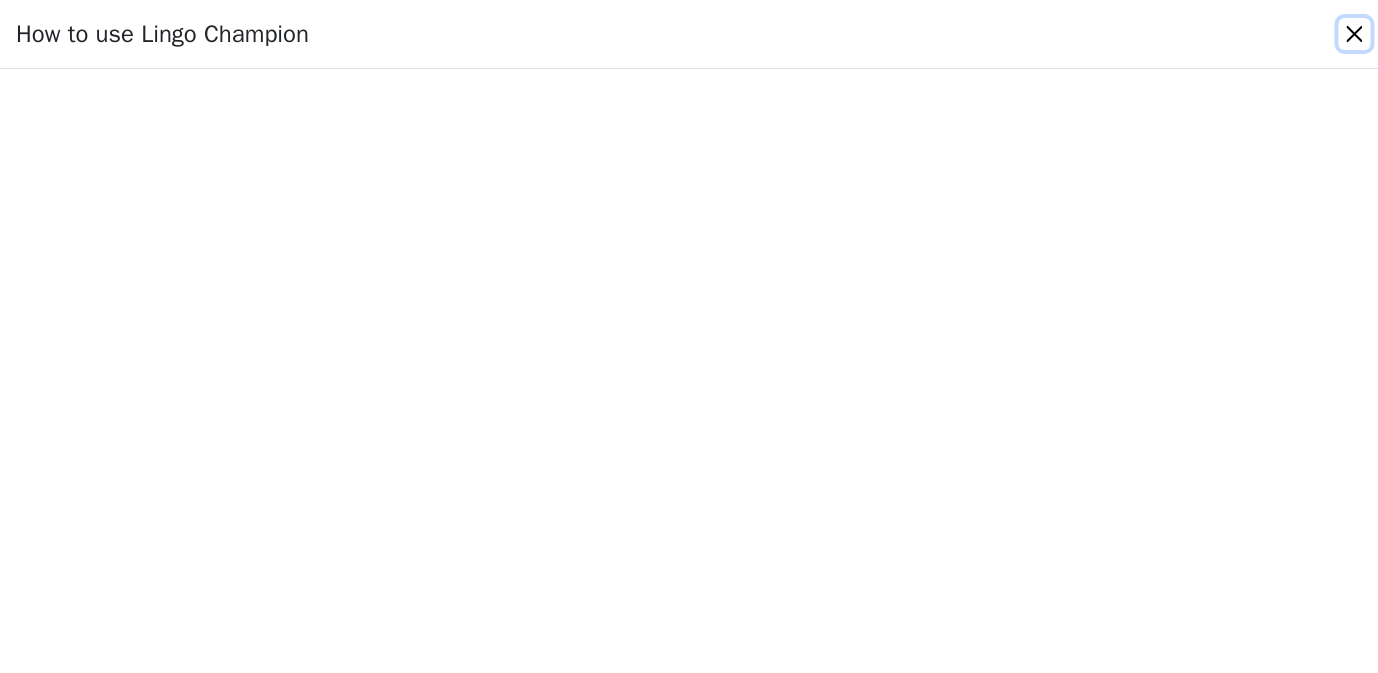 click at bounding box center (1354, 34) 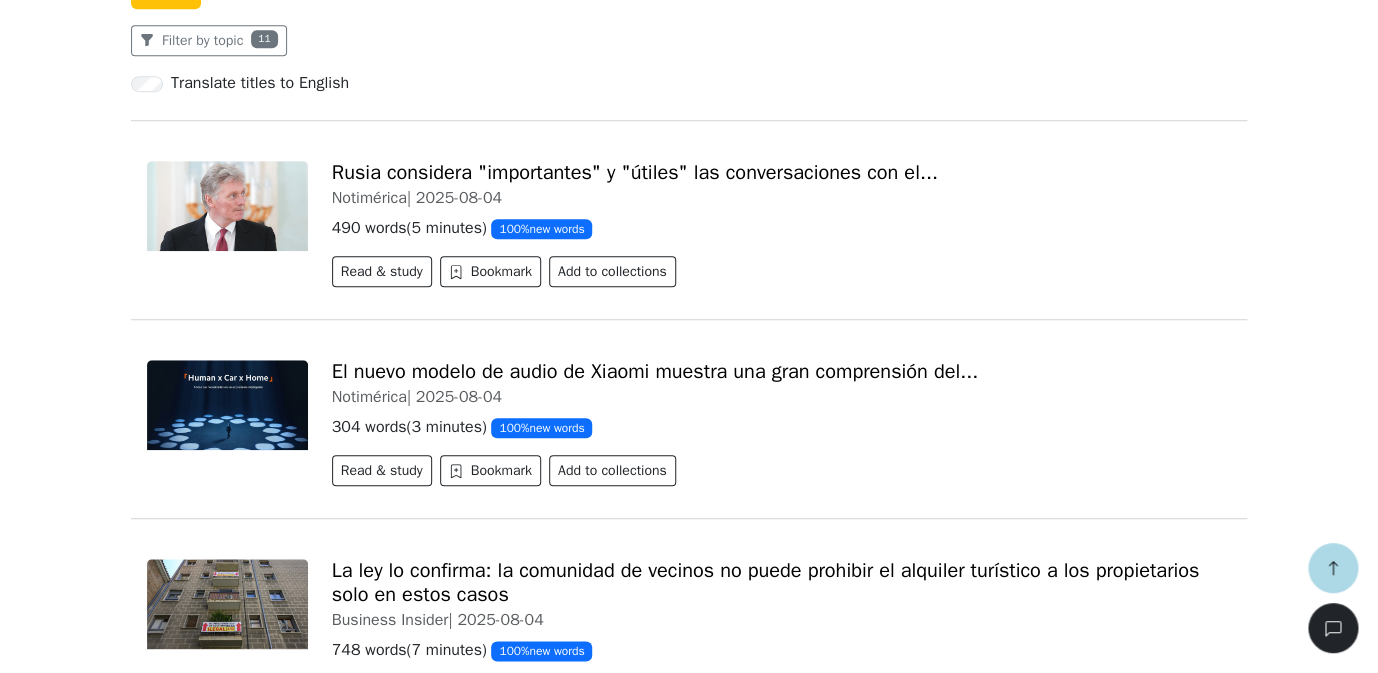 scroll, scrollTop: 404, scrollLeft: 0, axis: vertical 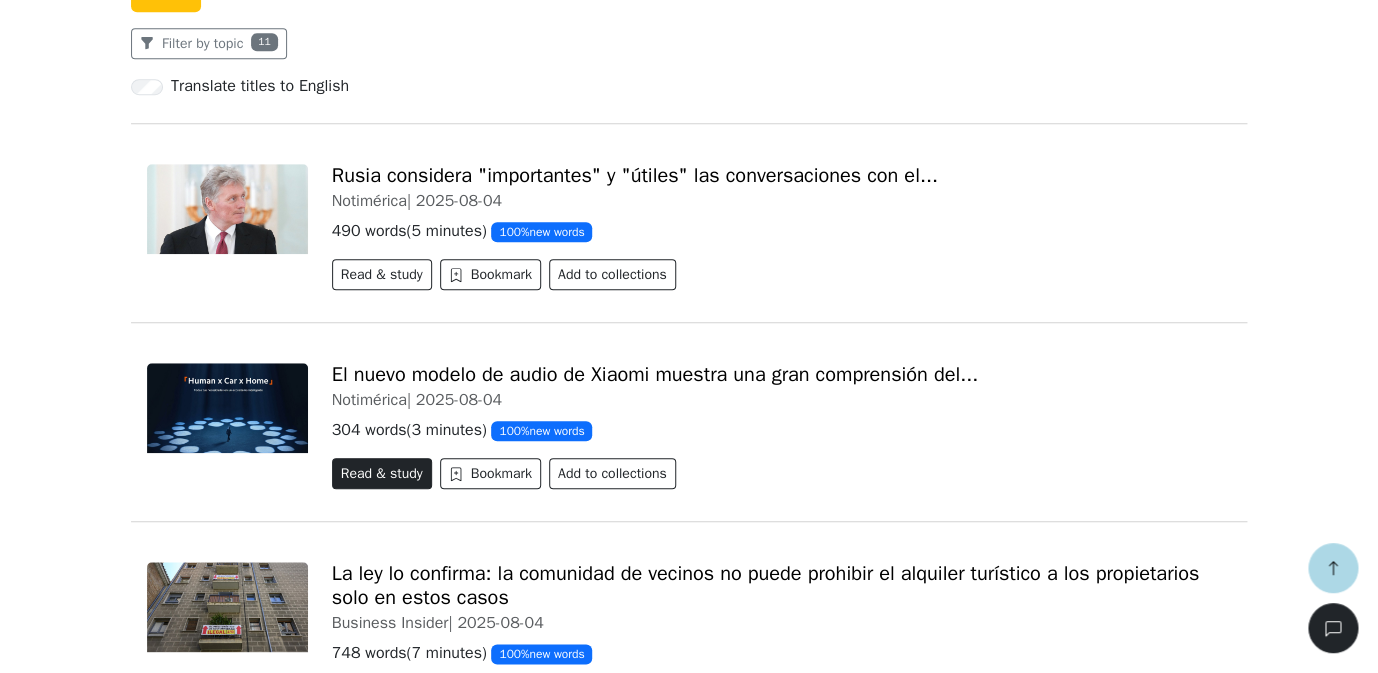 click on "Read & study" at bounding box center [382, 473] 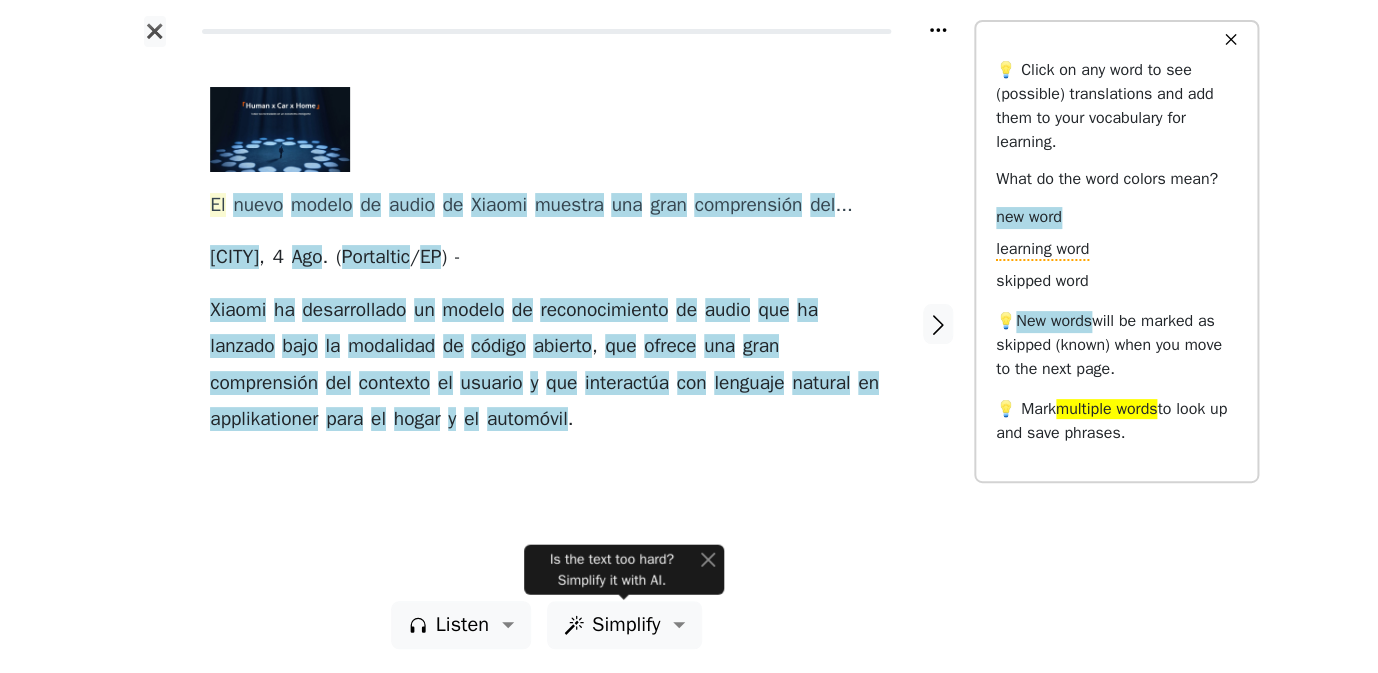 click on "El" at bounding box center [217, 206] 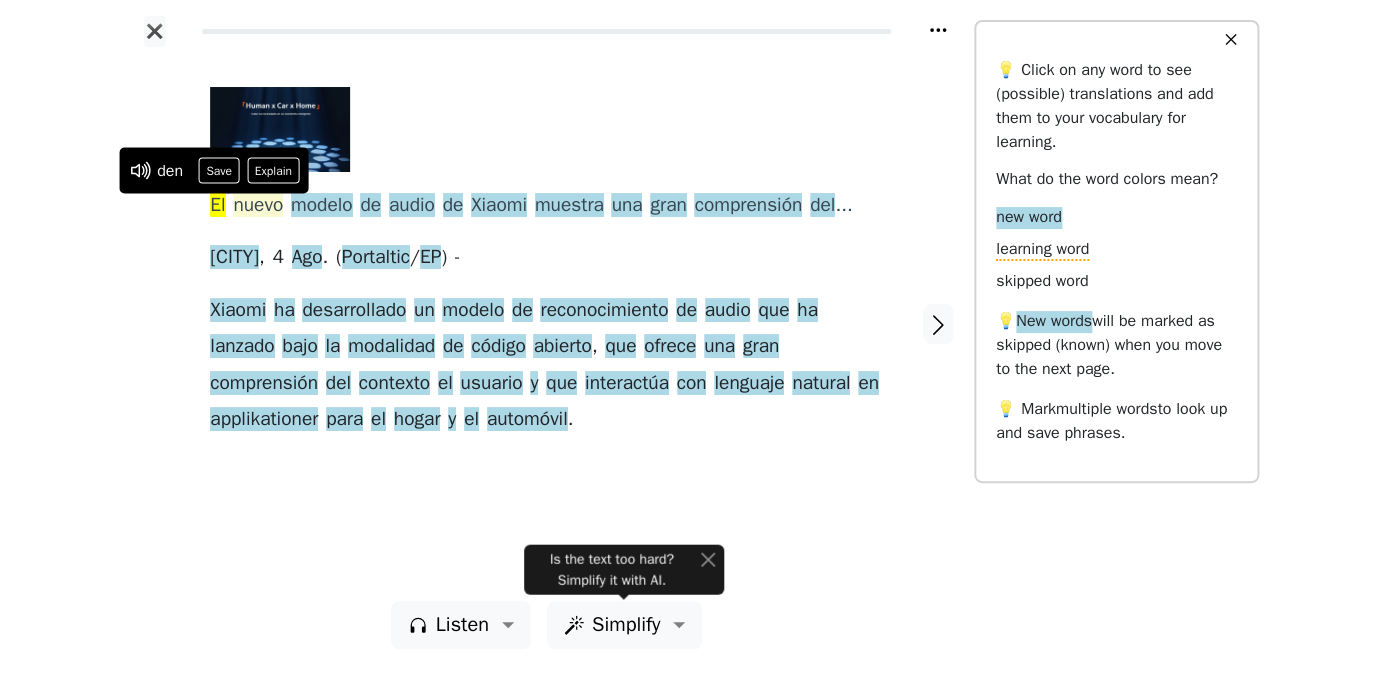 click on "nuevo" at bounding box center (258, 206) 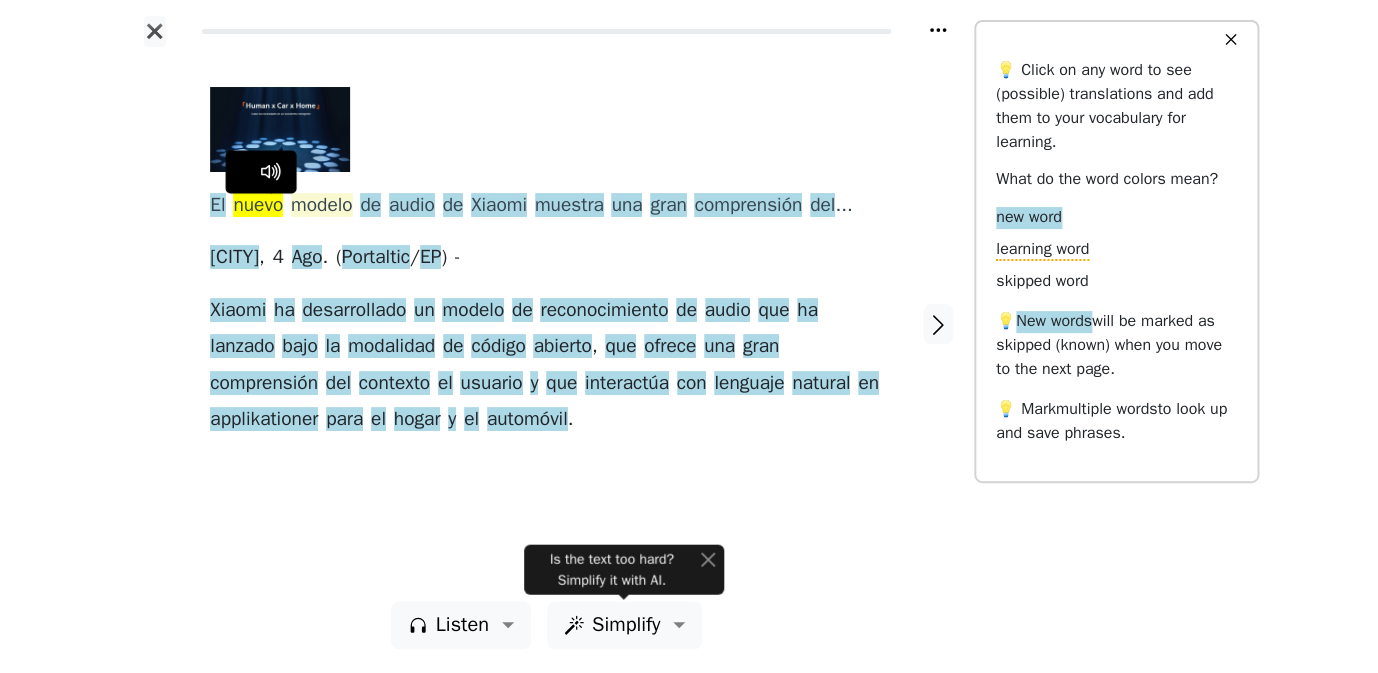 click on "modelo" at bounding box center (322, 206) 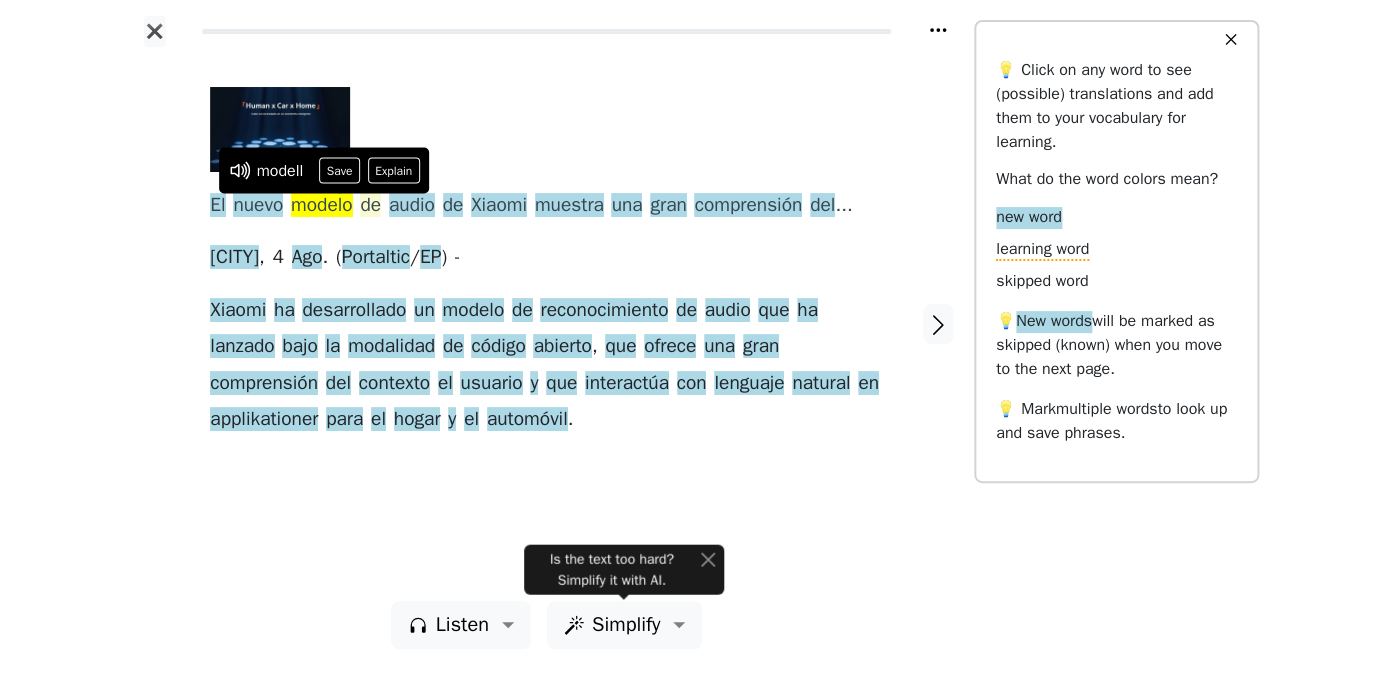 click on "de" at bounding box center [370, 206] 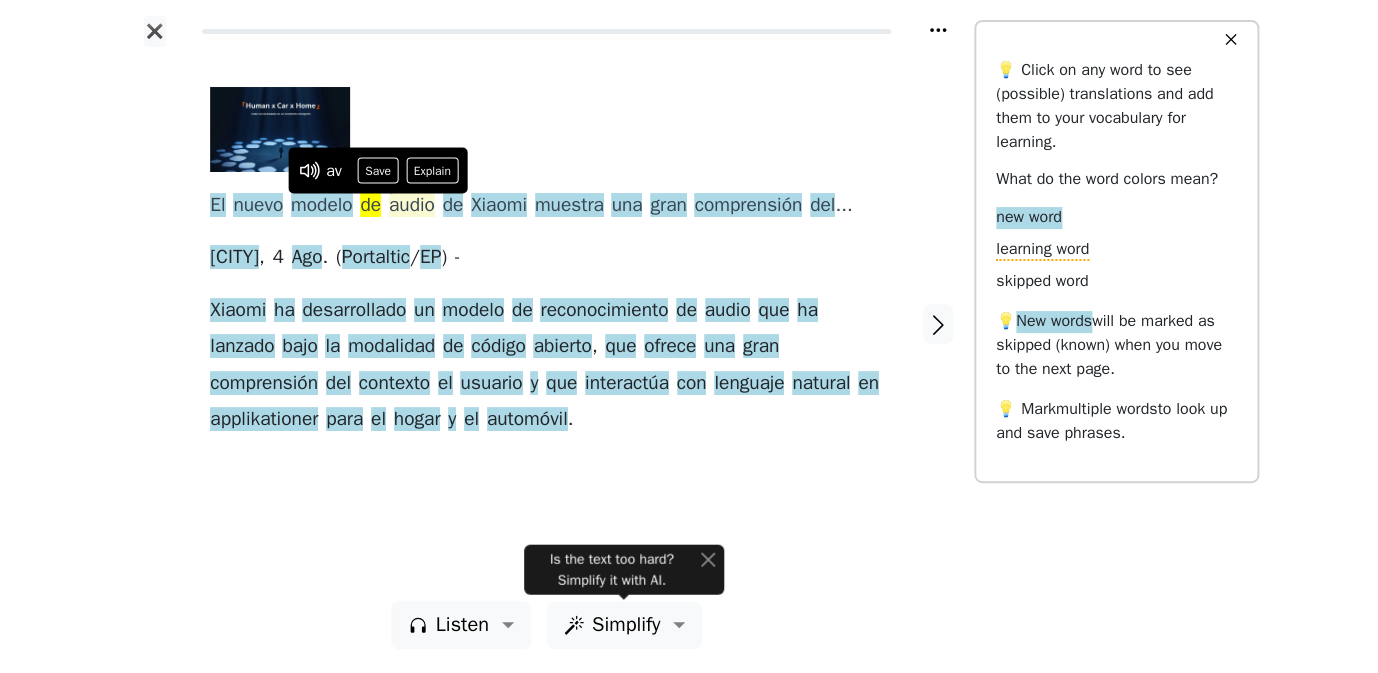 click on "audio" at bounding box center [412, 206] 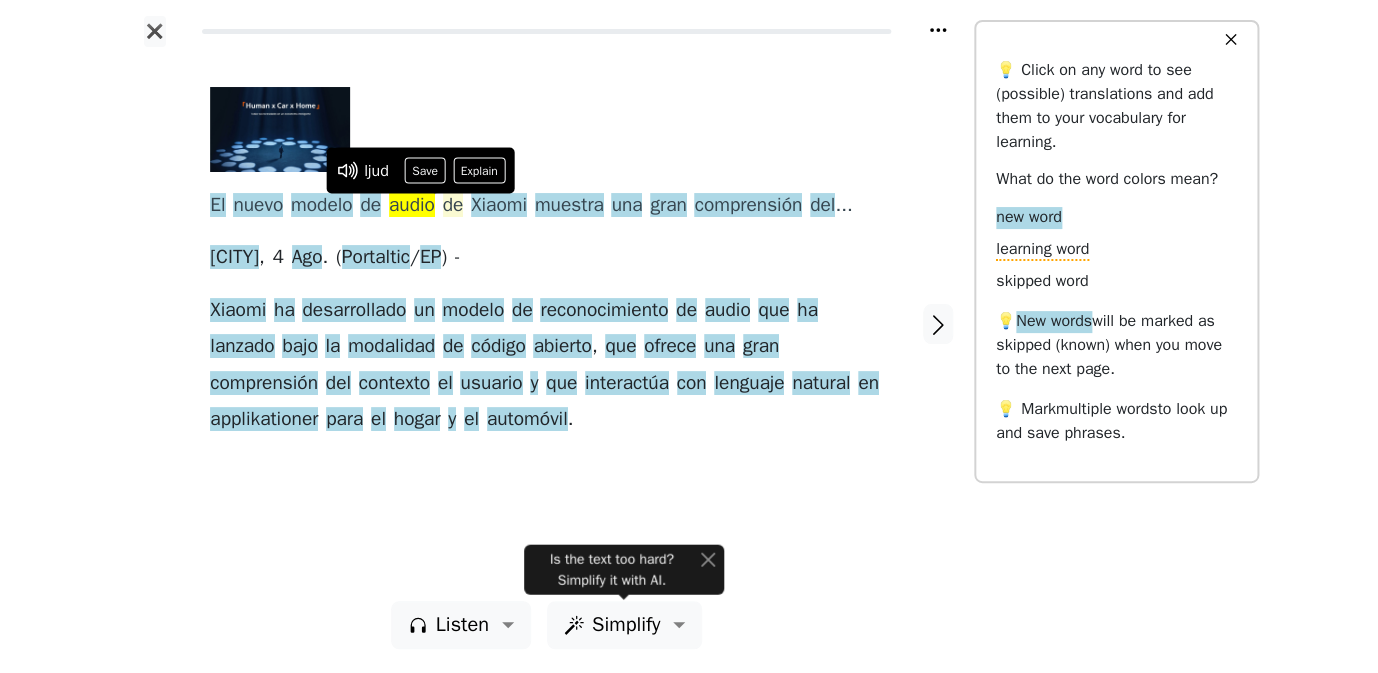 click on "de" at bounding box center (453, 206) 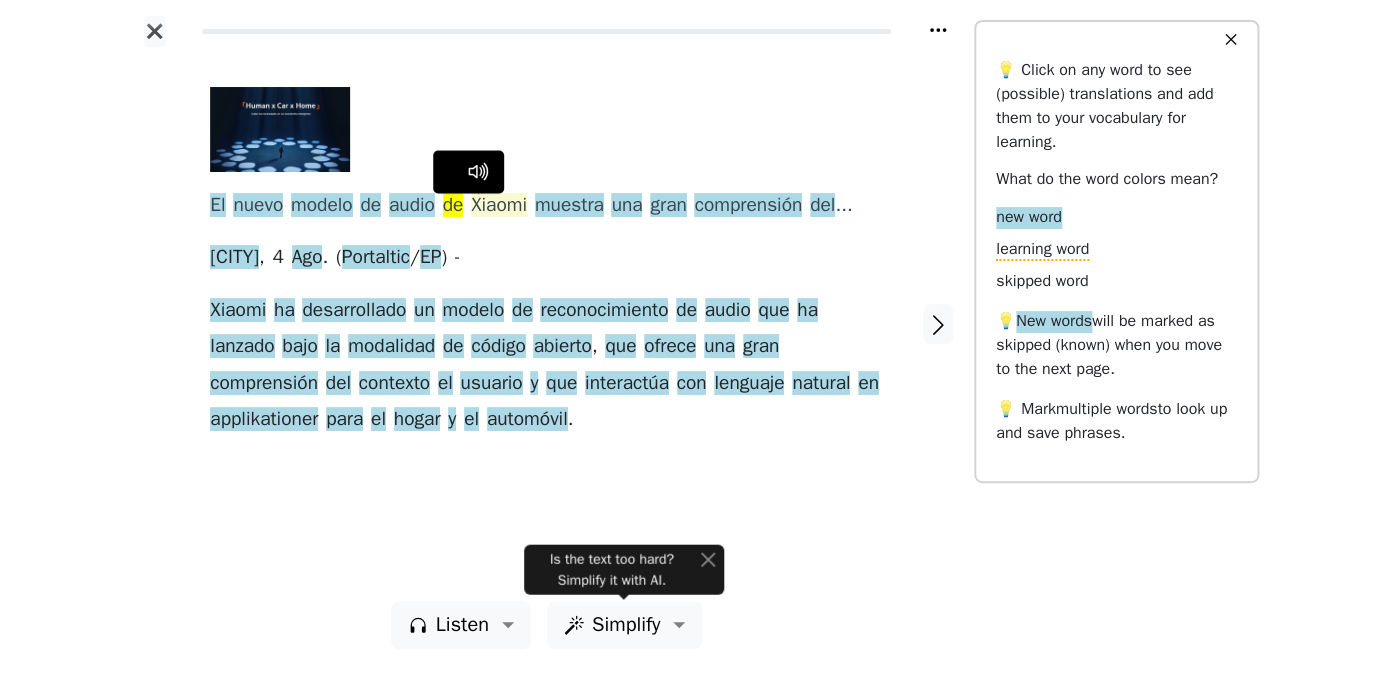 click on "Xiaomi" at bounding box center [499, 206] 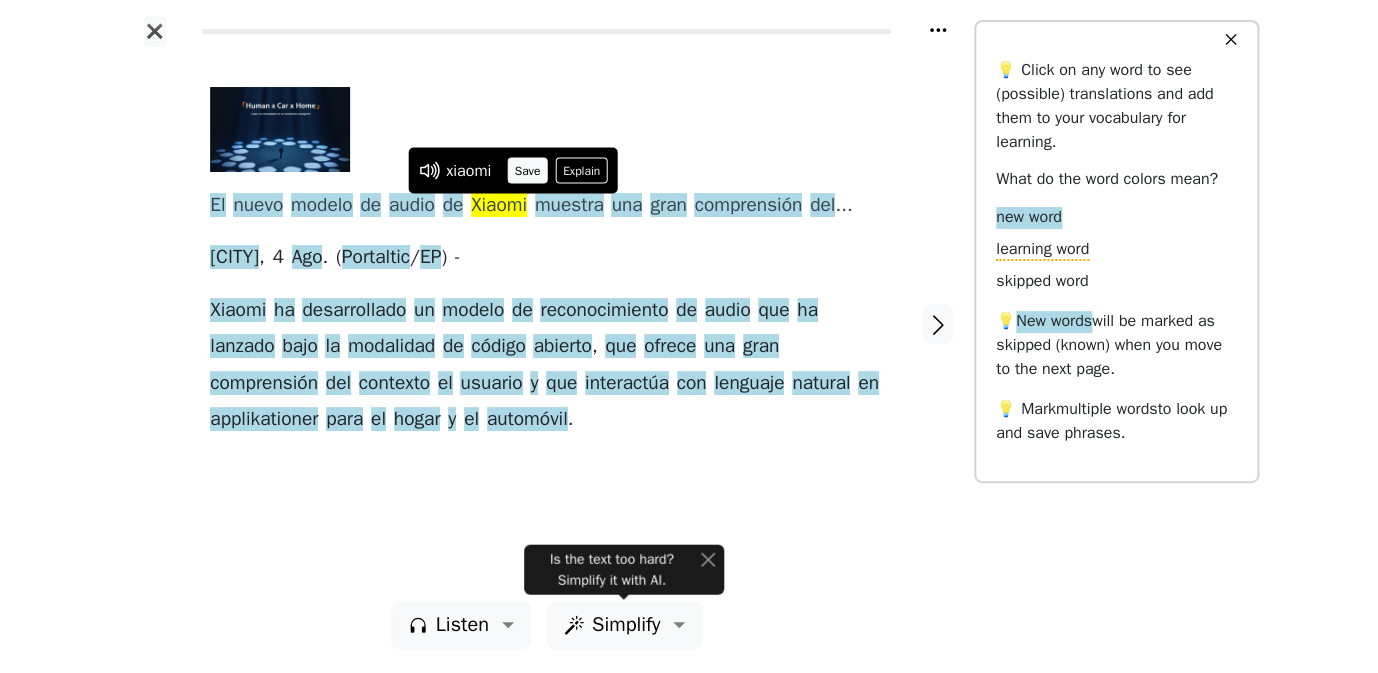 click on "Save" at bounding box center (527, 171) 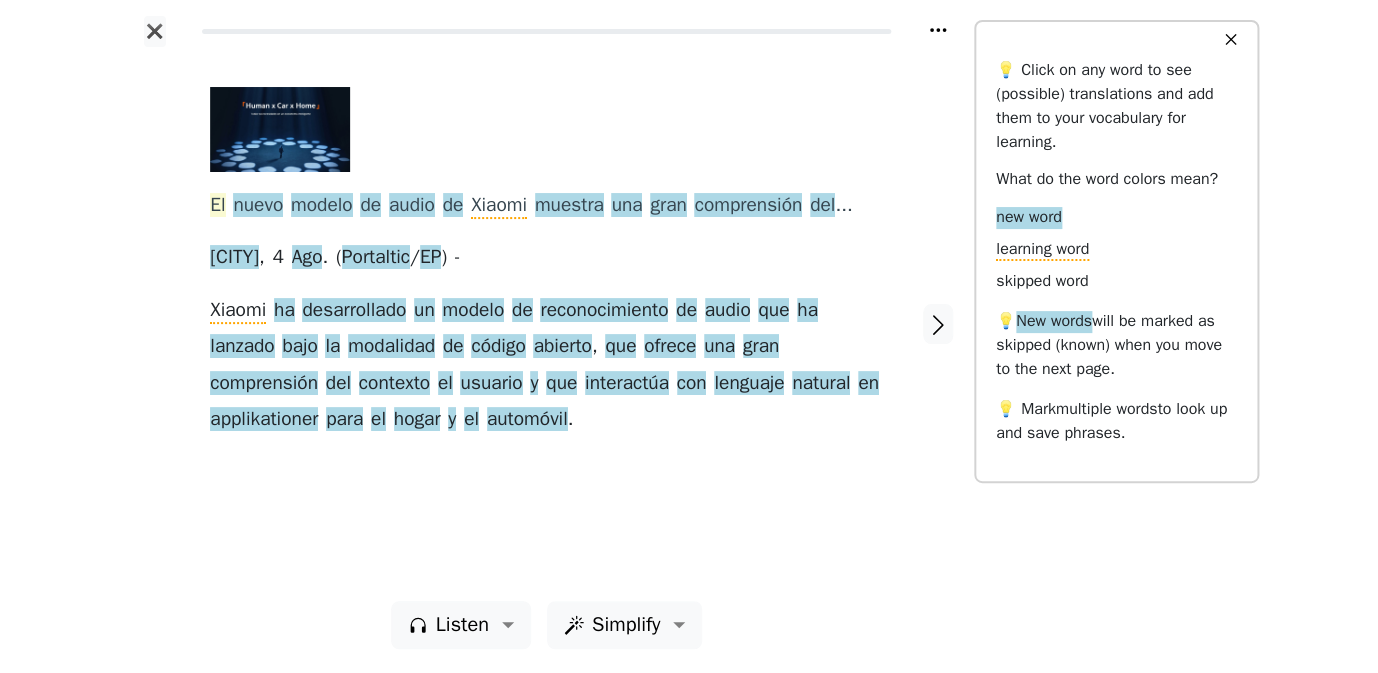 click on "El" at bounding box center [217, 206] 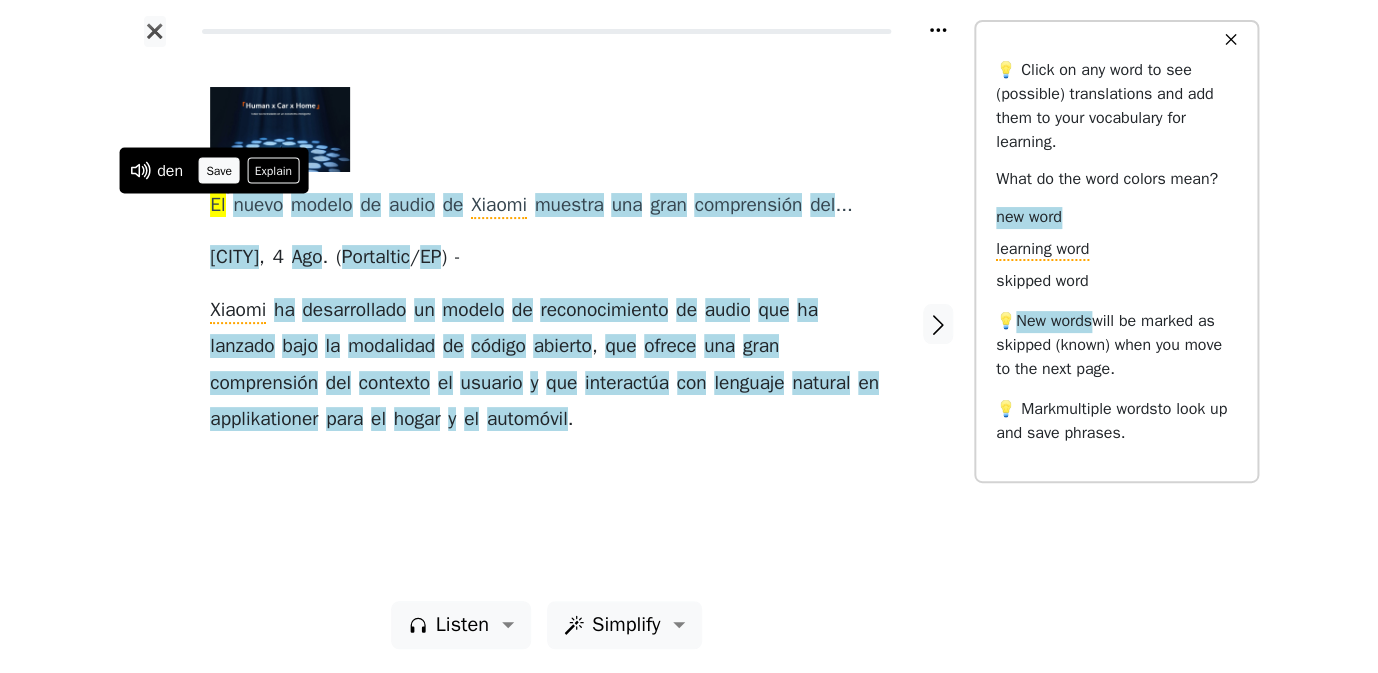 click on "Save" at bounding box center [219, 171] 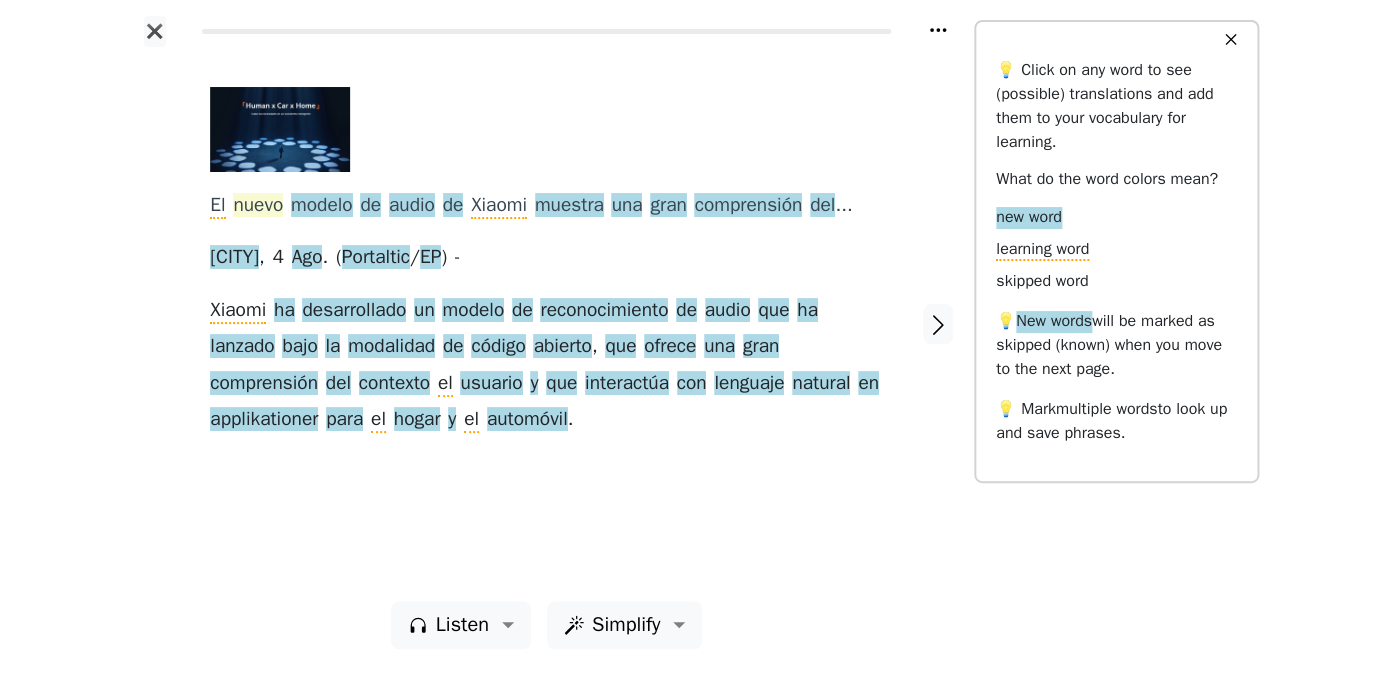 click on "nuevo" at bounding box center (258, 206) 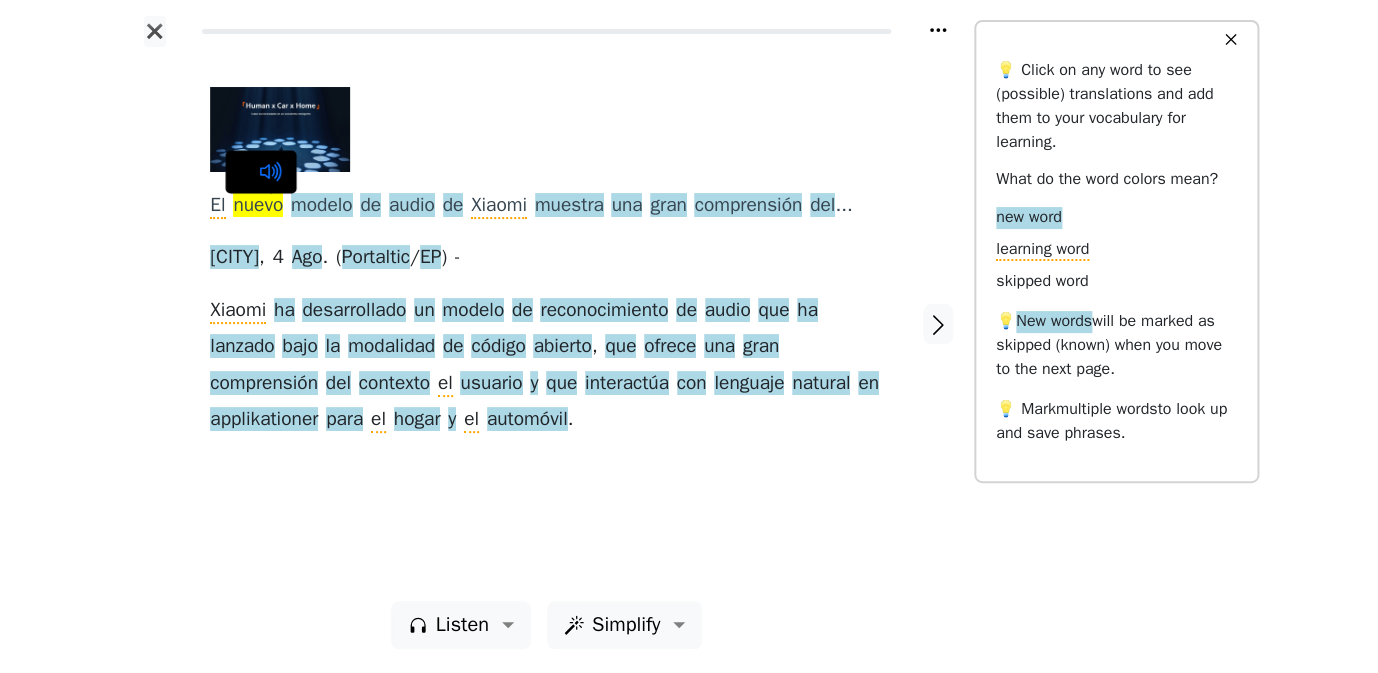 click 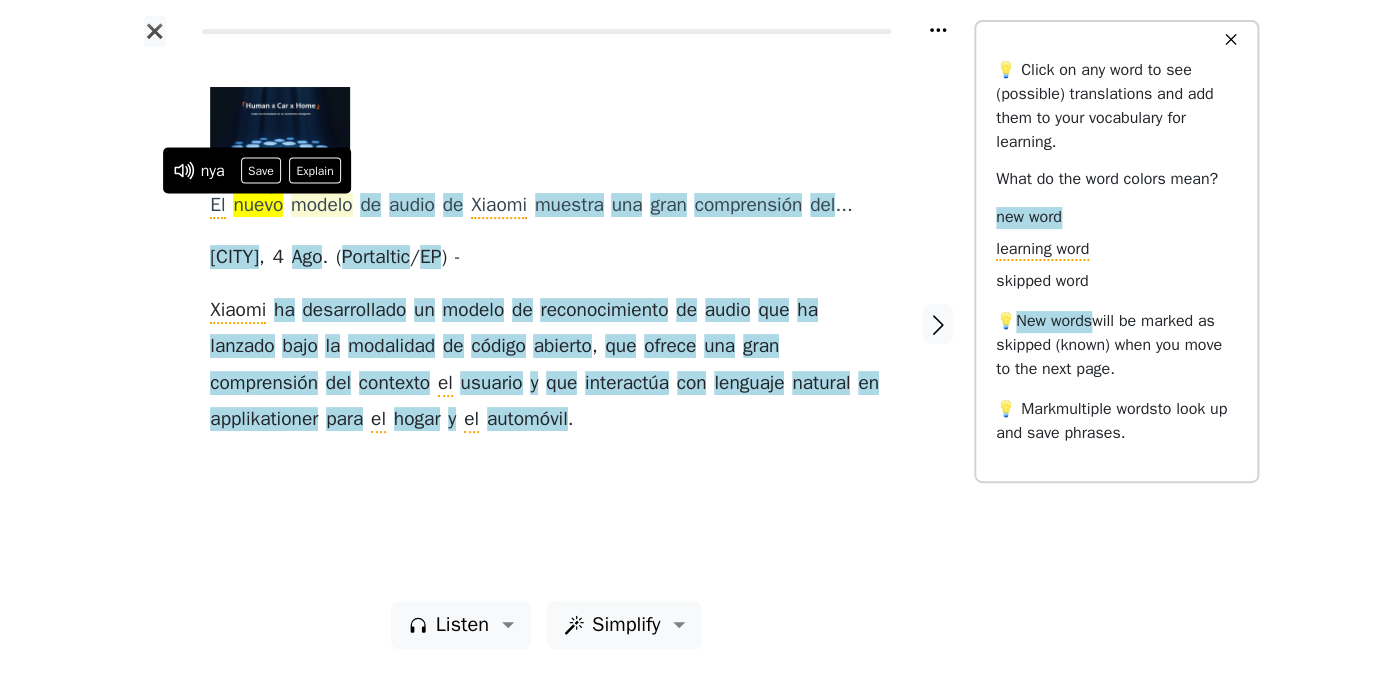 click on "modelo" at bounding box center [322, 206] 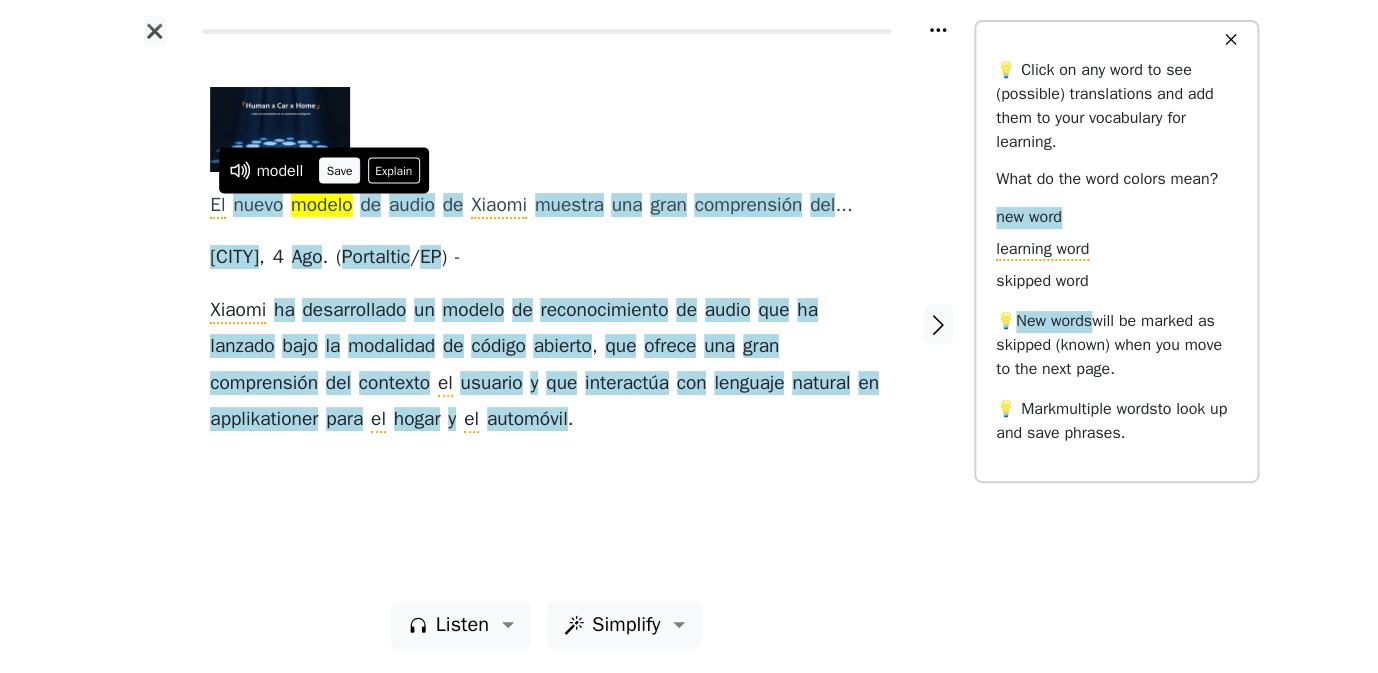 click on "Save" at bounding box center [339, 171] 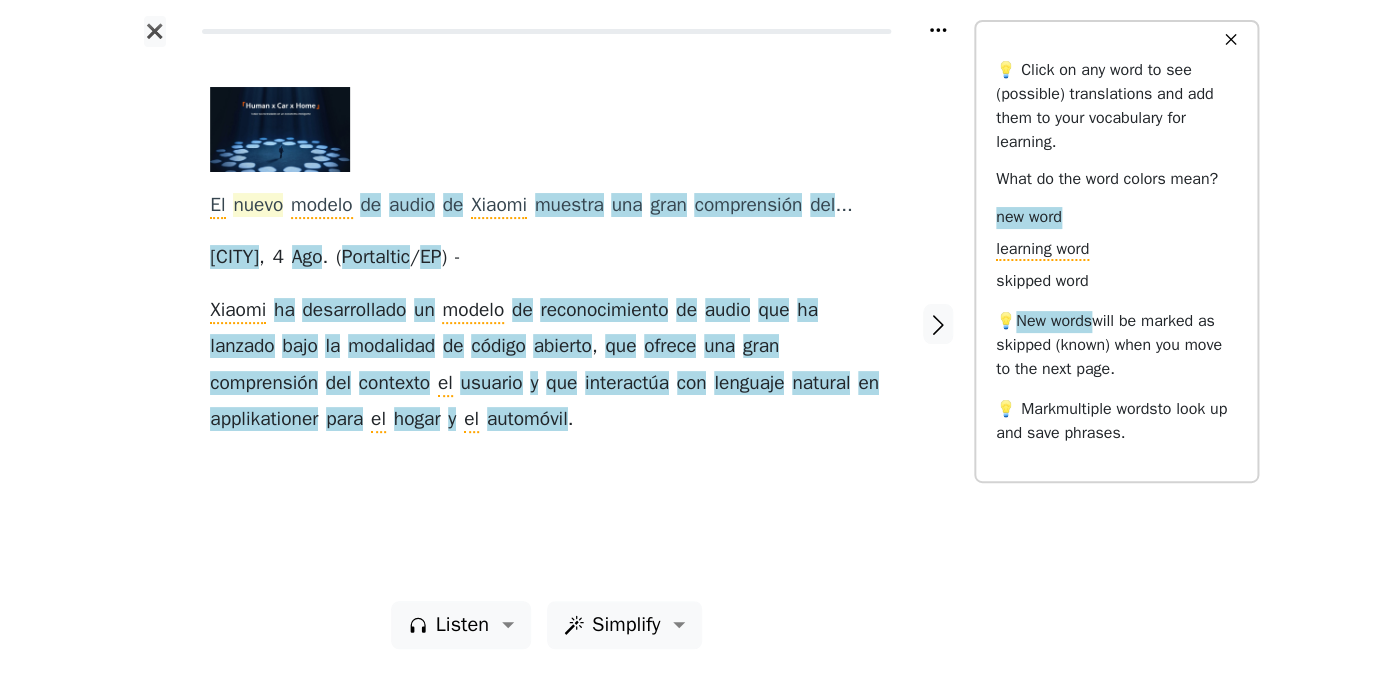 click on "nuevo" at bounding box center [258, 206] 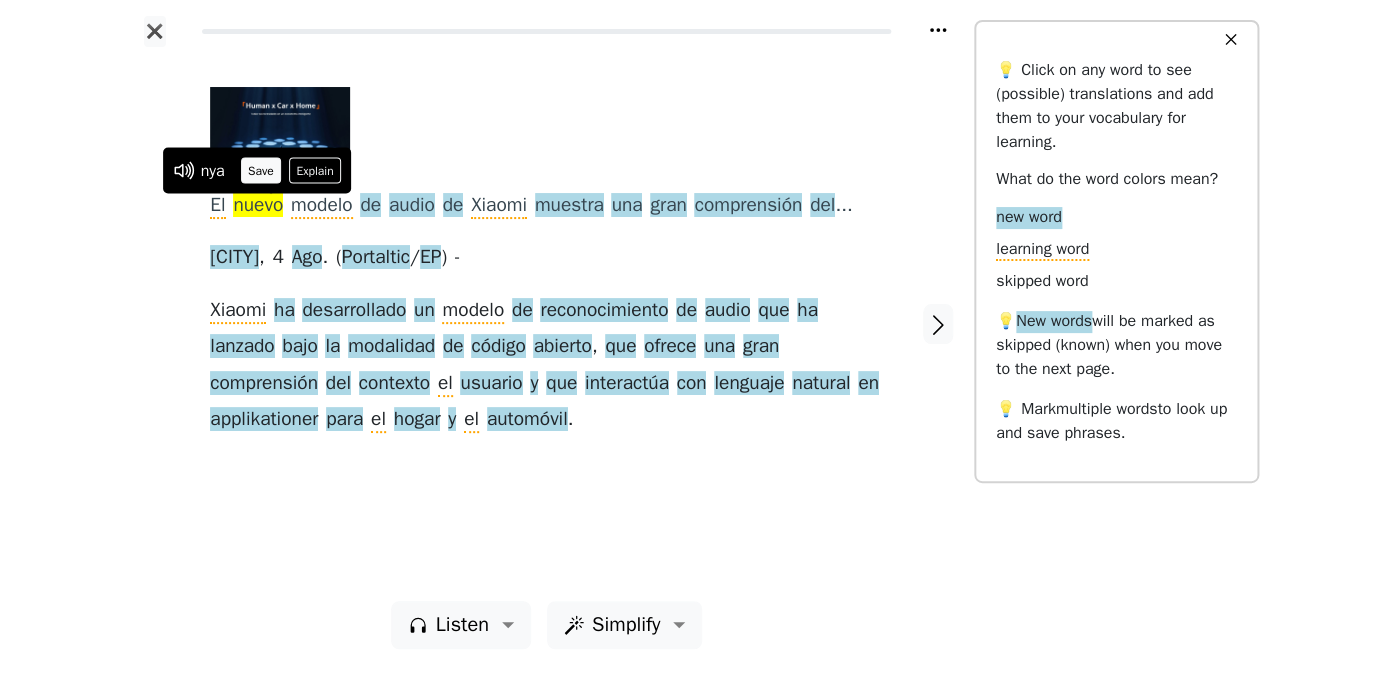 click on "Save" at bounding box center (261, 171) 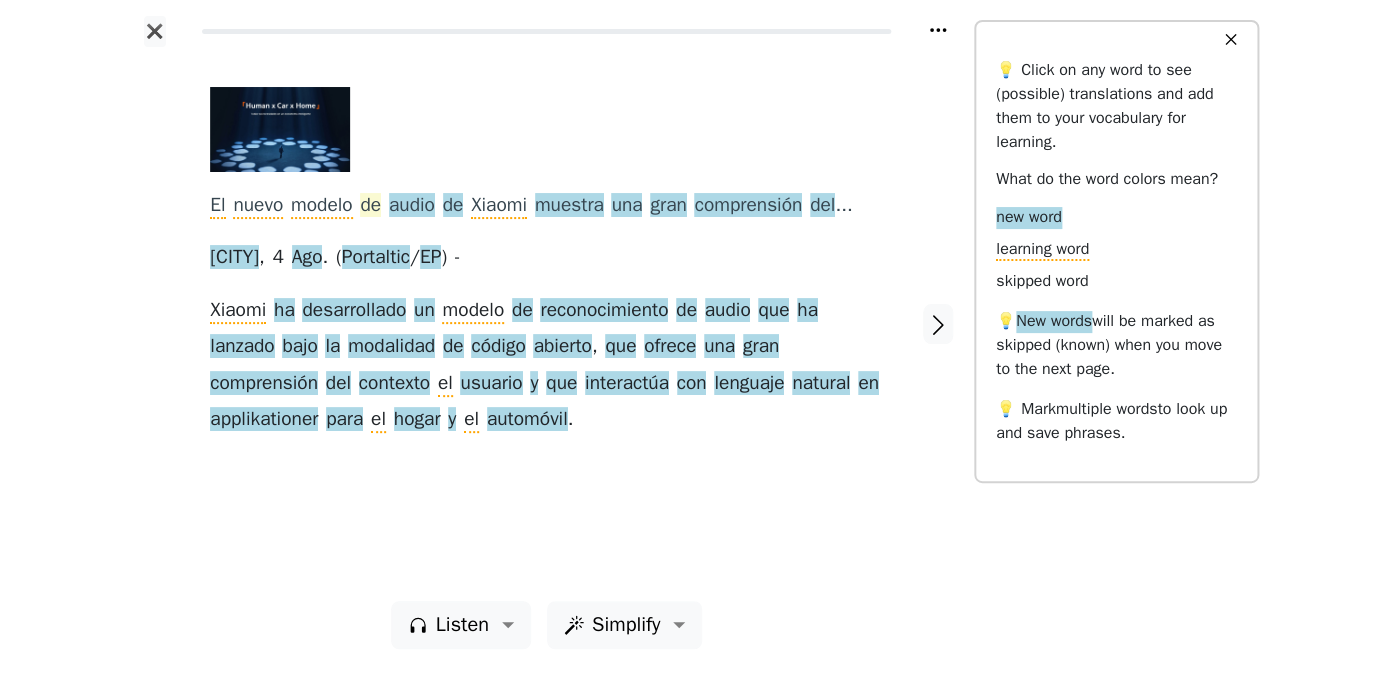 click on "de" at bounding box center [370, 206] 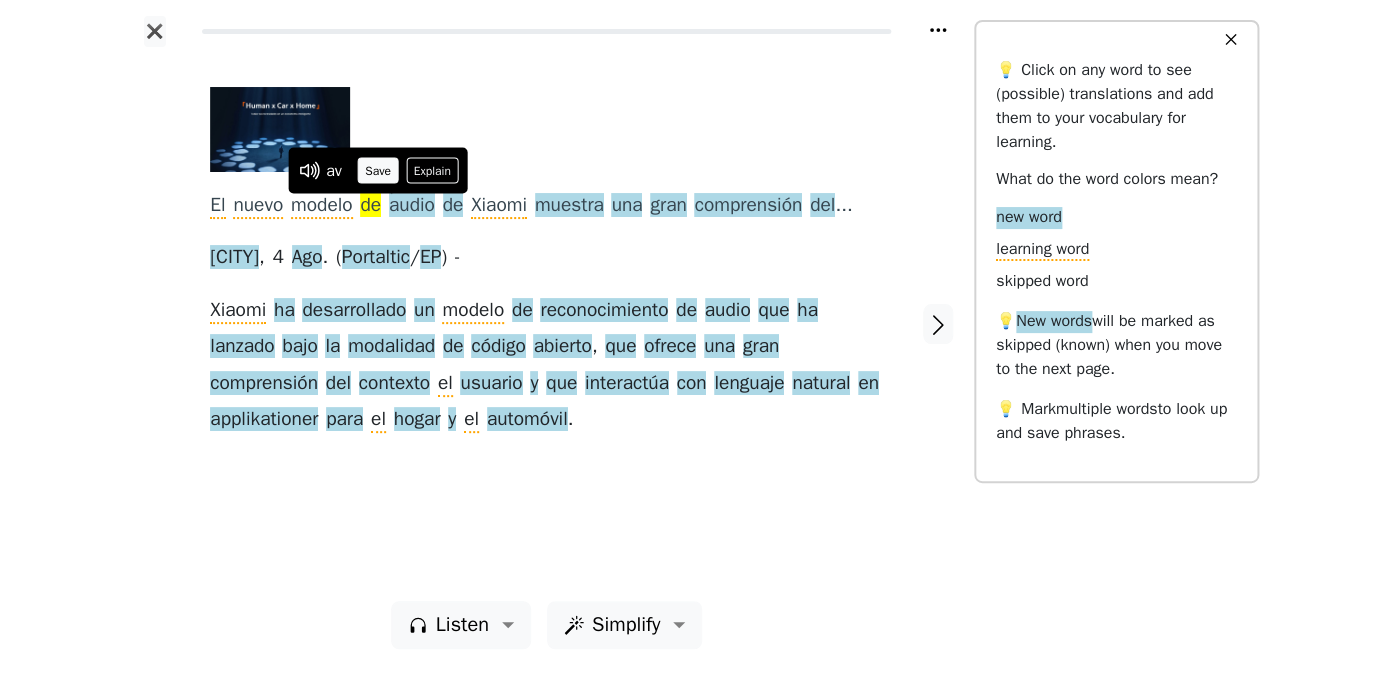 click on "Save" at bounding box center (378, 171) 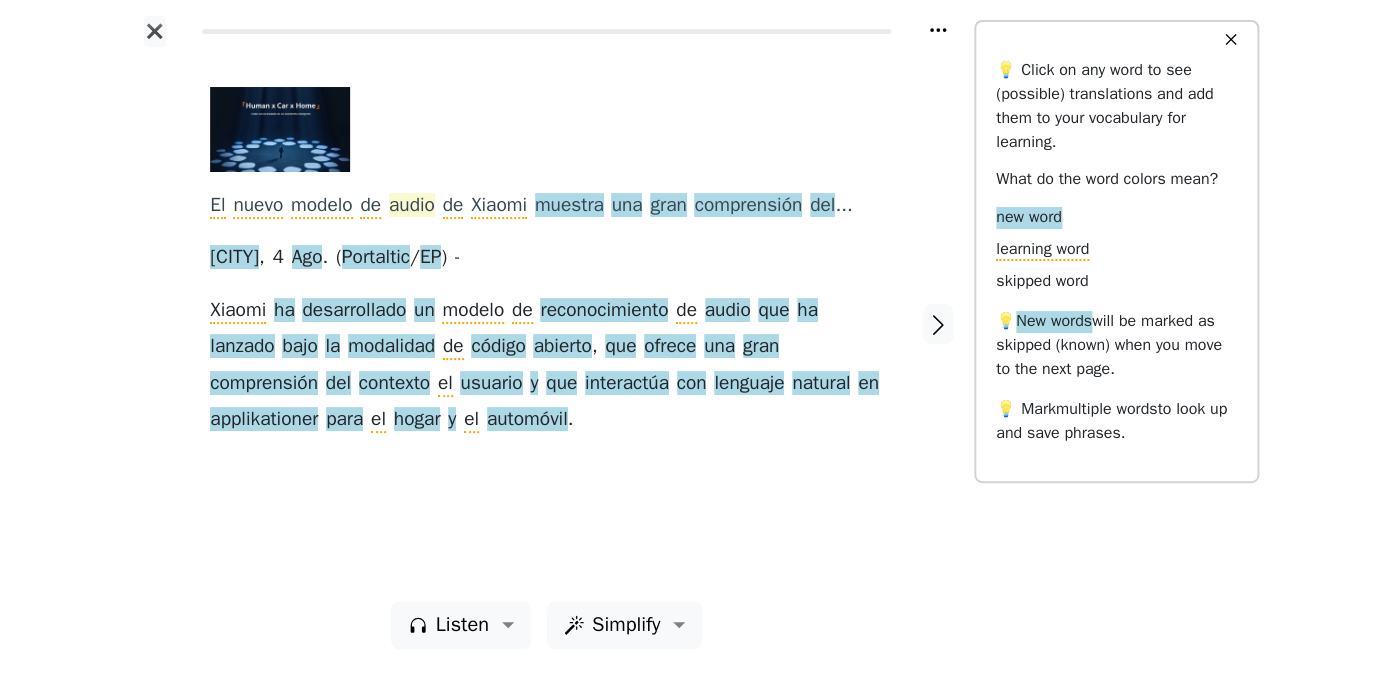 click on "audio" at bounding box center [412, 206] 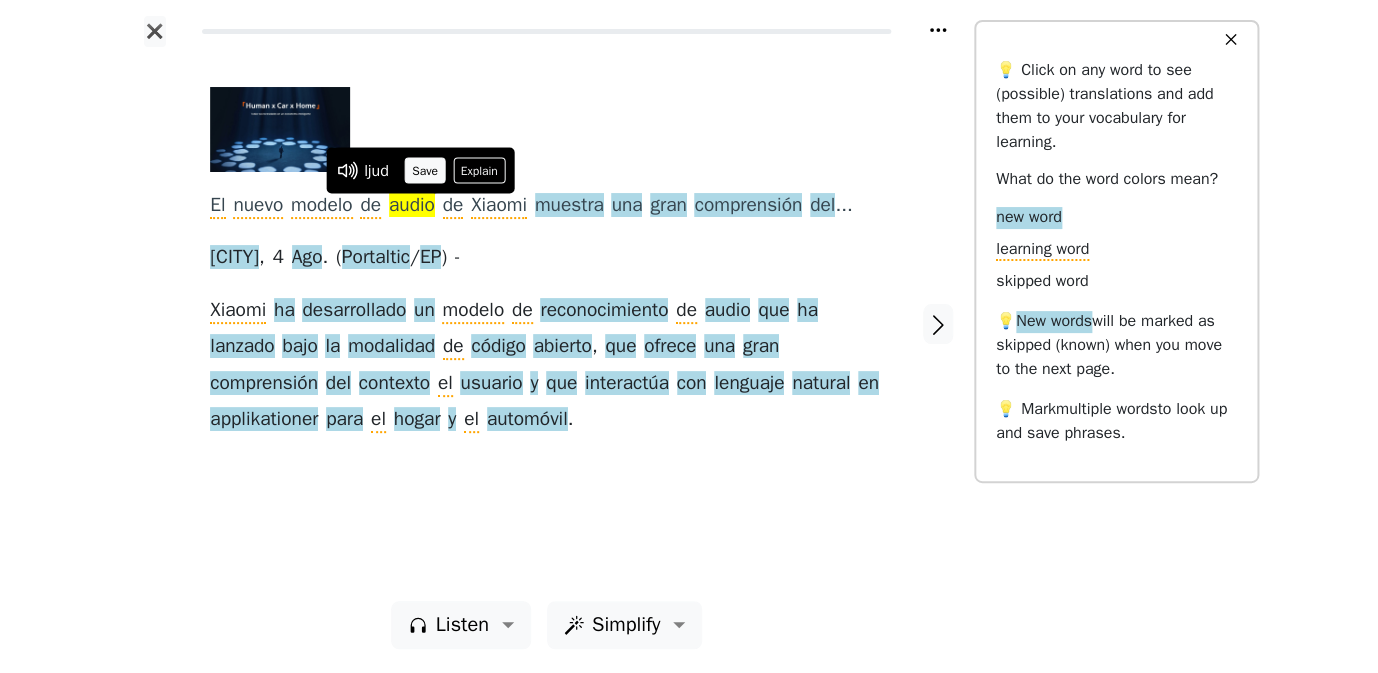 click on "Save" at bounding box center [425, 171] 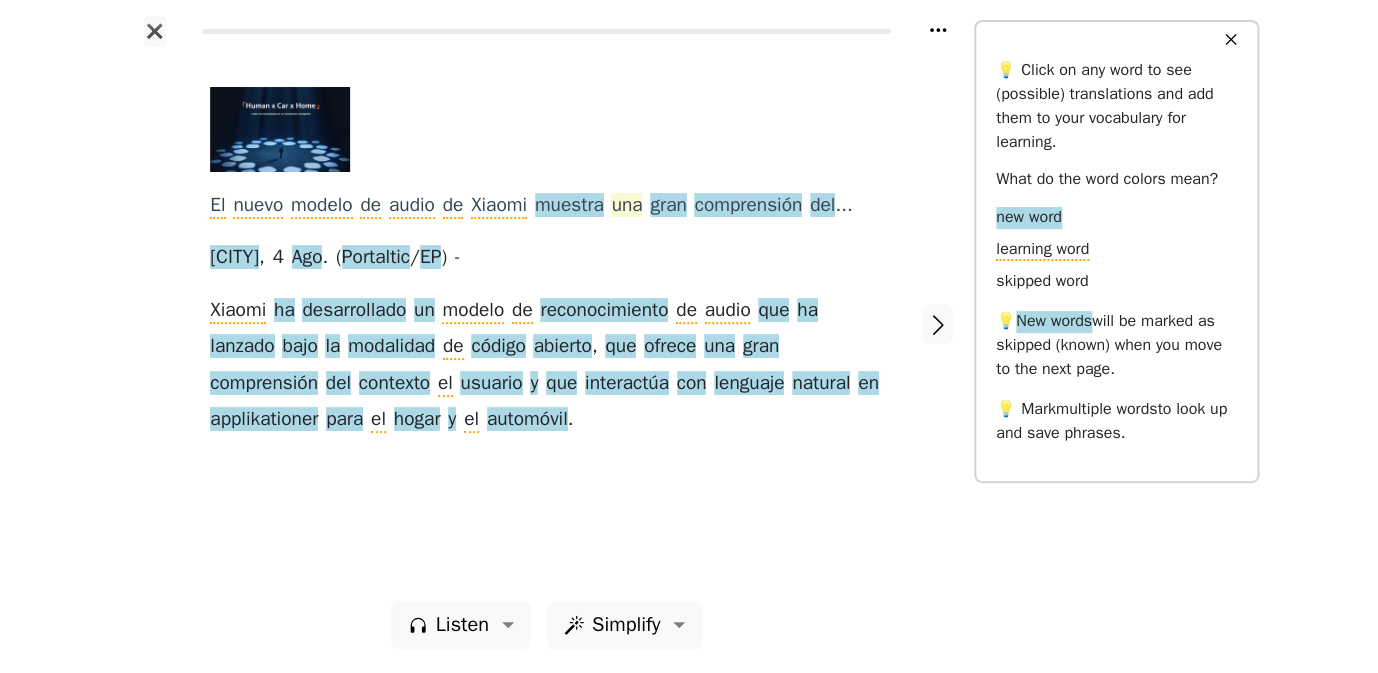click on "una" at bounding box center (626, 206) 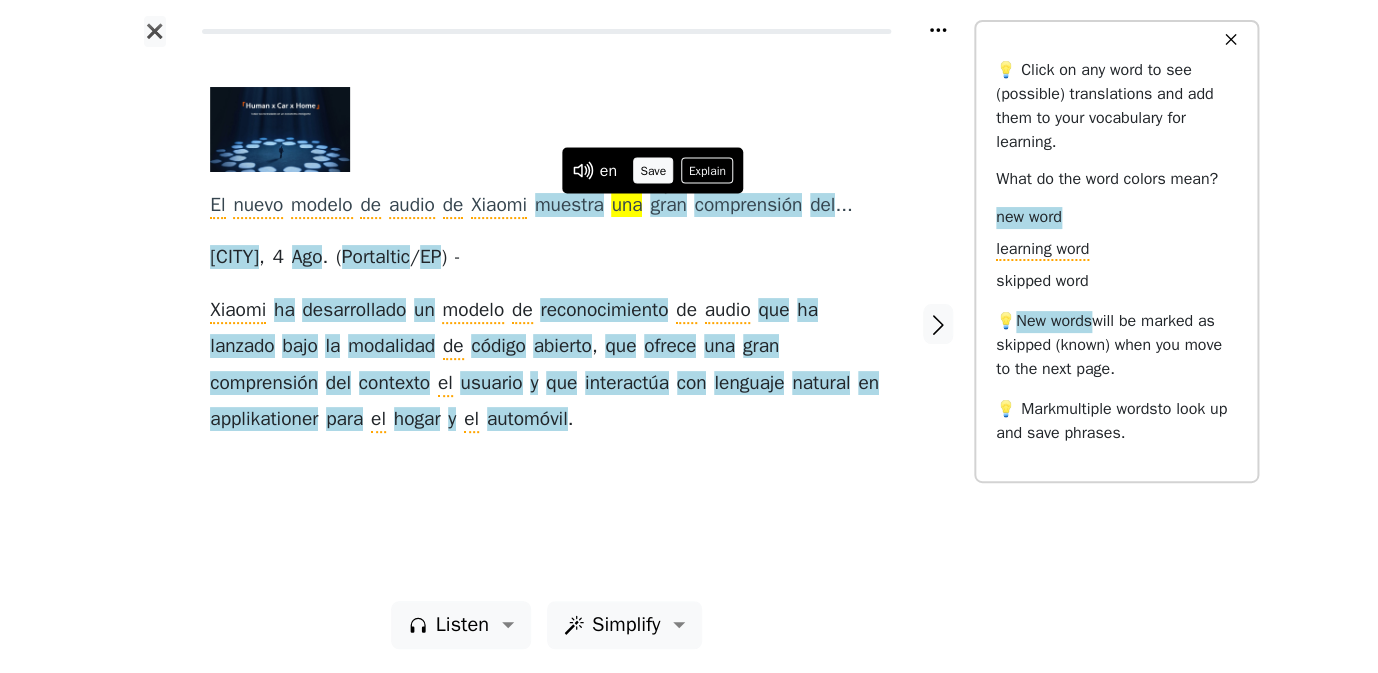 click on "Save" at bounding box center [653, 171] 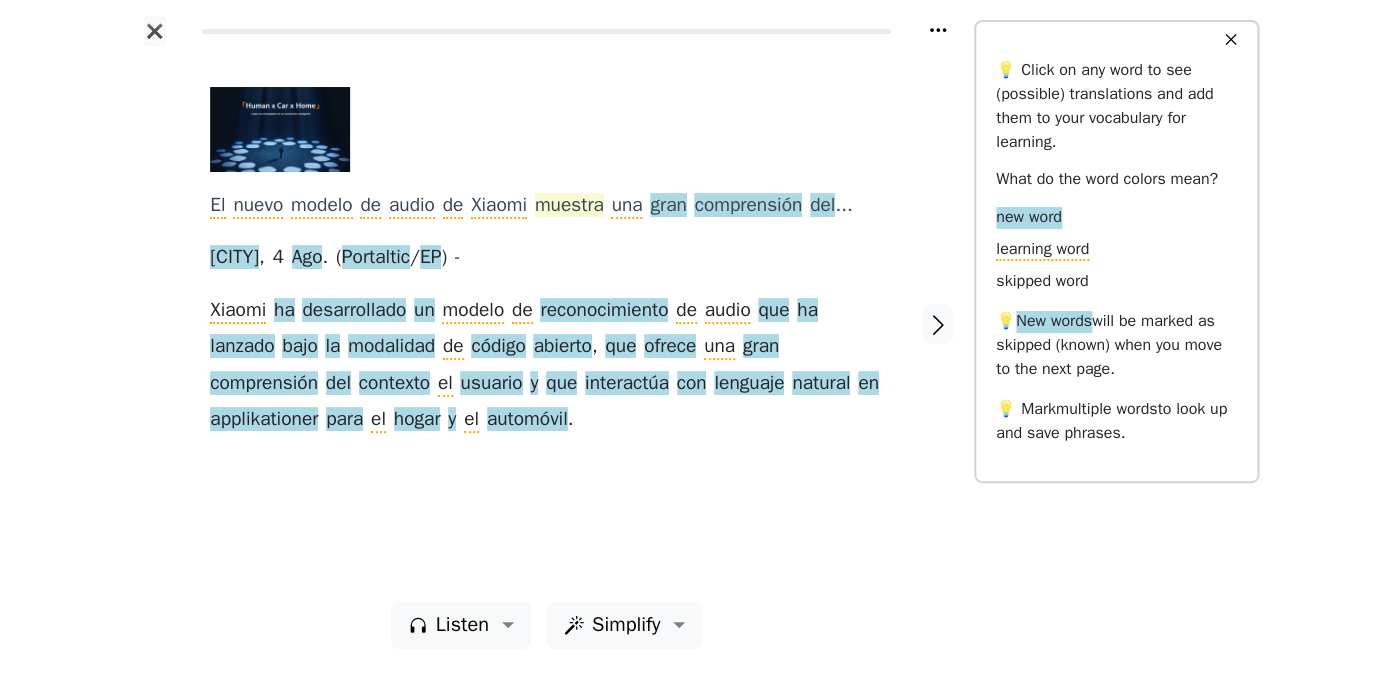 click on "muestra" at bounding box center (569, 206) 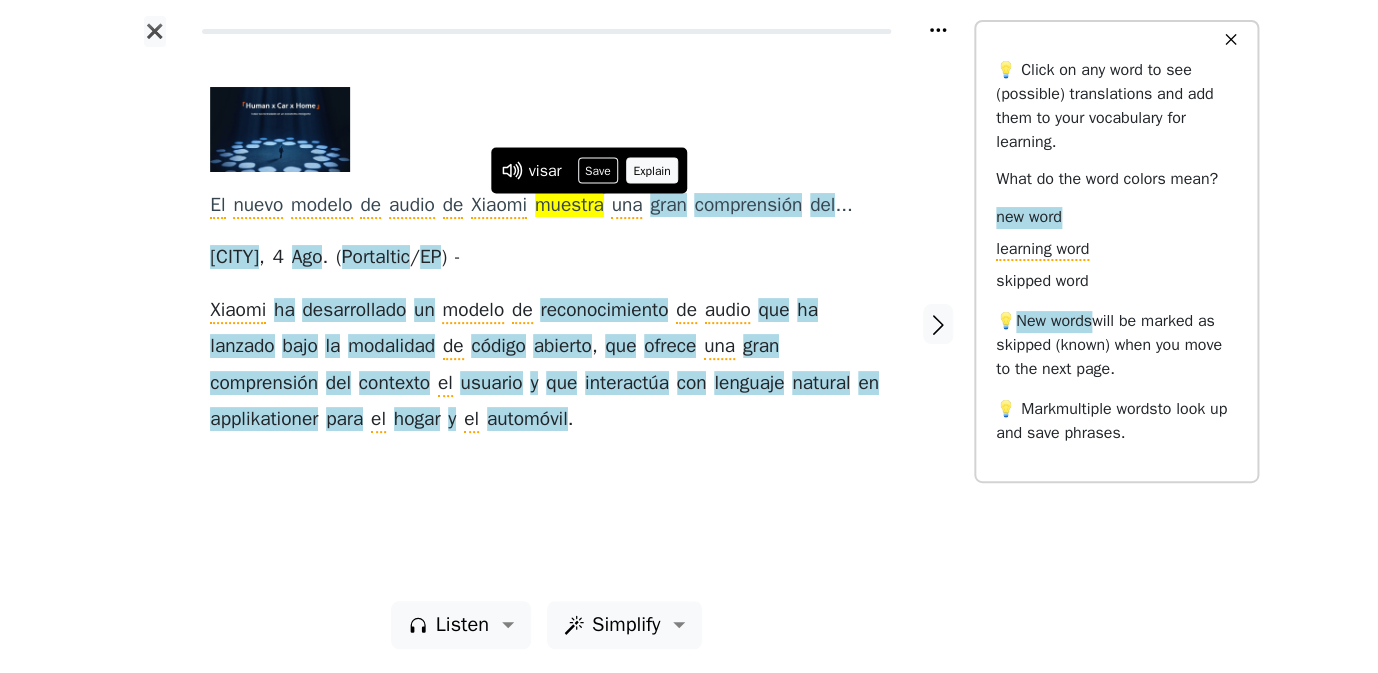click on "Explain" at bounding box center (652, 171) 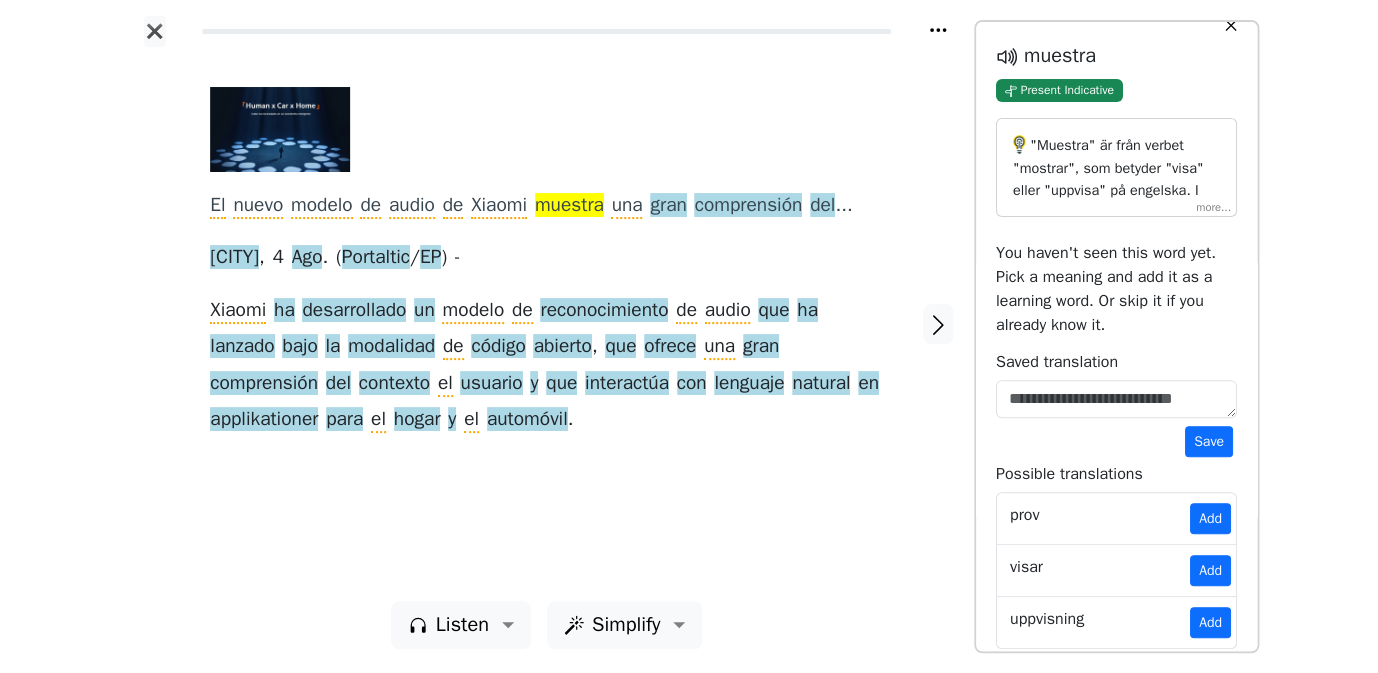 scroll, scrollTop: 35, scrollLeft: 0, axis: vertical 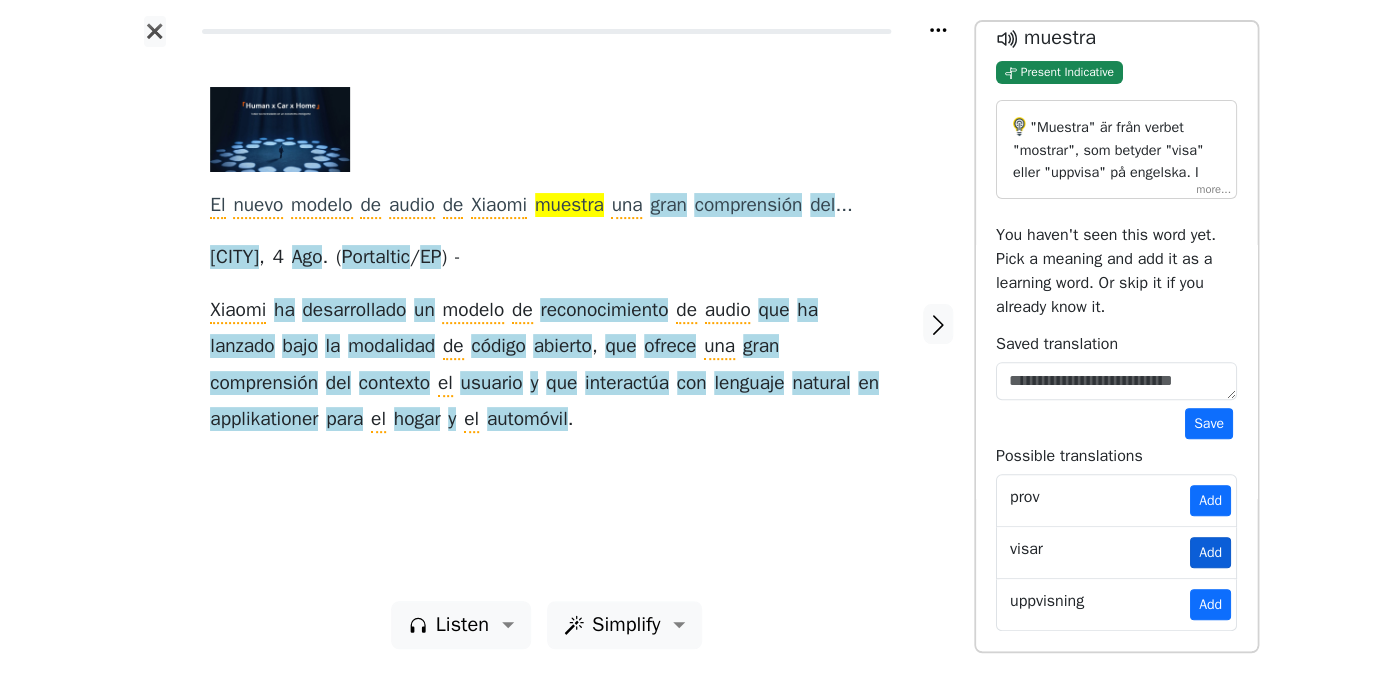 click on "Add" at bounding box center (1210, 552) 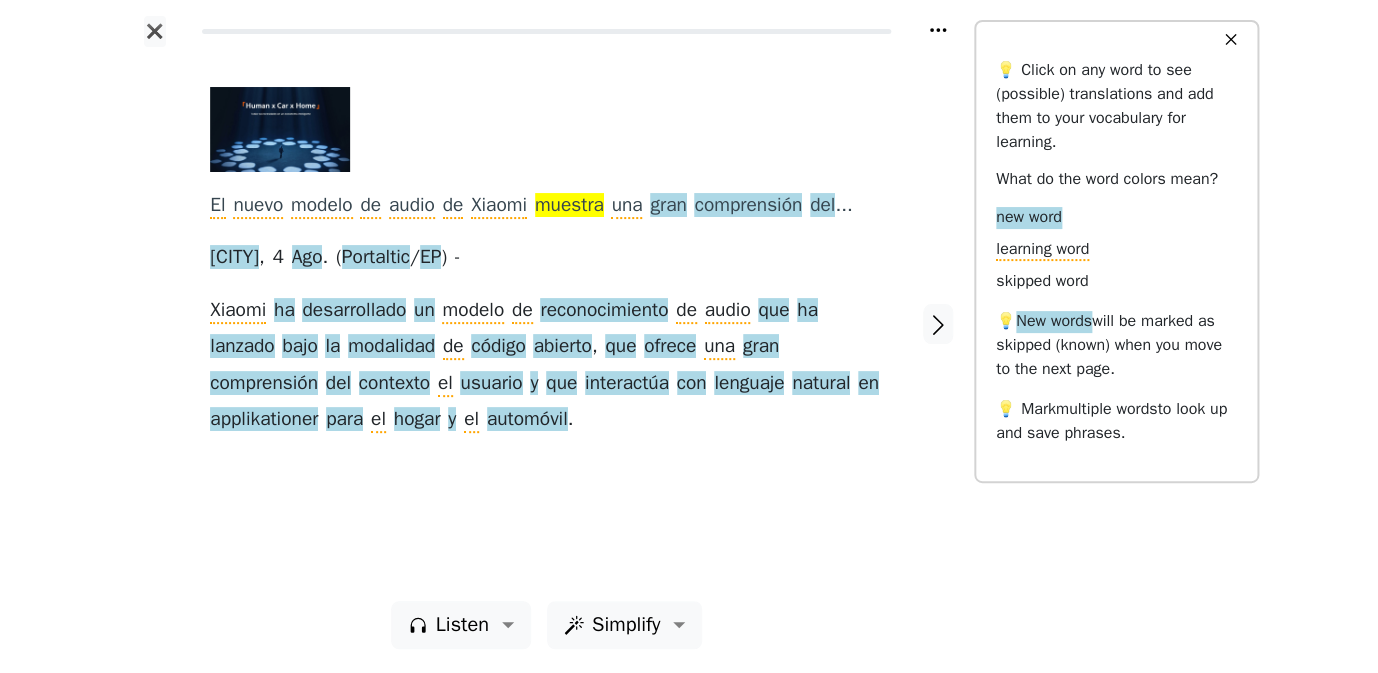 scroll, scrollTop: 0, scrollLeft: 0, axis: both 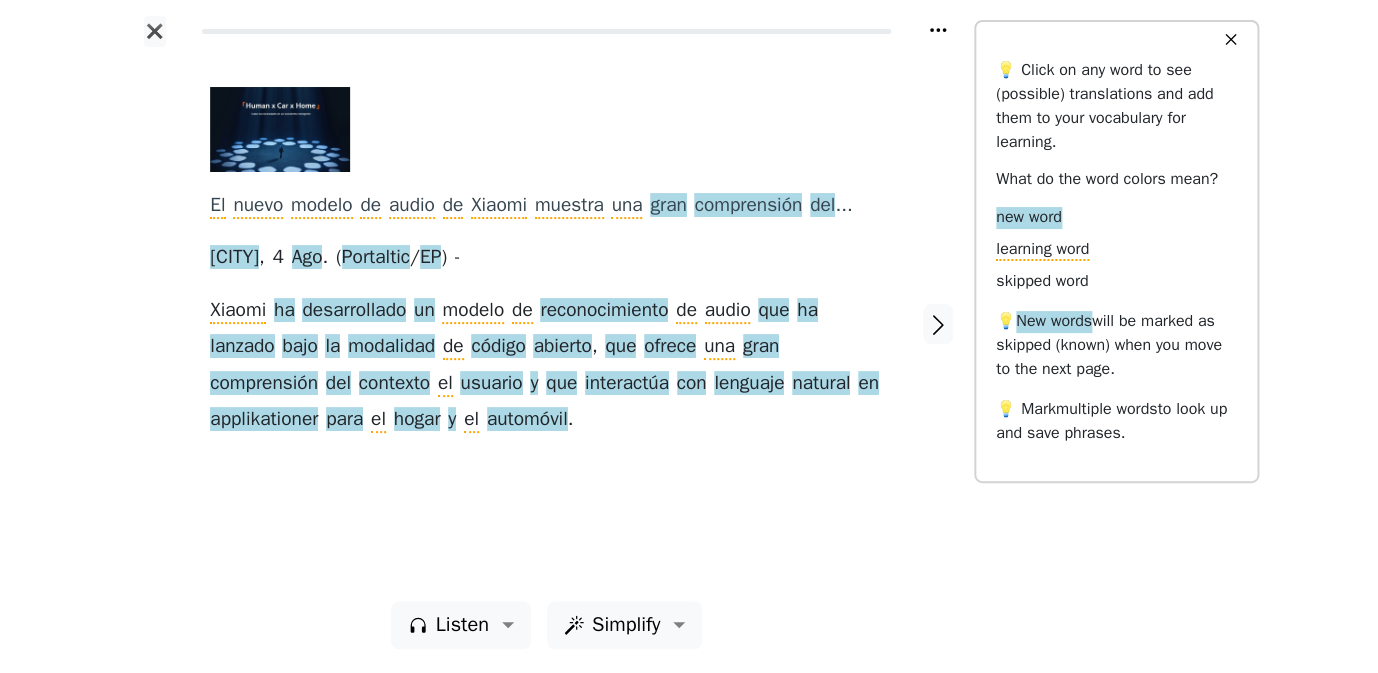 click on "skipped word" at bounding box center (1116, 281) 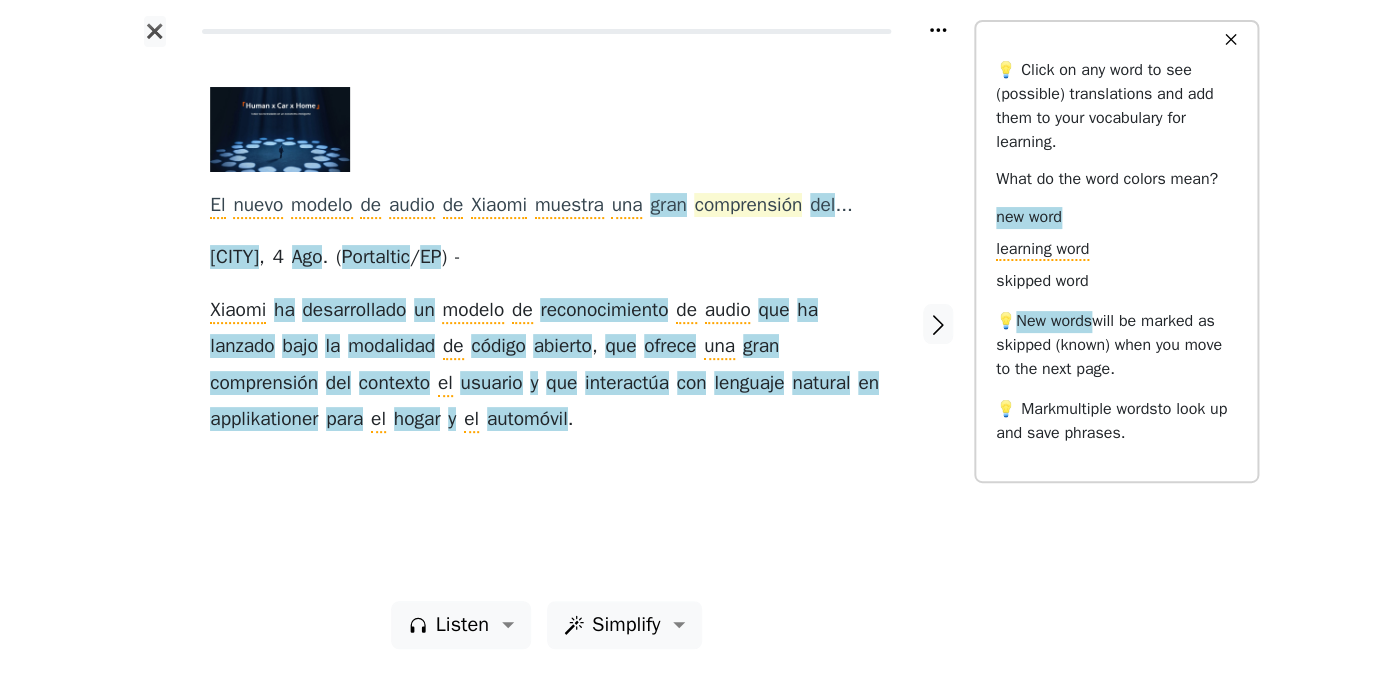 click on "comprensión" at bounding box center (748, 206) 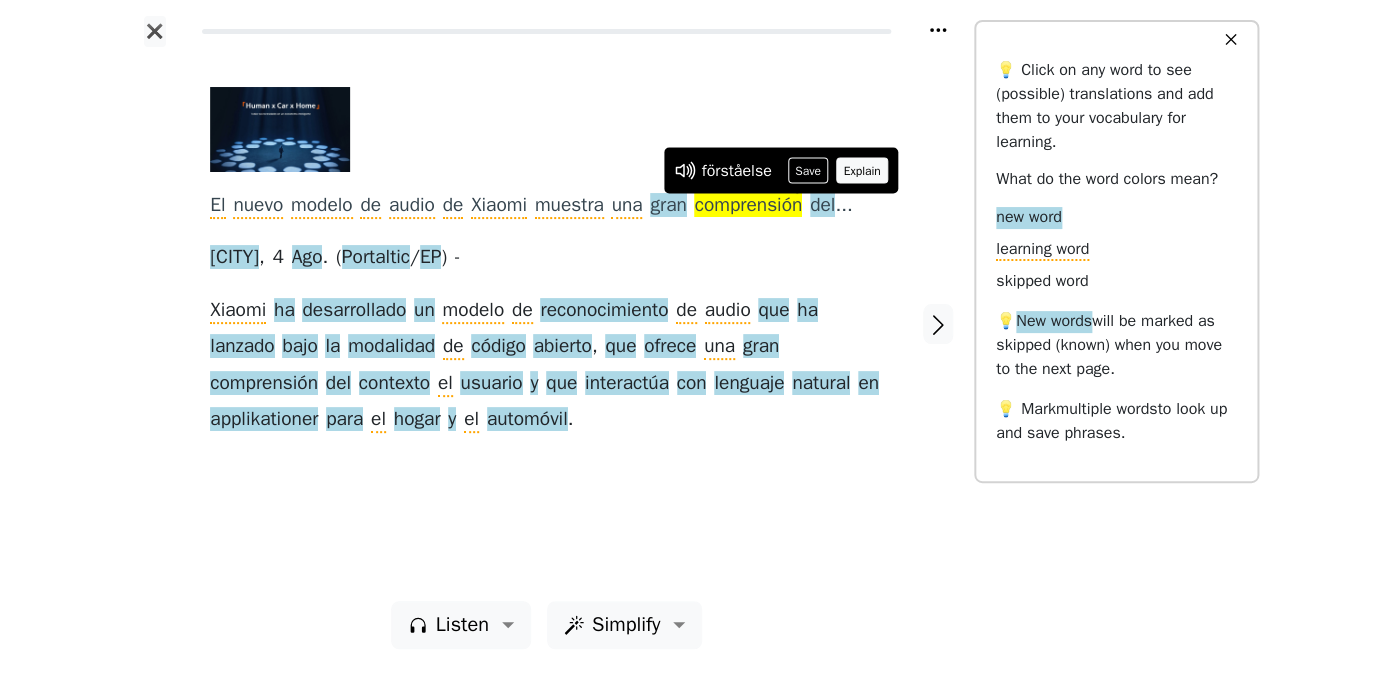 click on "Explain" at bounding box center [862, 171] 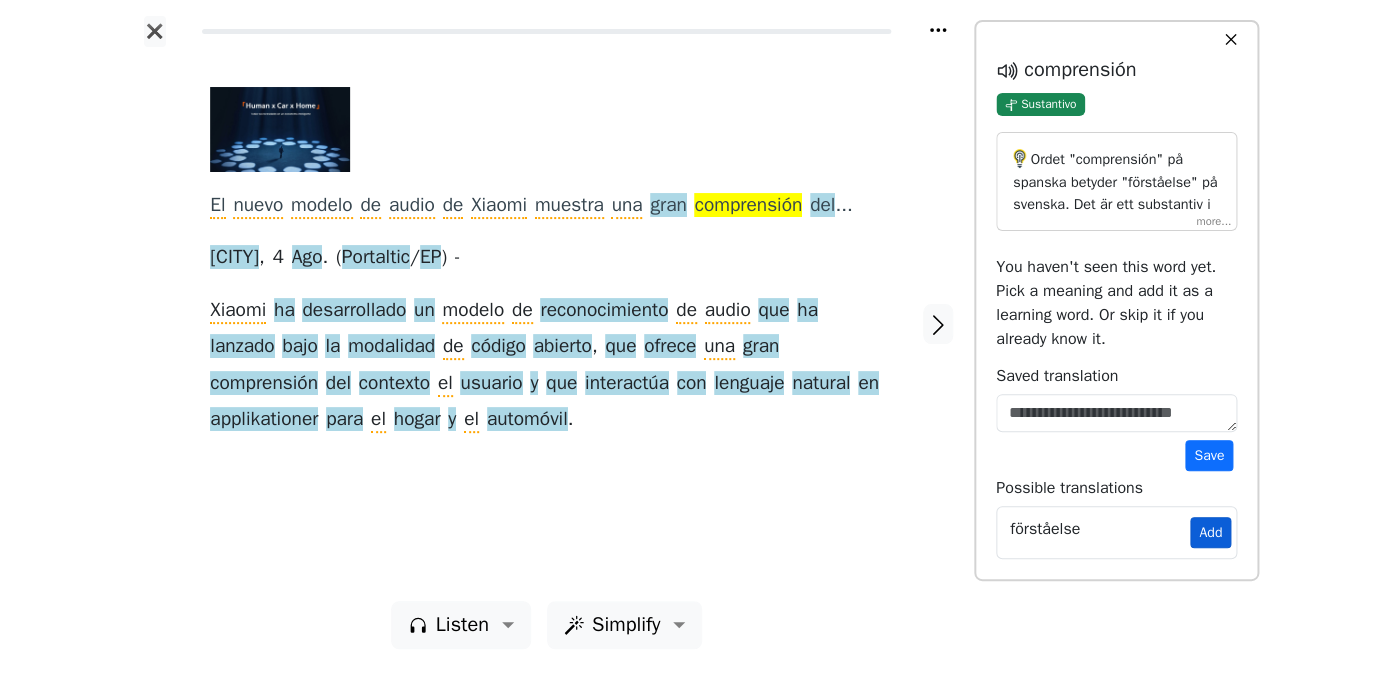 click on "Add" at bounding box center (1210, 532) 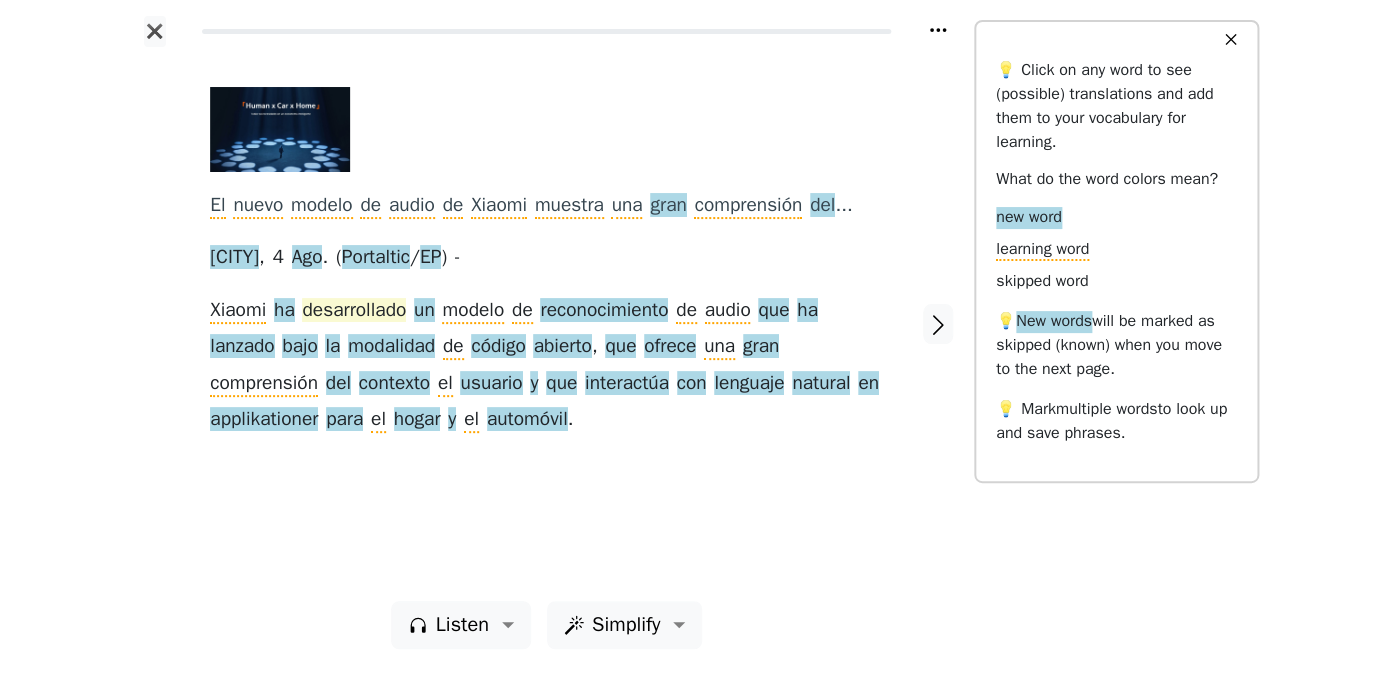 click on "desarrollado" at bounding box center (354, 311) 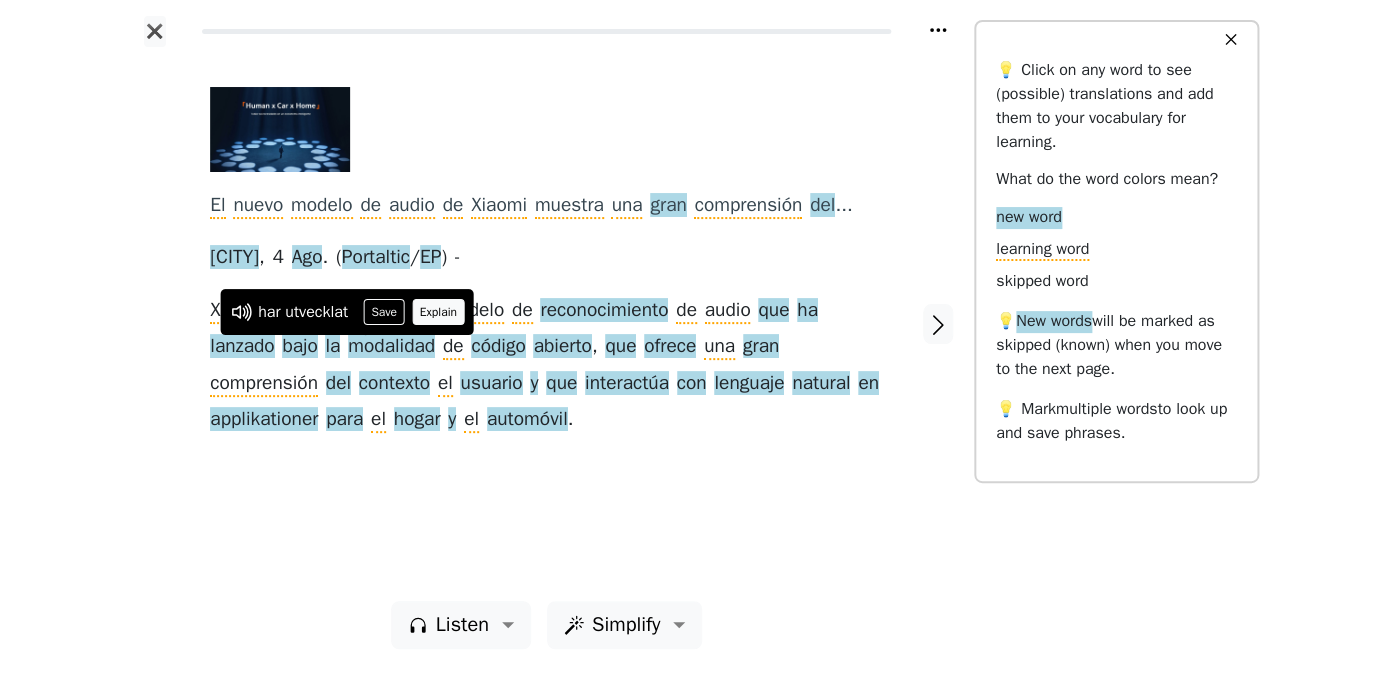 click on "Explain" at bounding box center [438, 312] 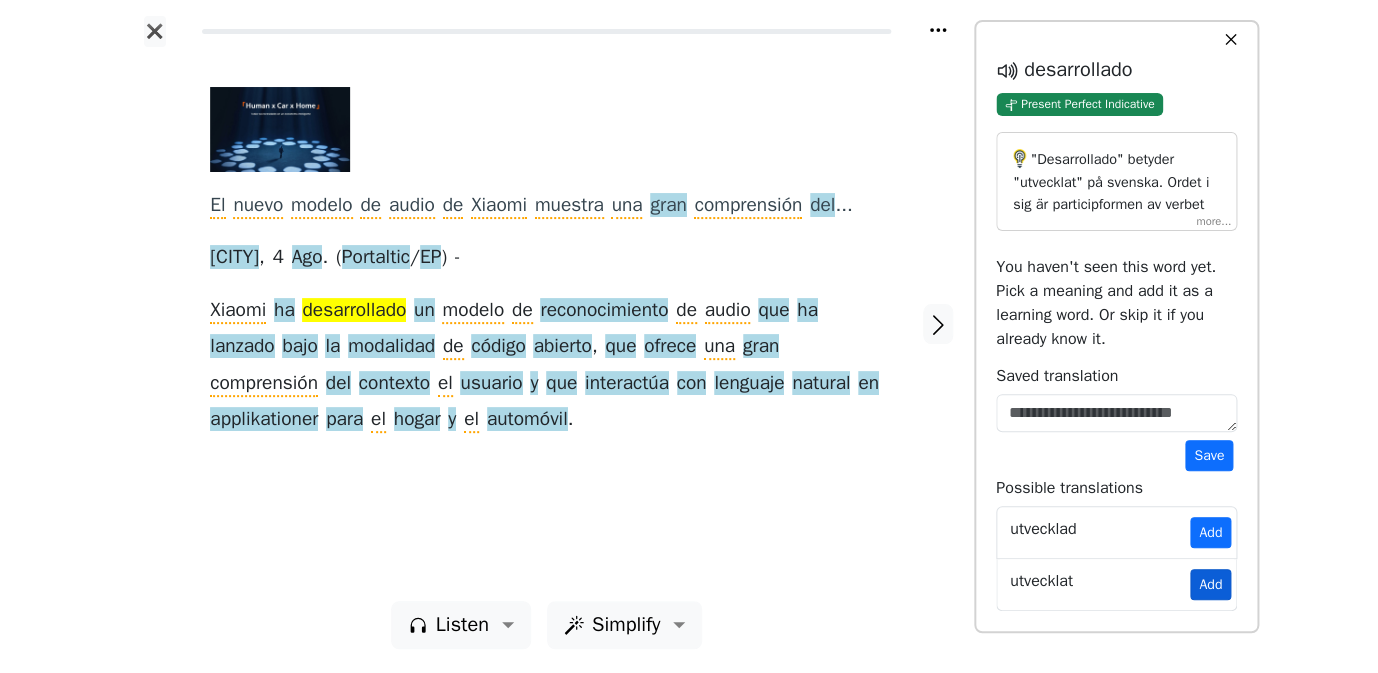 click on "Add" at bounding box center (1210, 584) 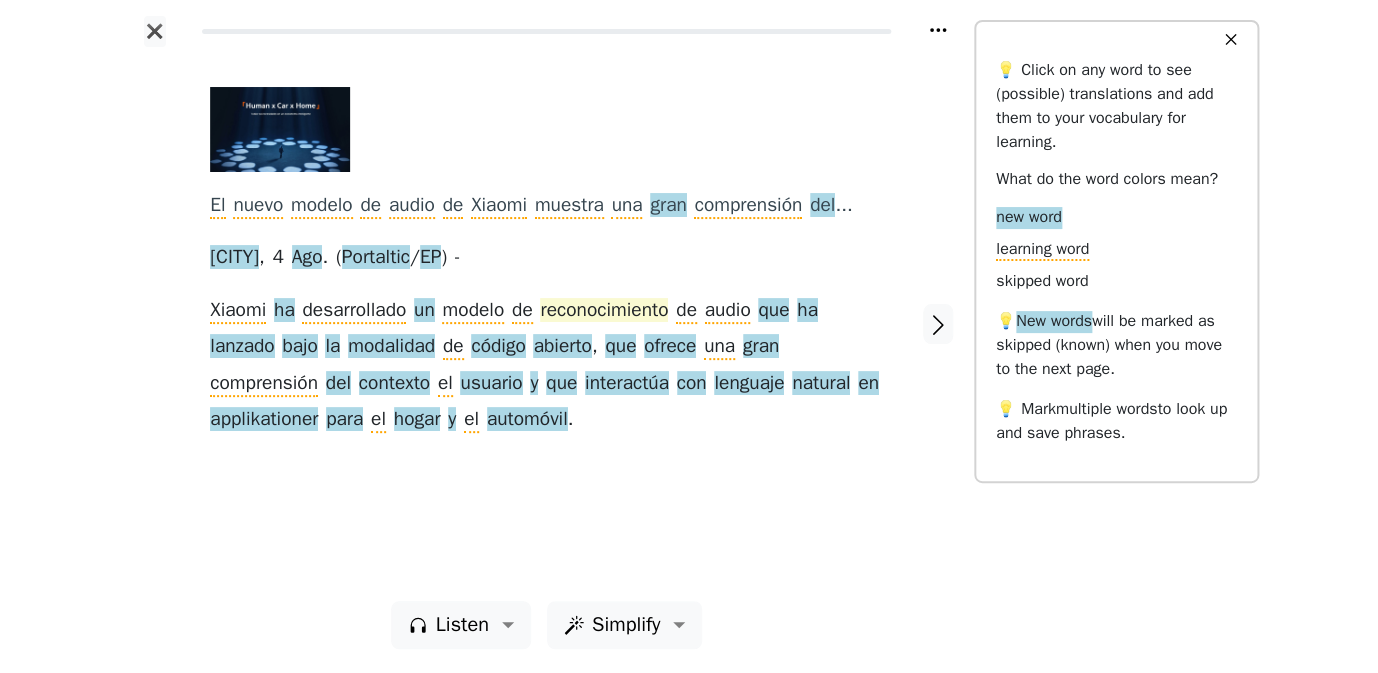 click on "reconocimiento" at bounding box center (604, 311) 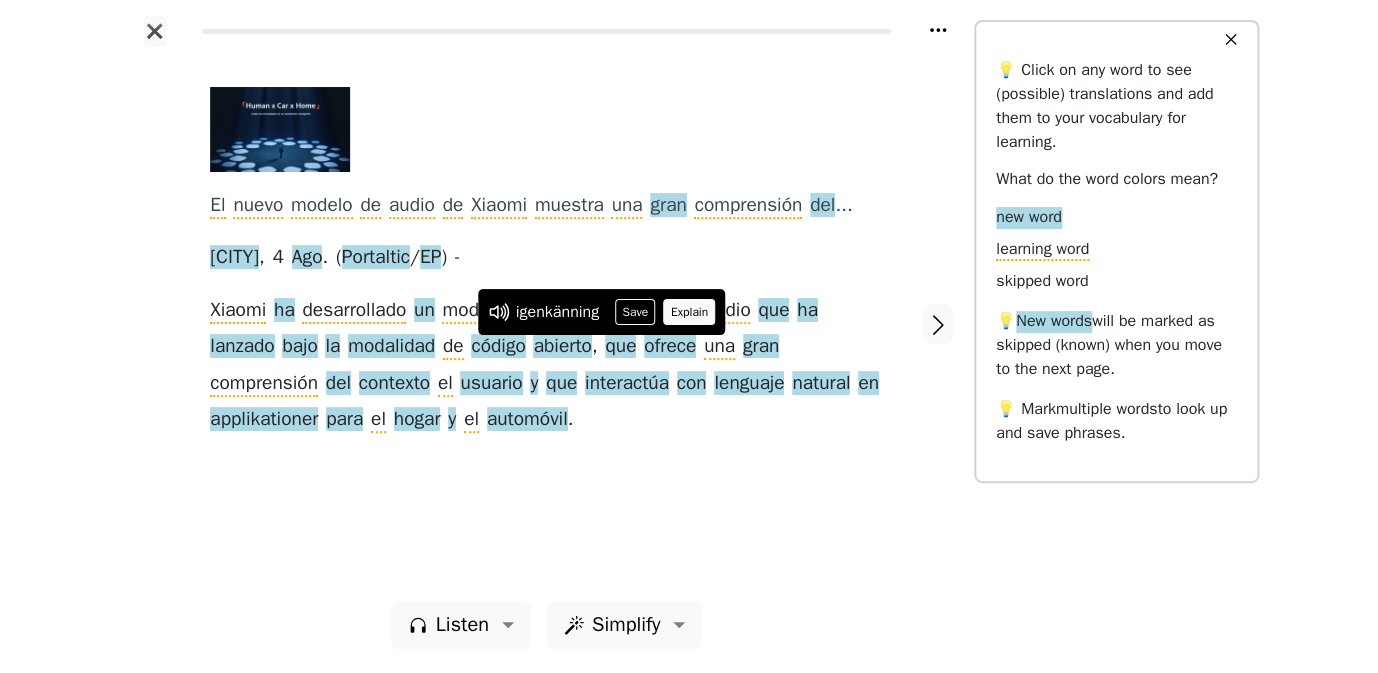 click on "Explain" at bounding box center [689, 312] 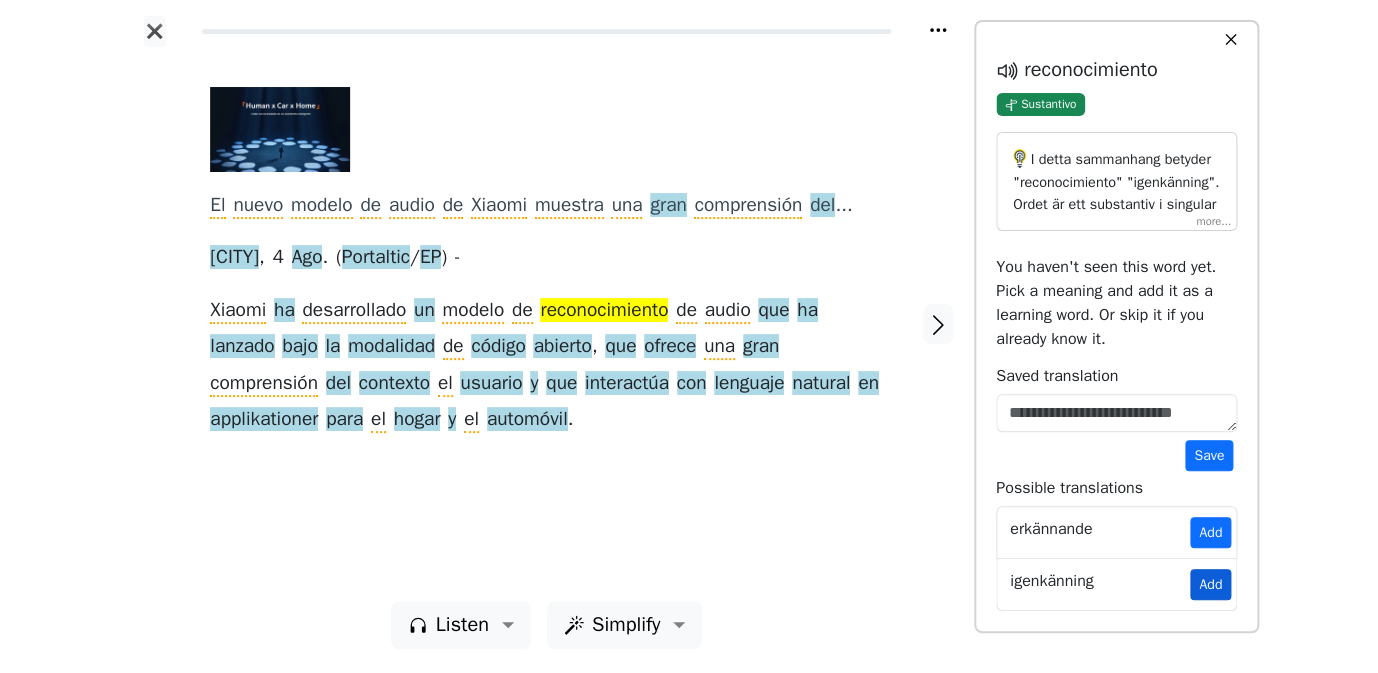 click on "Add" at bounding box center (1210, 584) 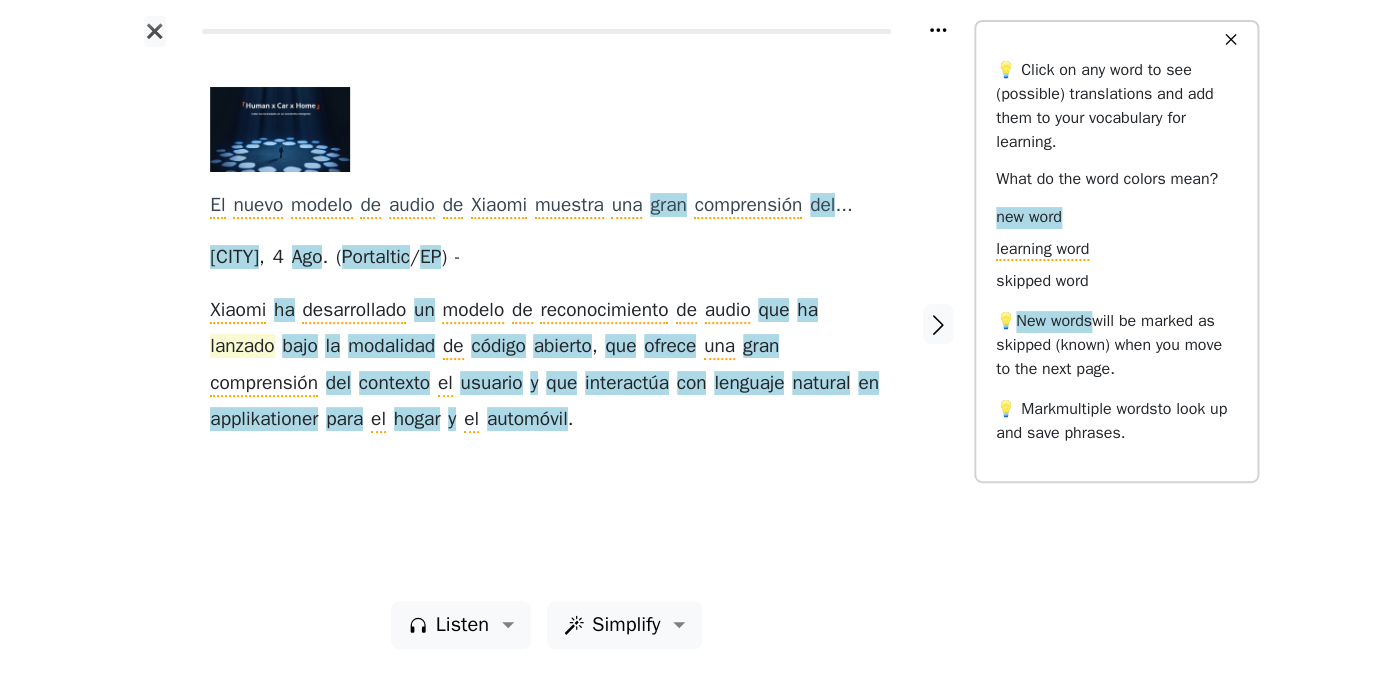 click on "lanzado" at bounding box center [242, 347] 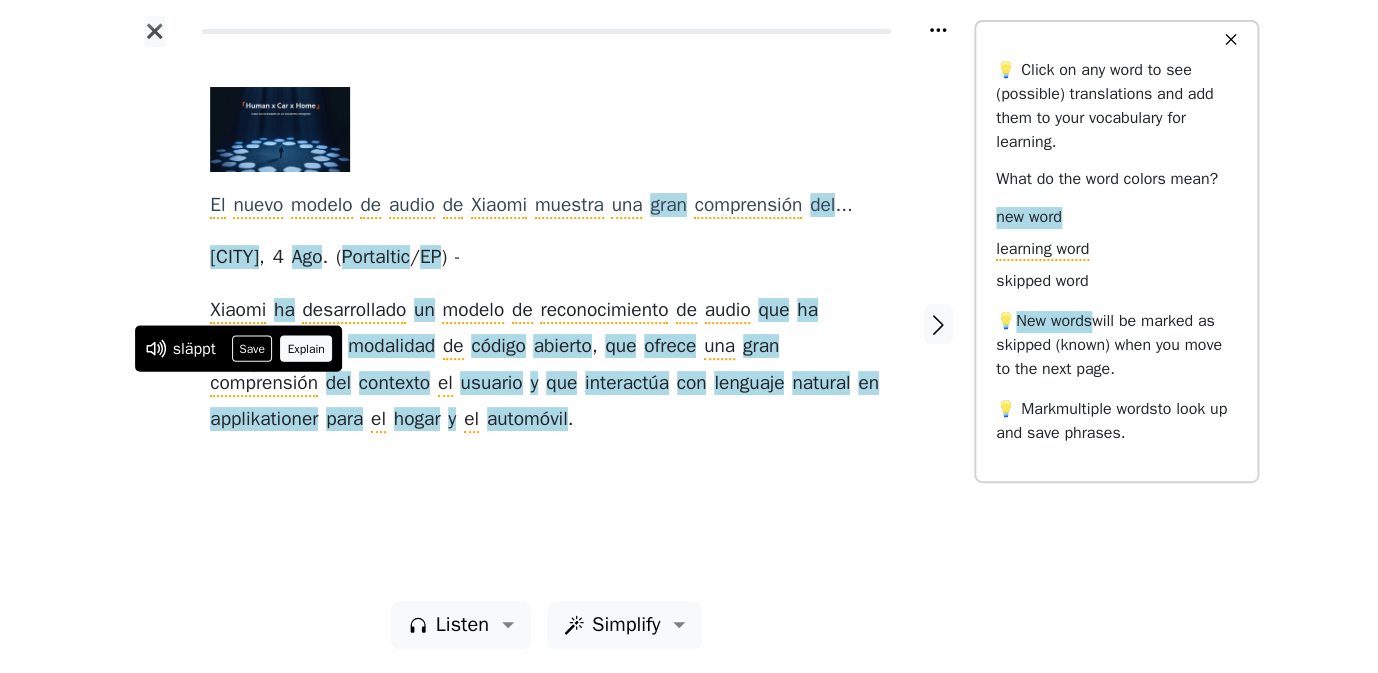 click on "Explain" at bounding box center (306, 349) 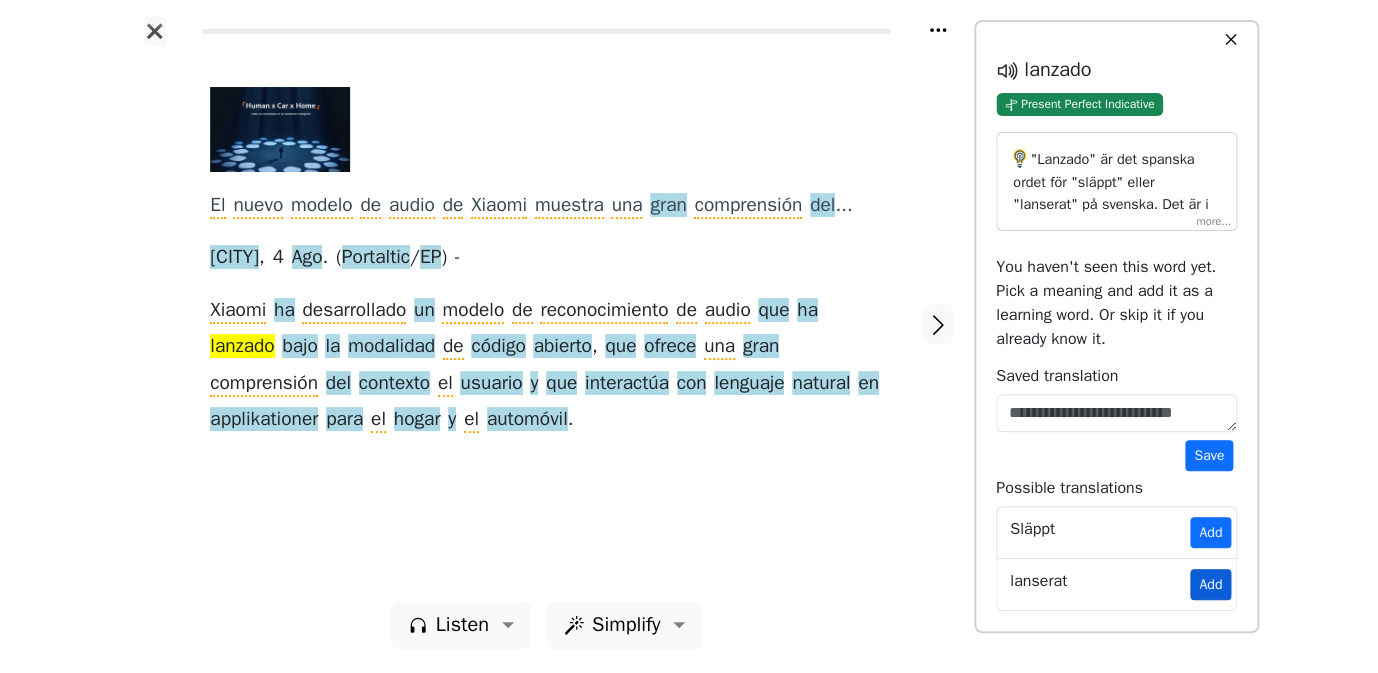 click on "Add" at bounding box center (1210, 584) 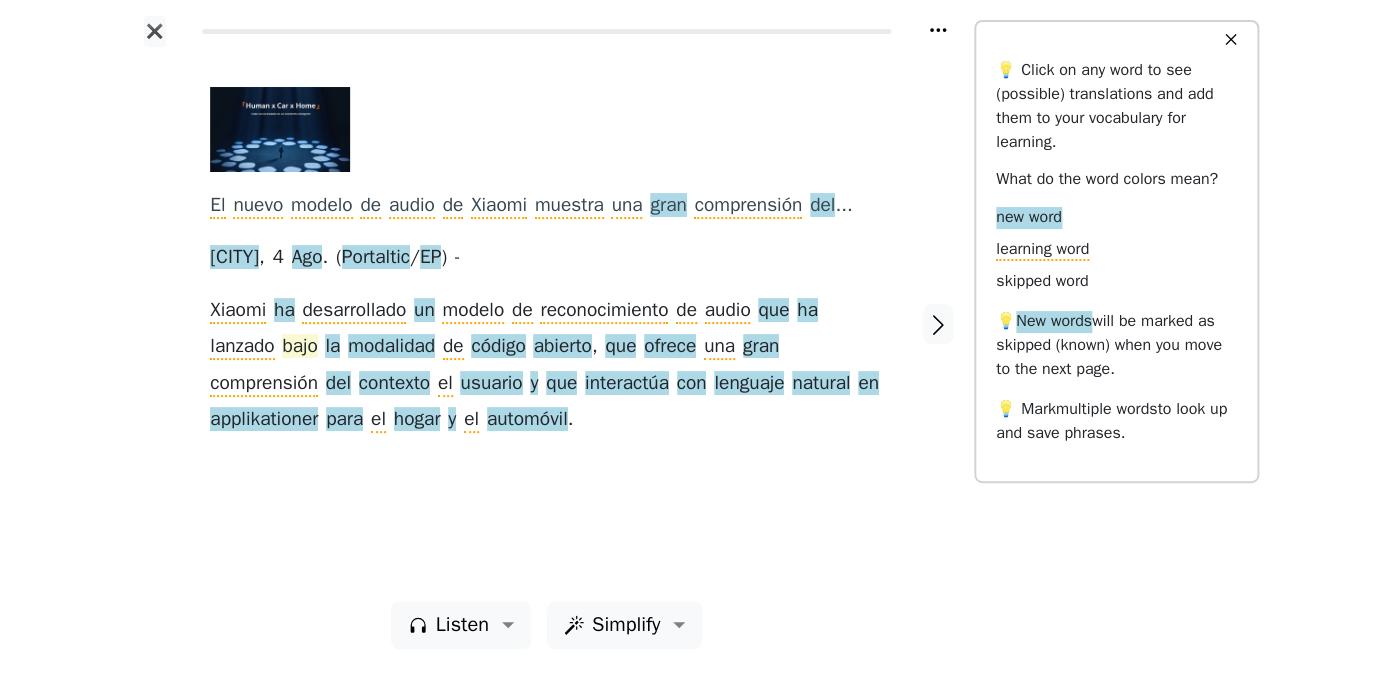 click on "bajo" at bounding box center (299, 347) 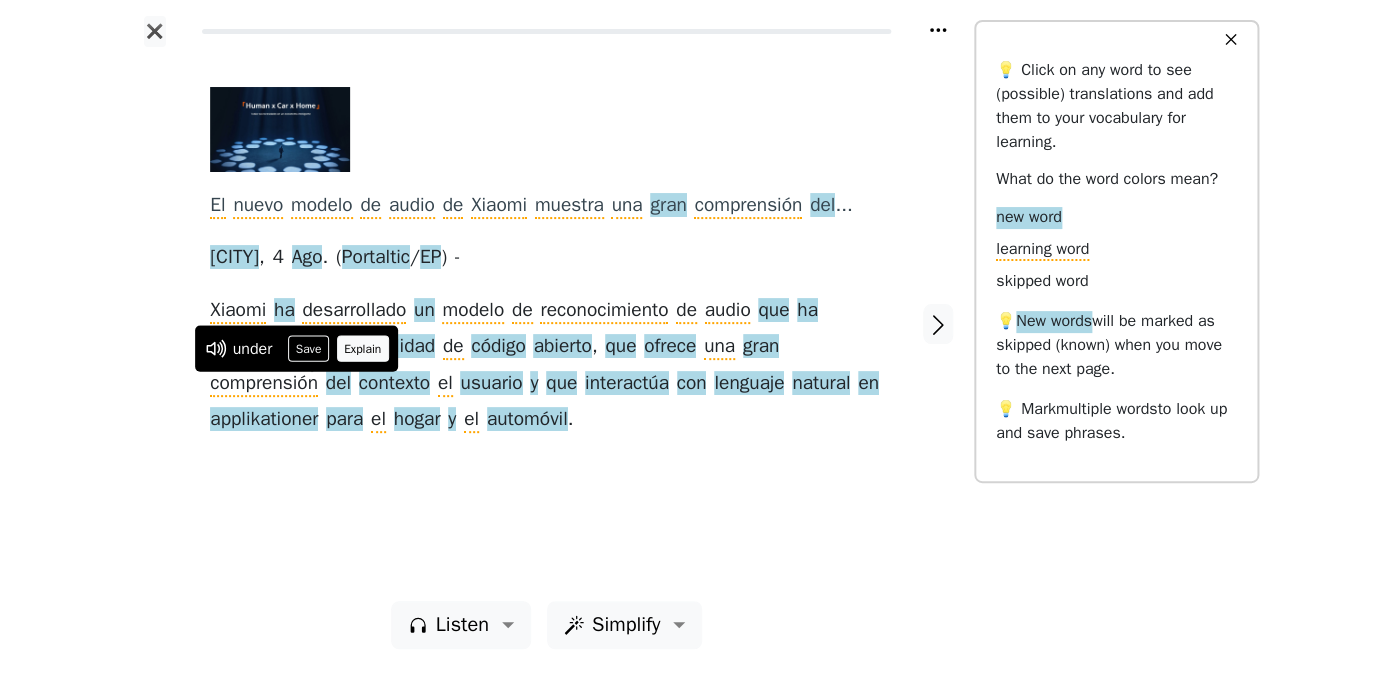 click on "Explain" at bounding box center [363, 349] 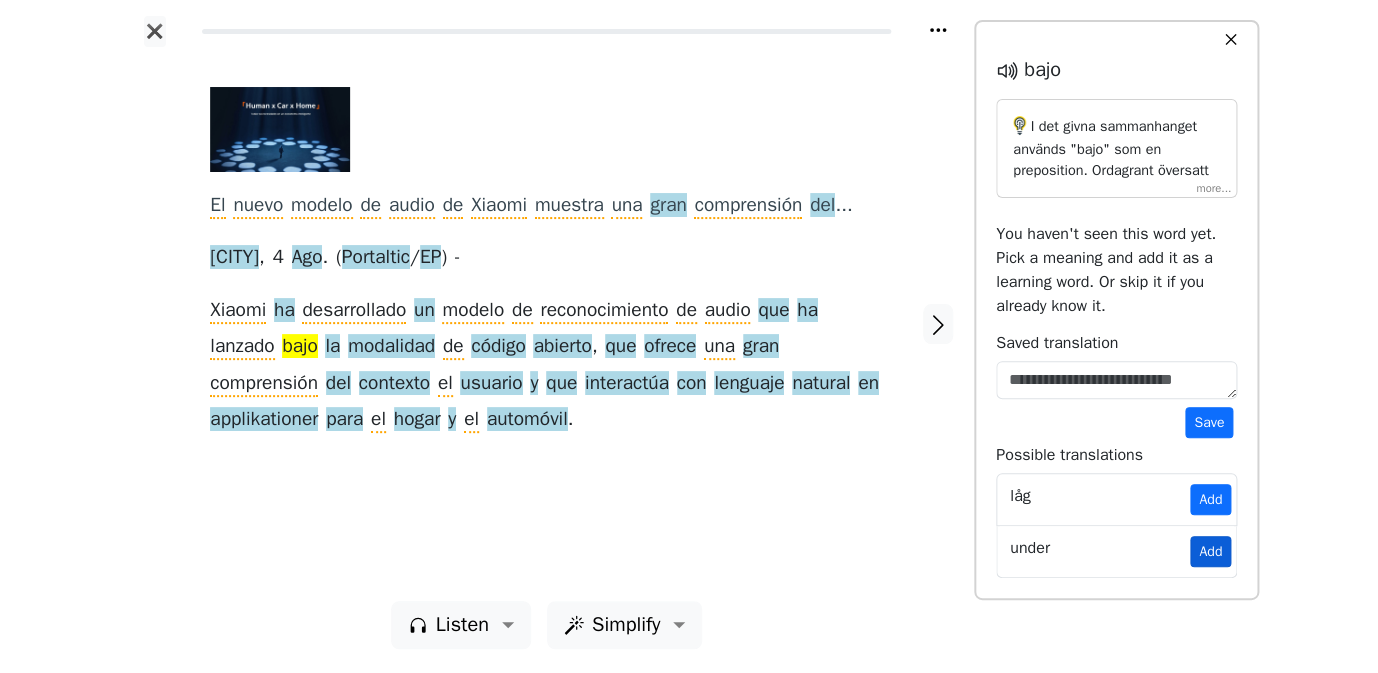 click on "Add" at bounding box center [1210, 551] 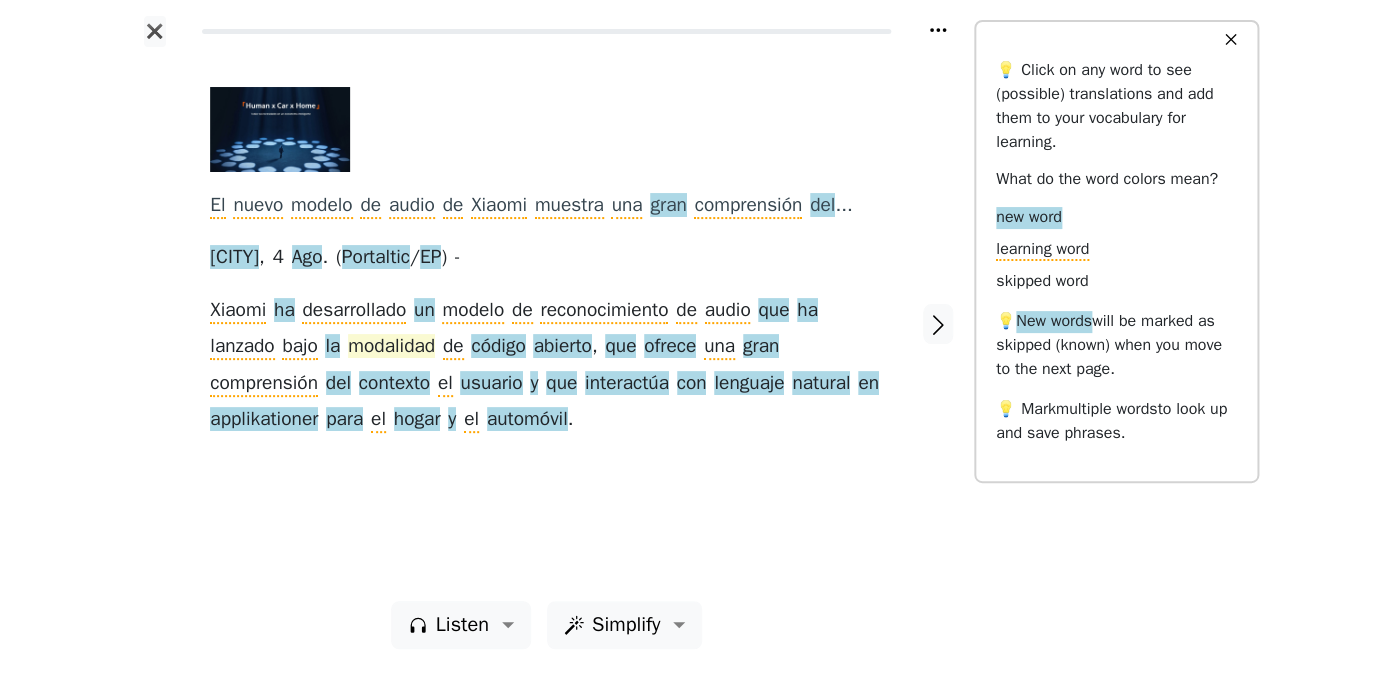 click on "modalidad" at bounding box center (391, 347) 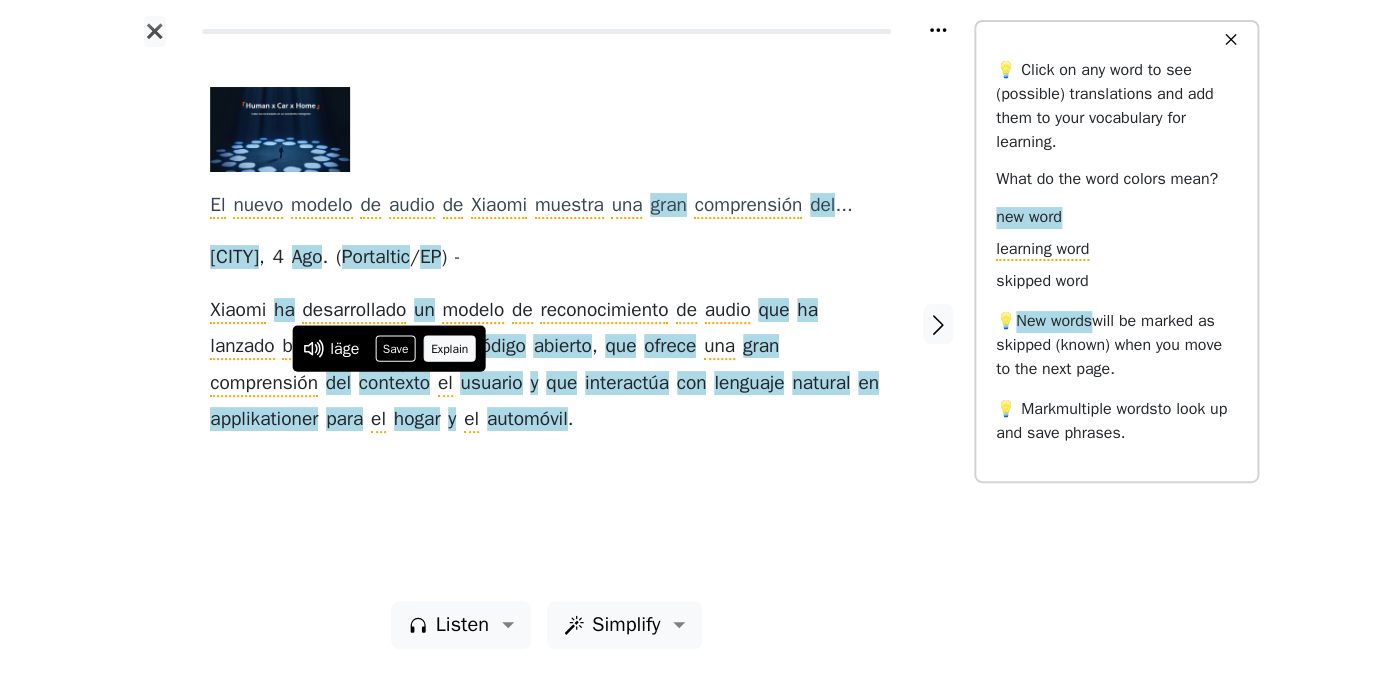 click on "Explain" at bounding box center (450, 349) 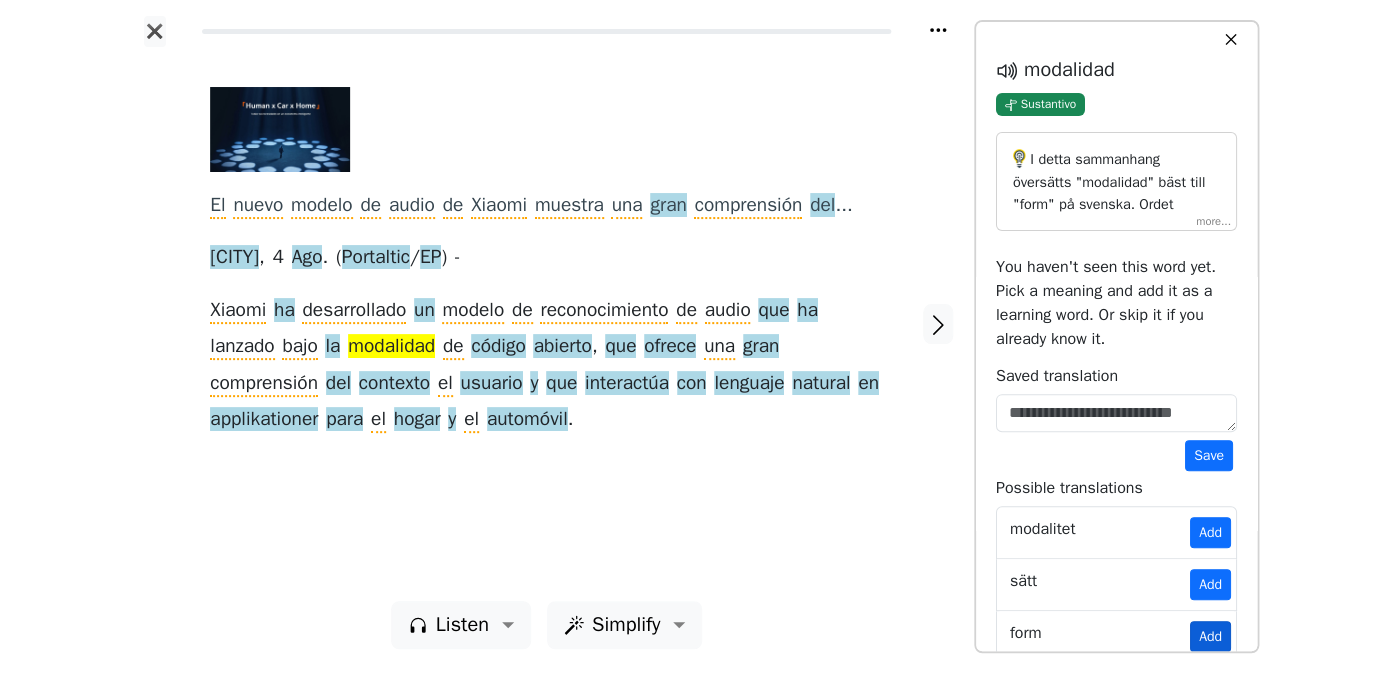 click on "Add" at bounding box center (1210, 636) 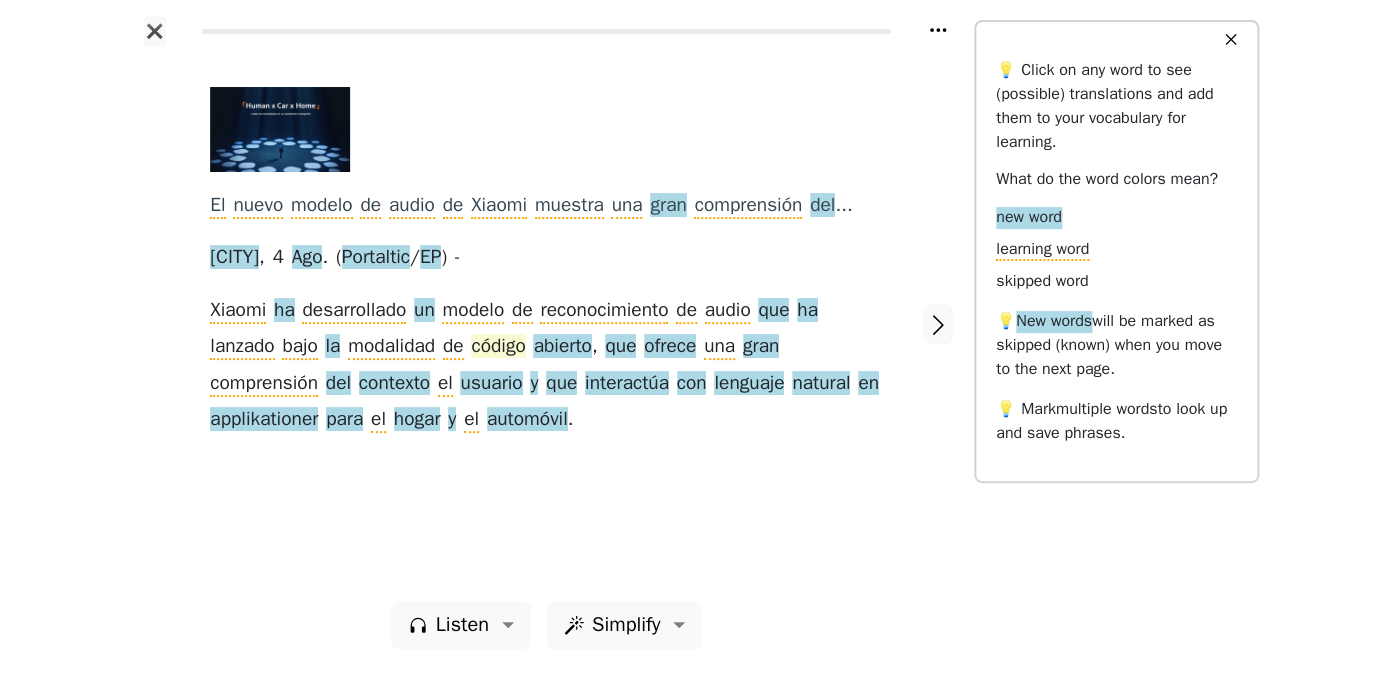 click on "código" at bounding box center (498, 347) 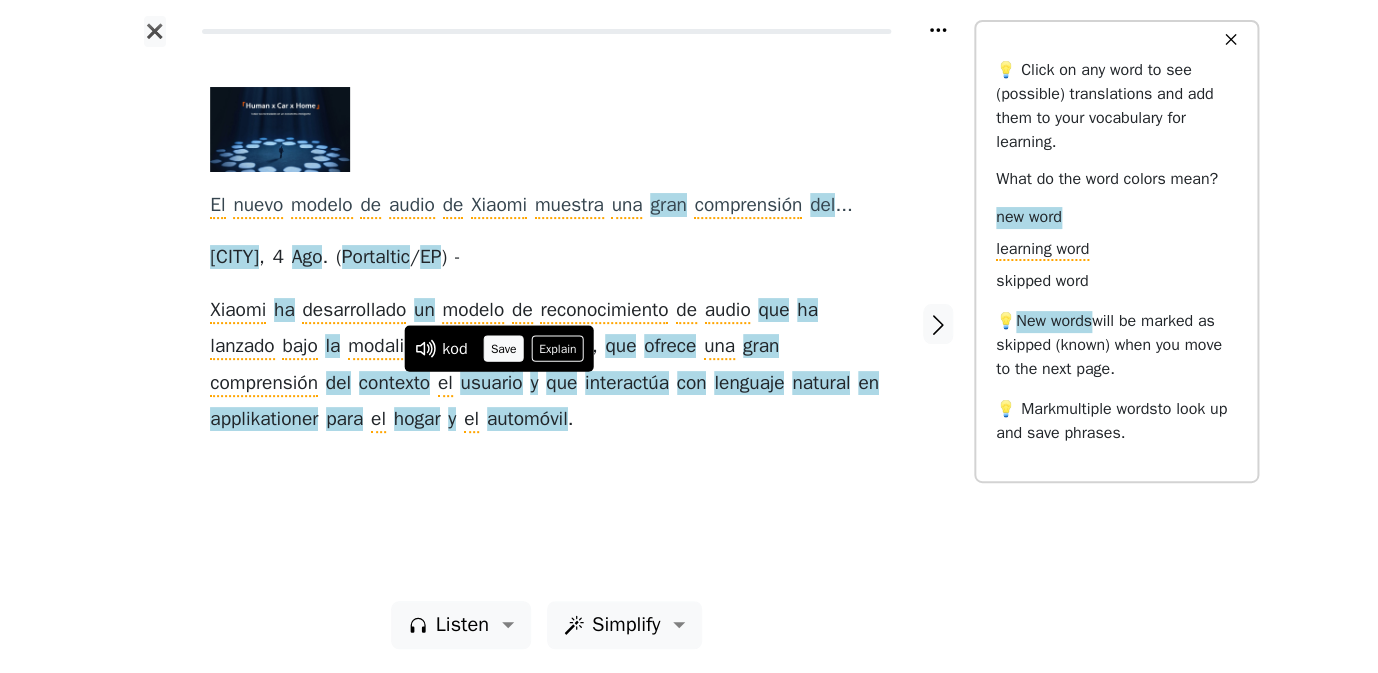click on "Save" at bounding box center [503, 349] 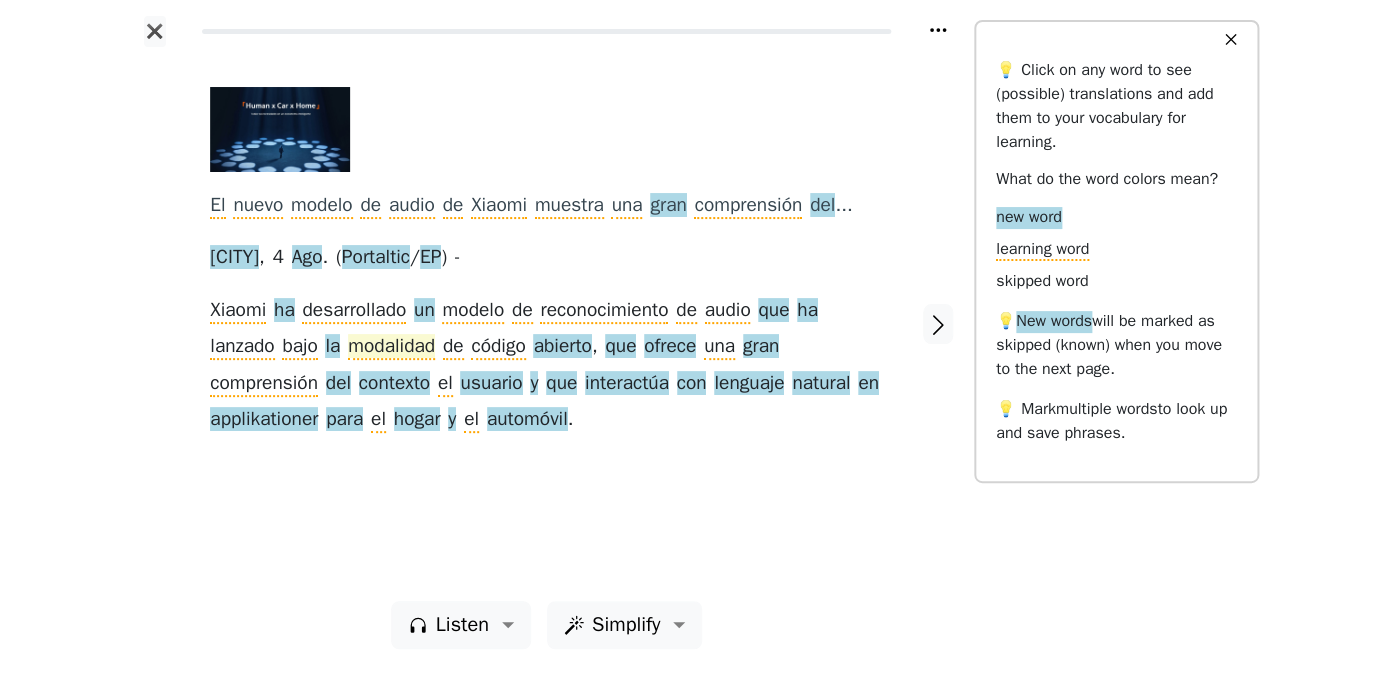 click on "modalidad" at bounding box center (391, 347) 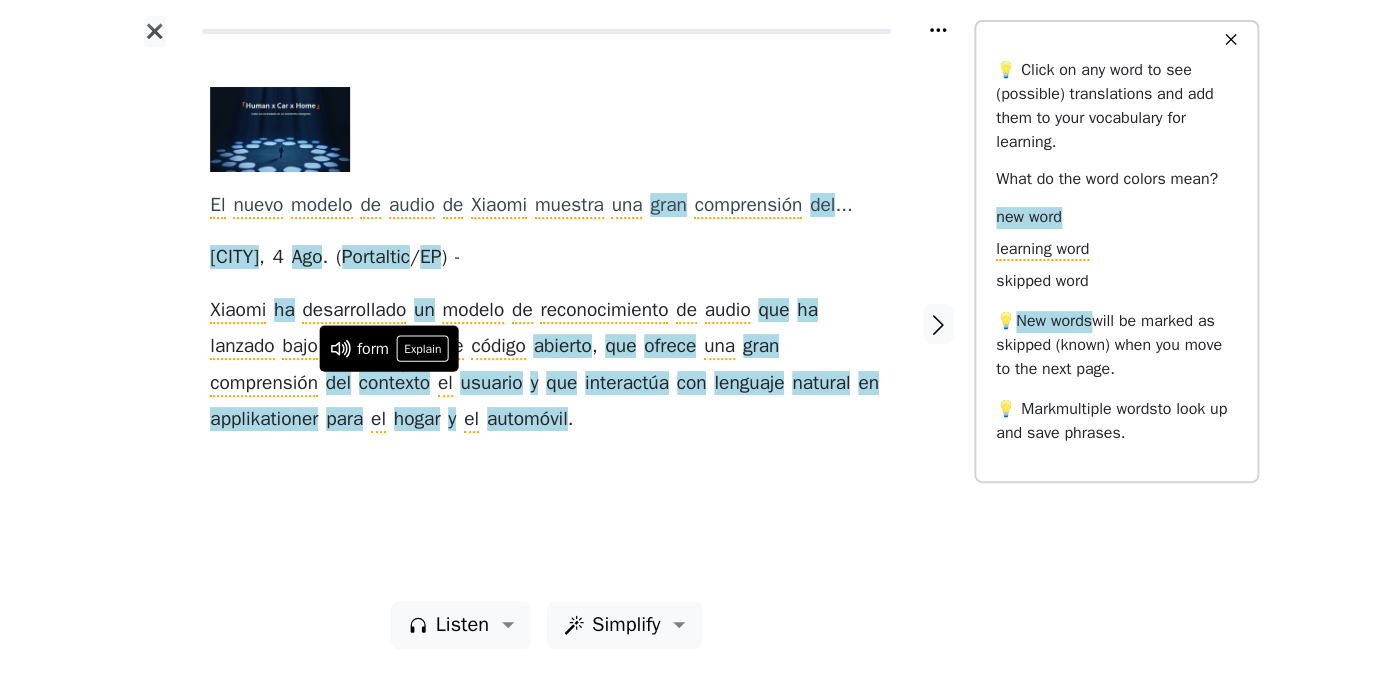 click on "modalidad" at bounding box center (391, 347) 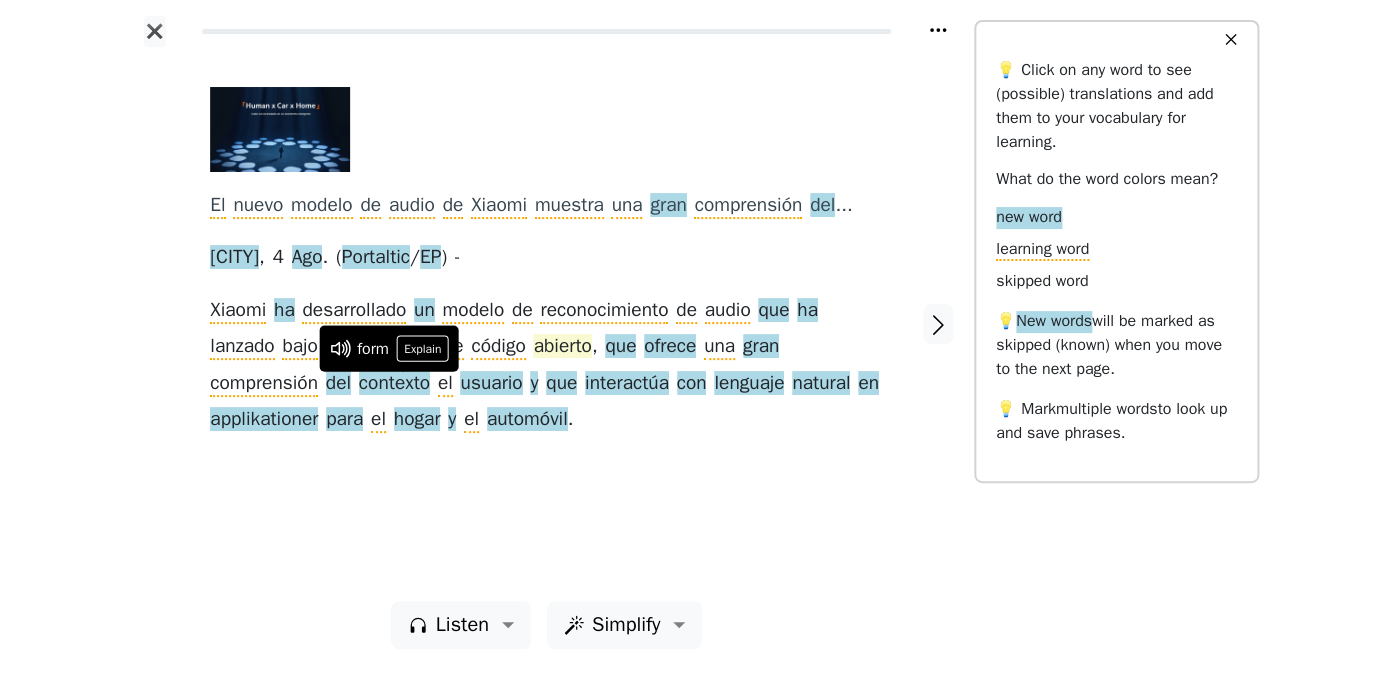 click on "abierto" at bounding box center (562, 347) 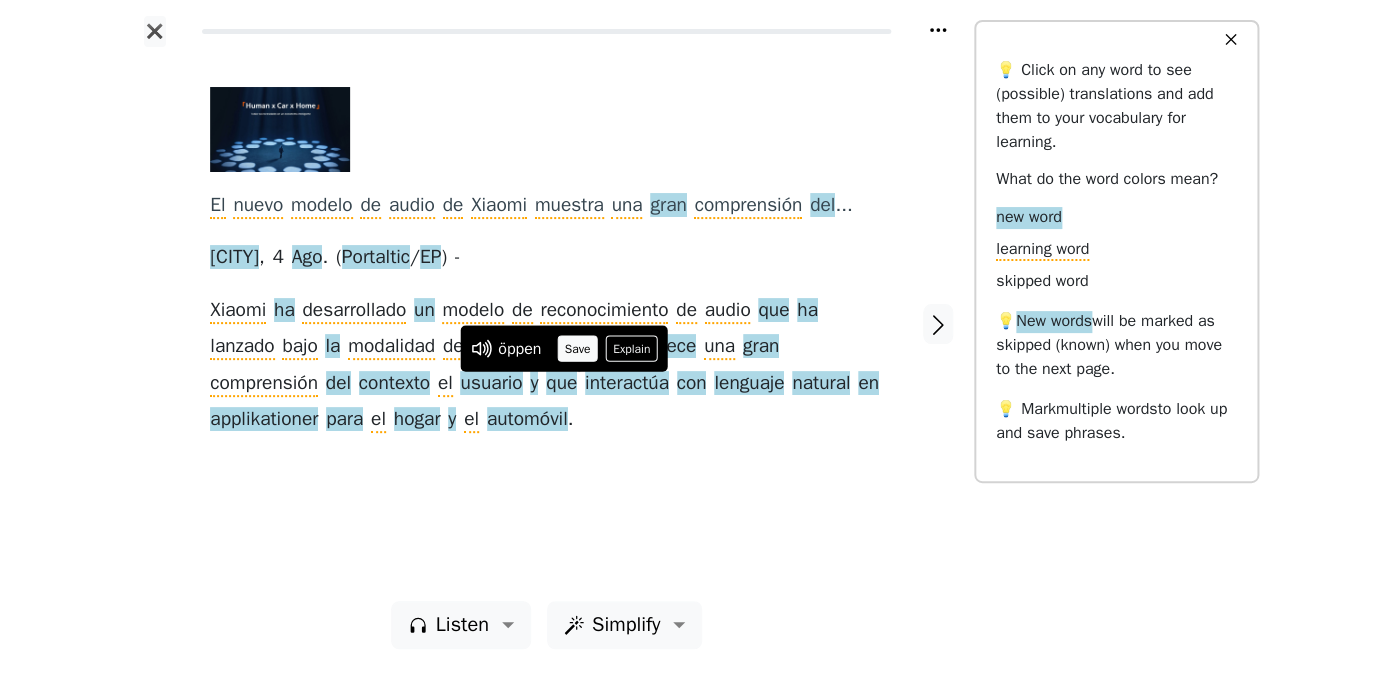 click on "Save" at bounding box center (577, 349) 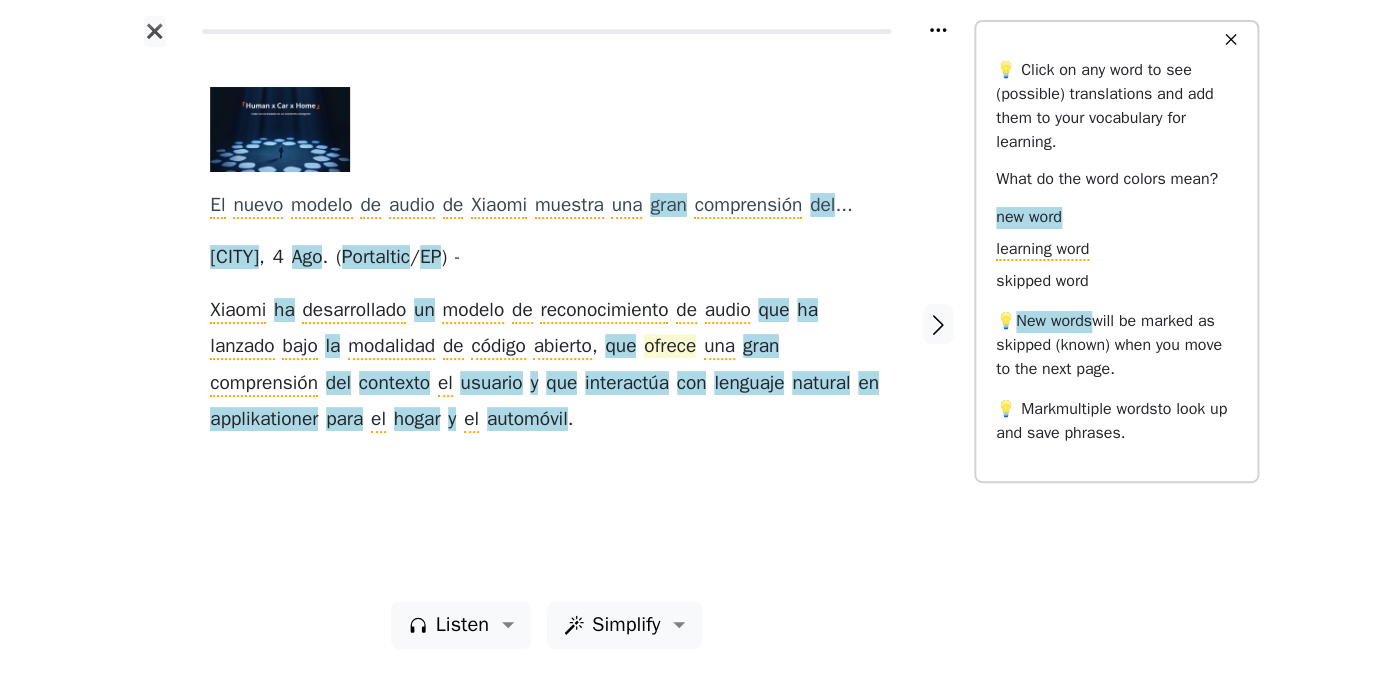 click on "ofrece" at bounding box center [670, 347] 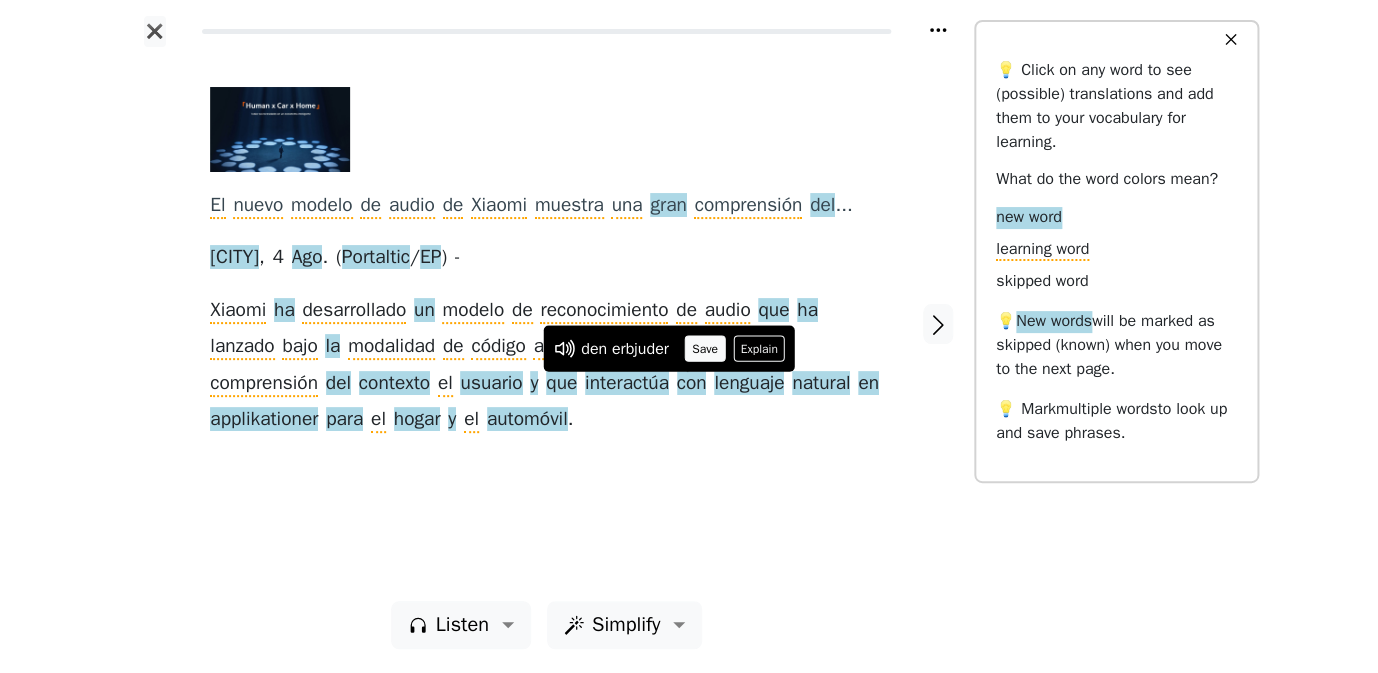 click on "Save" at bounding box center (705, 349) 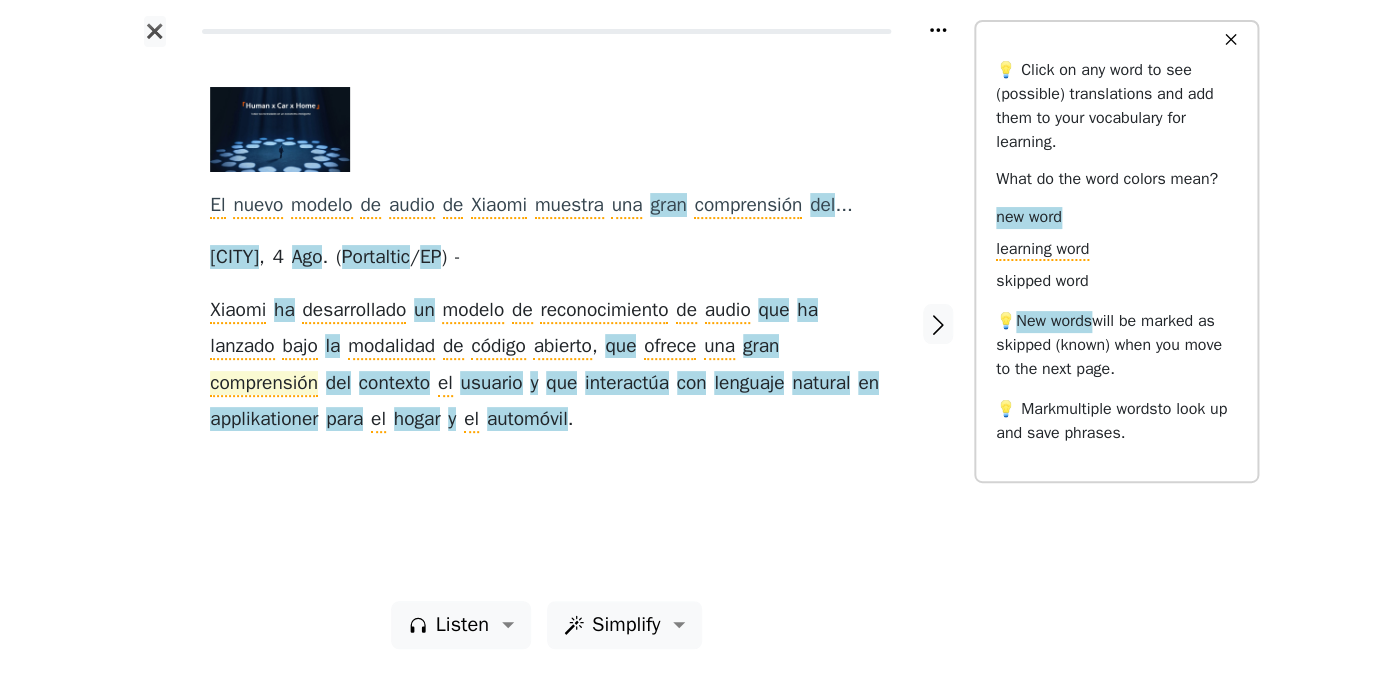 click on "comprensión" at bounding box center [264, 384] 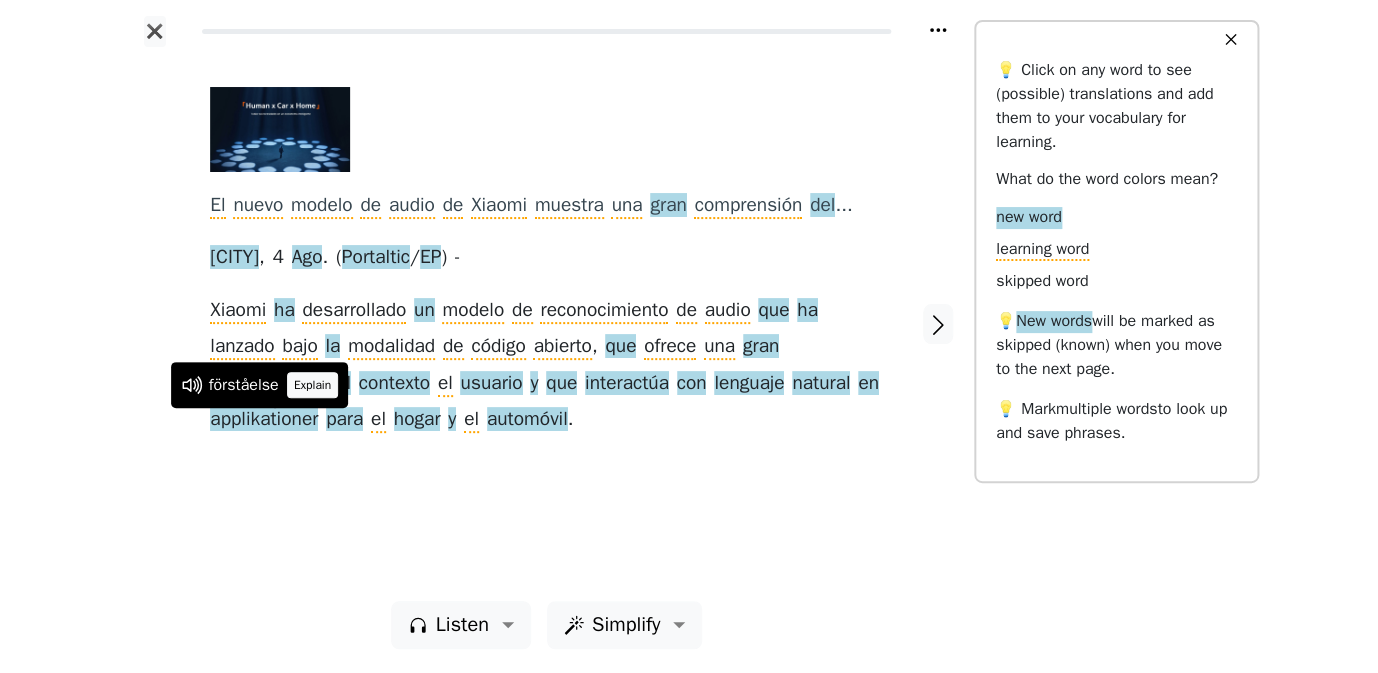 click on "Explain" at bounding box center (313, 385) 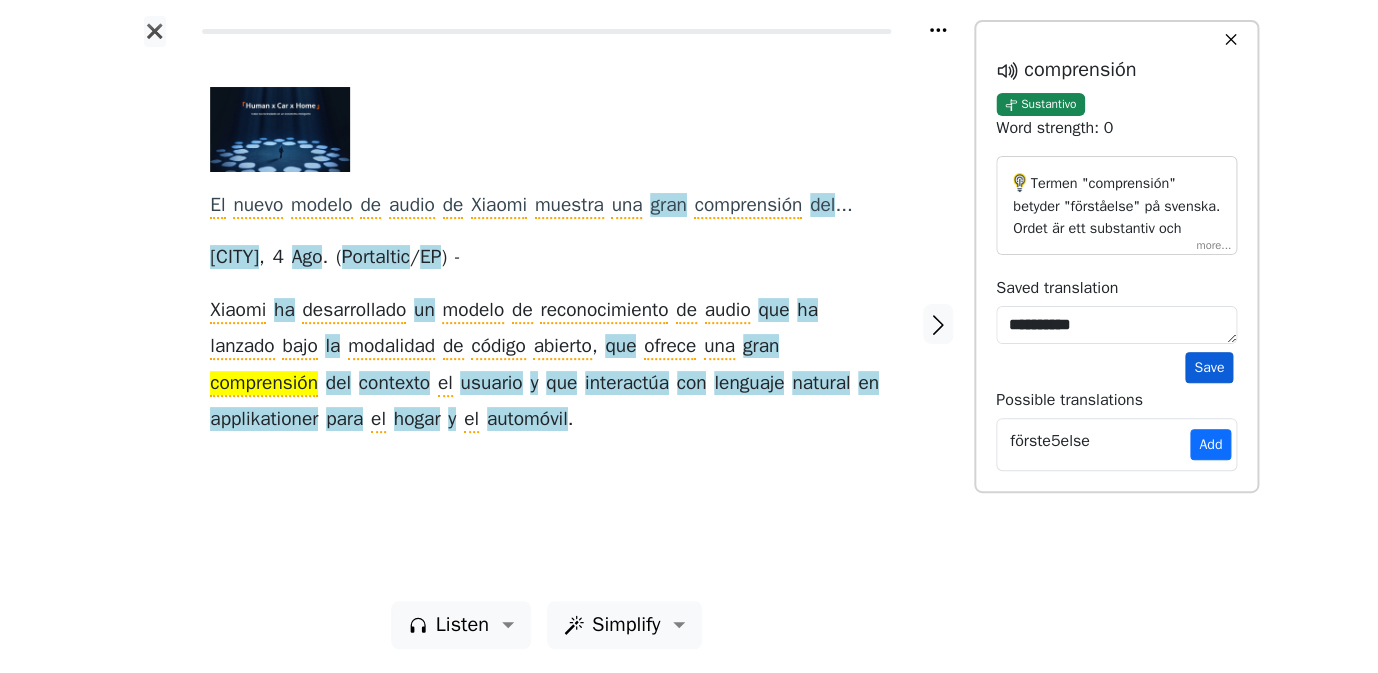 click on "Save" at bounding box center (1209, 367) 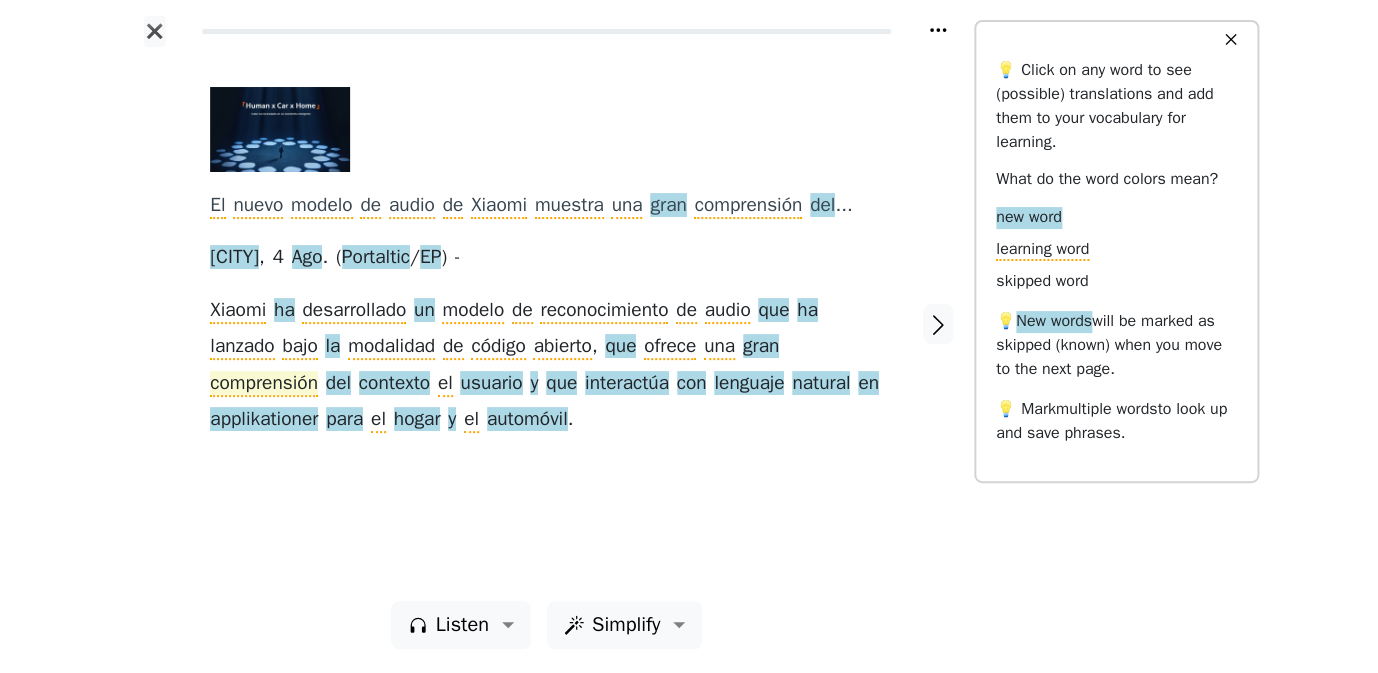 click on "comprensión" at bounding box center [264, 384] 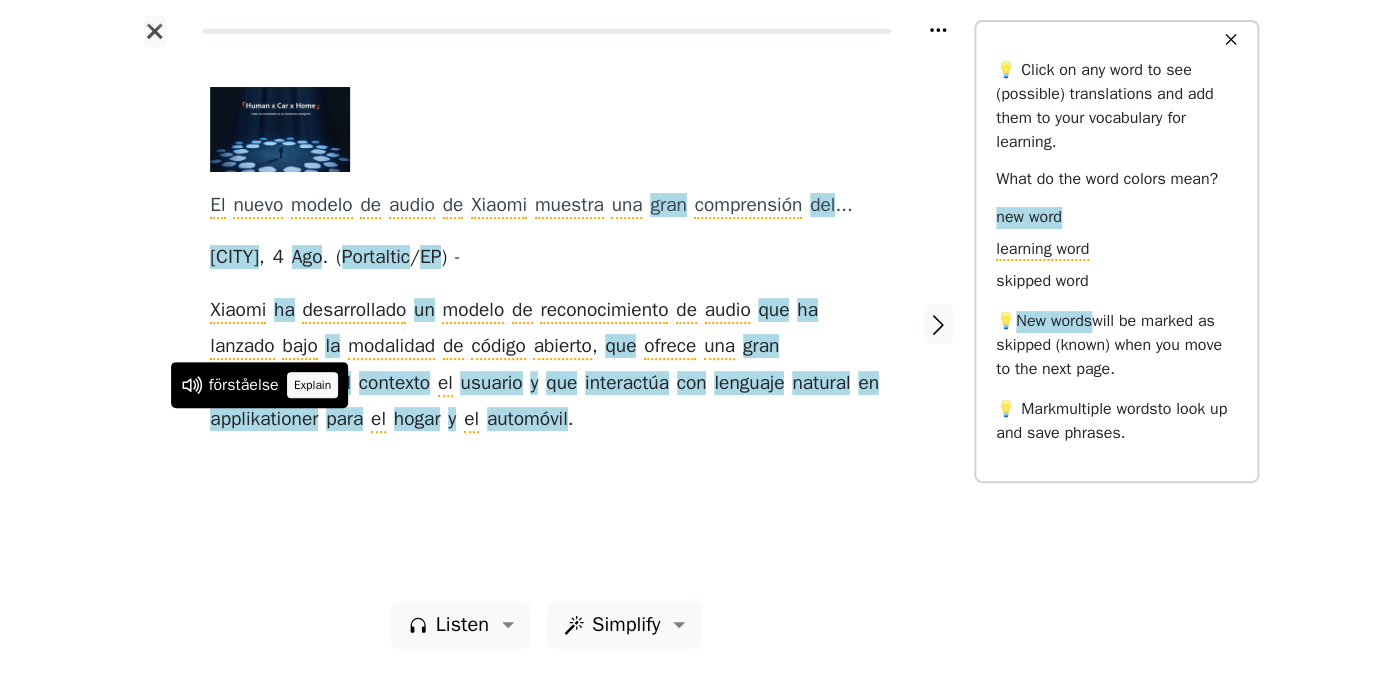 click on "Explain" at bounding box center (313, 385) 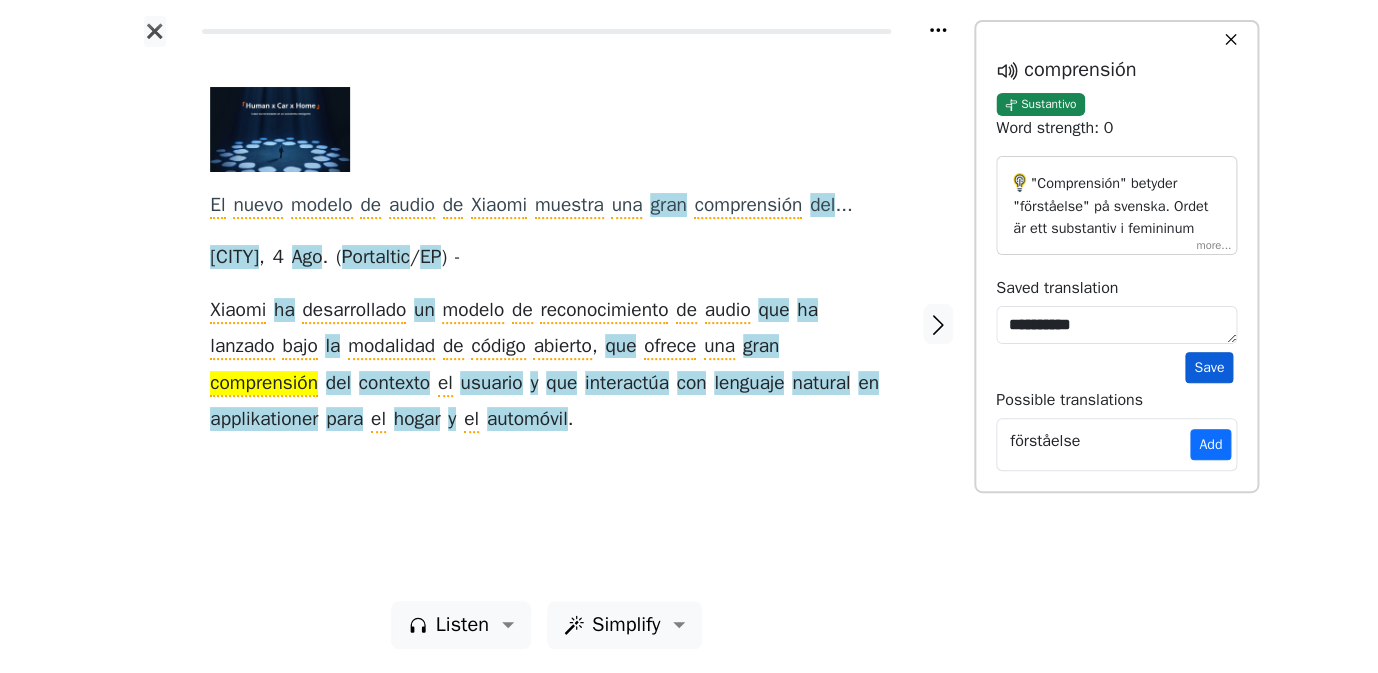 click on "Save" at bounding box center (1209, 367) 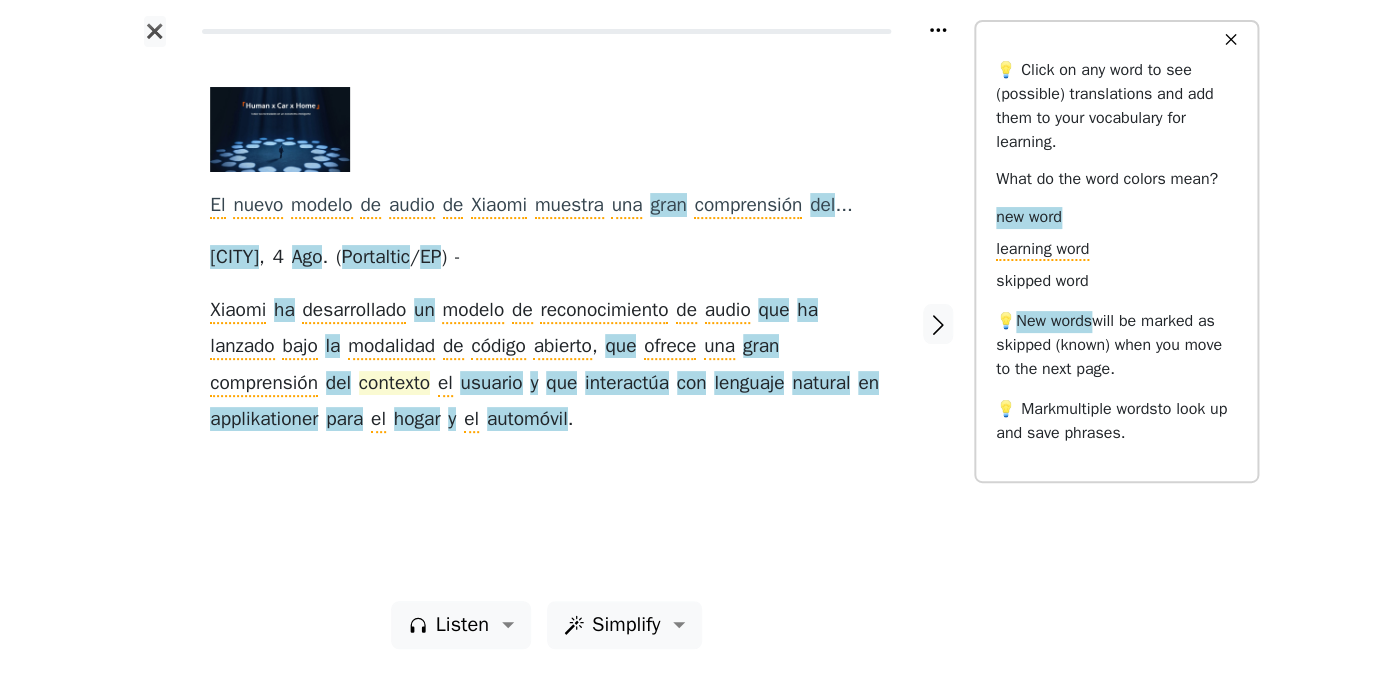 click on "contexto" at bounding box center [394, 384] 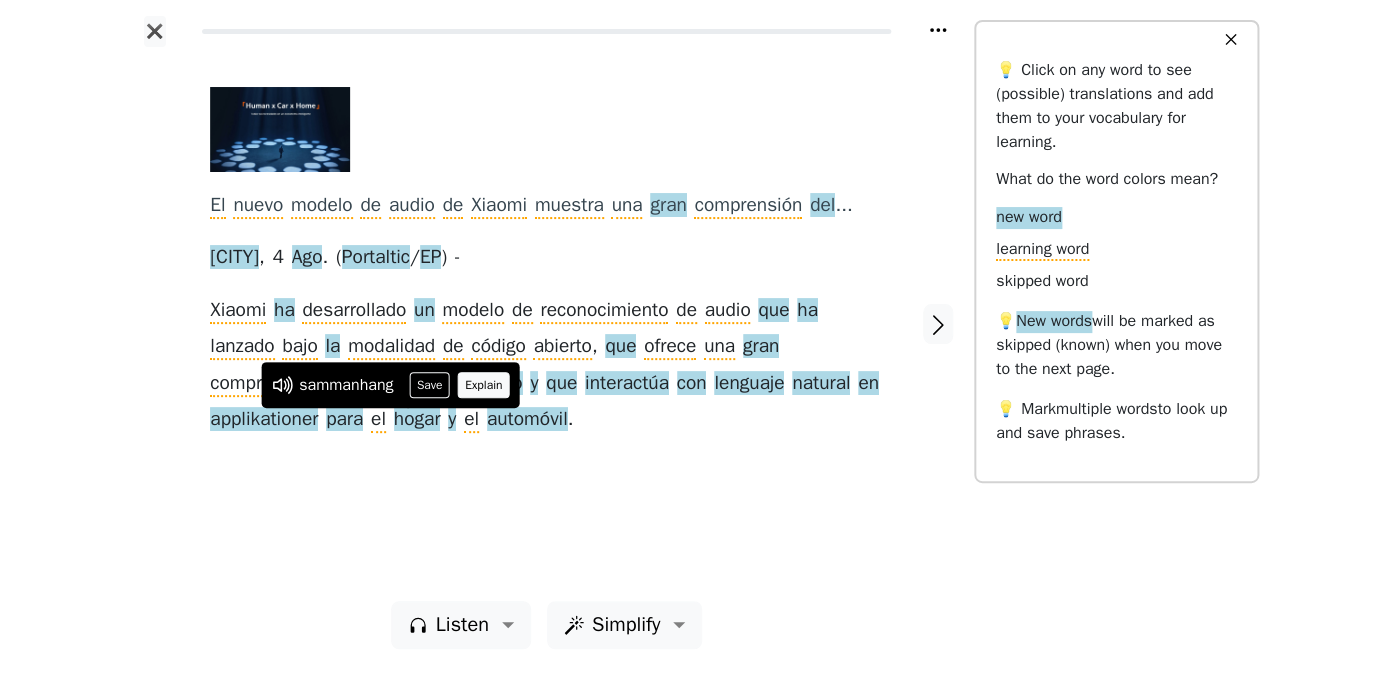 click on "Explain" at bounding box center (484, 385) 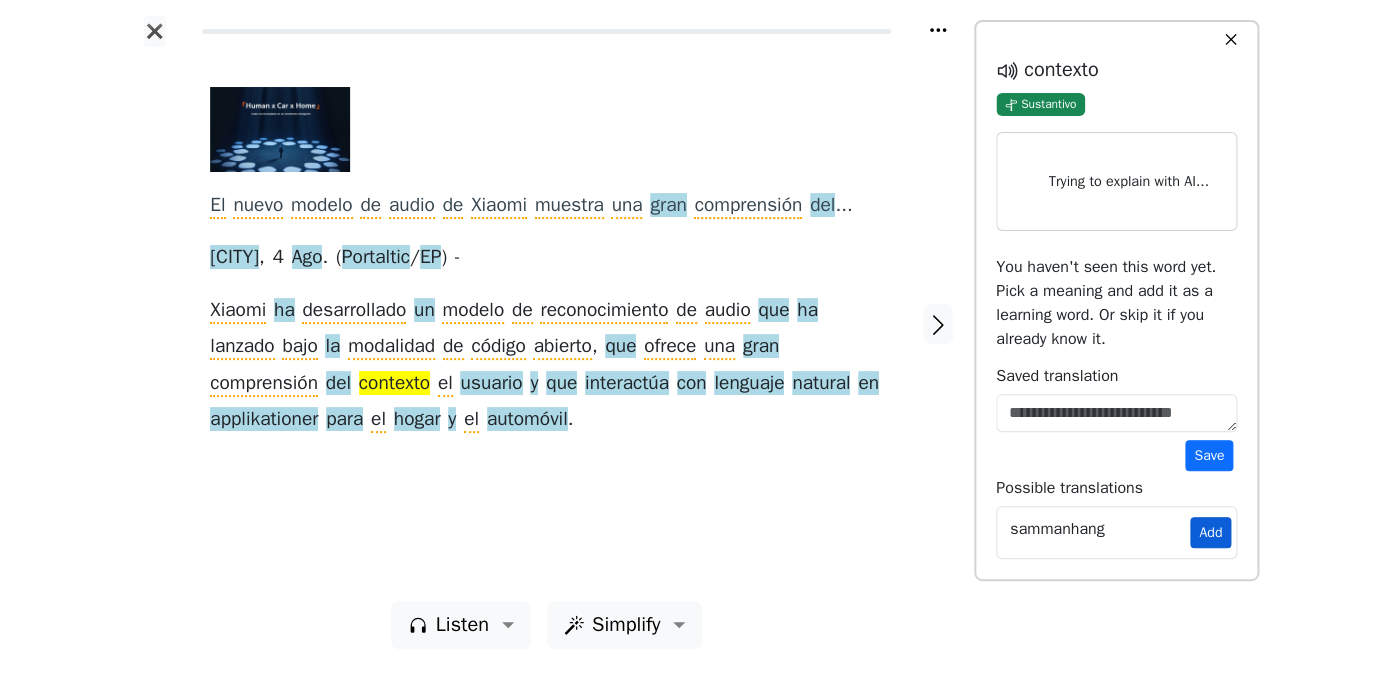click on "Add" at bounding box center (1210, 532) 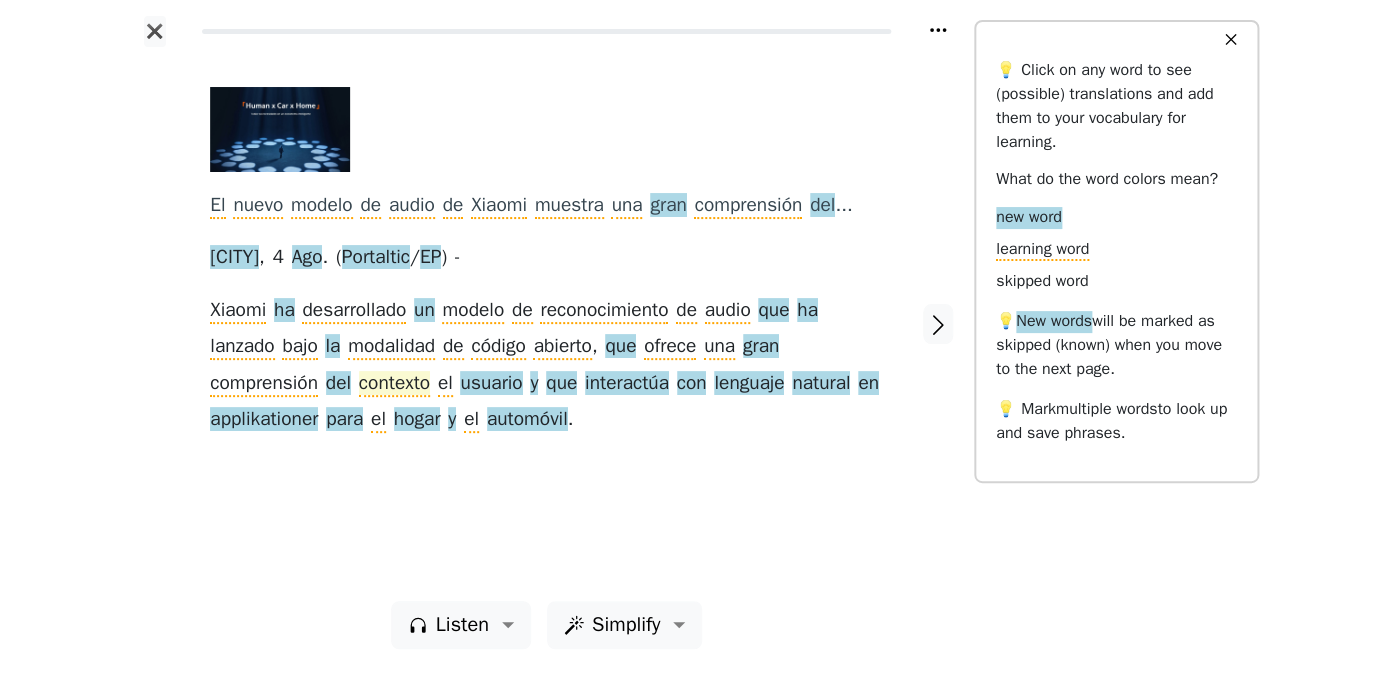click on "contexto" at bounding box center (394, 384) 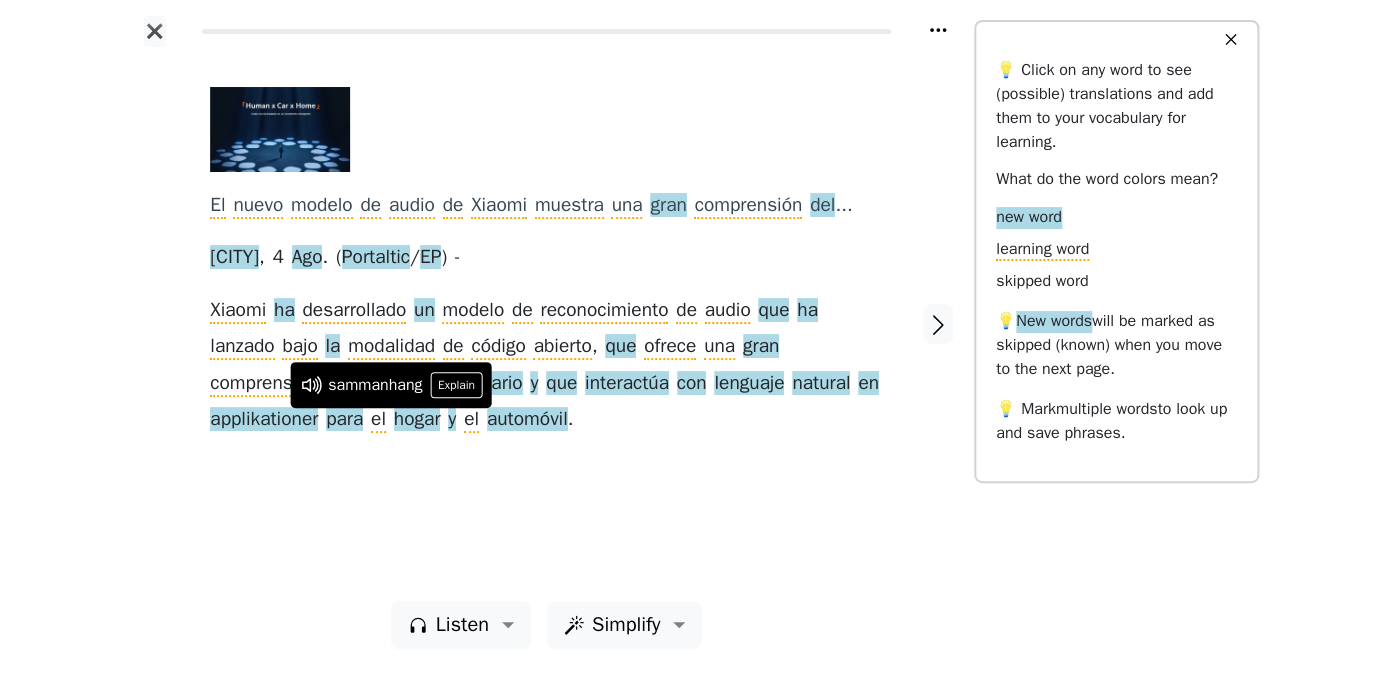 click on "sammanhang" at bounding box center (375, 385) 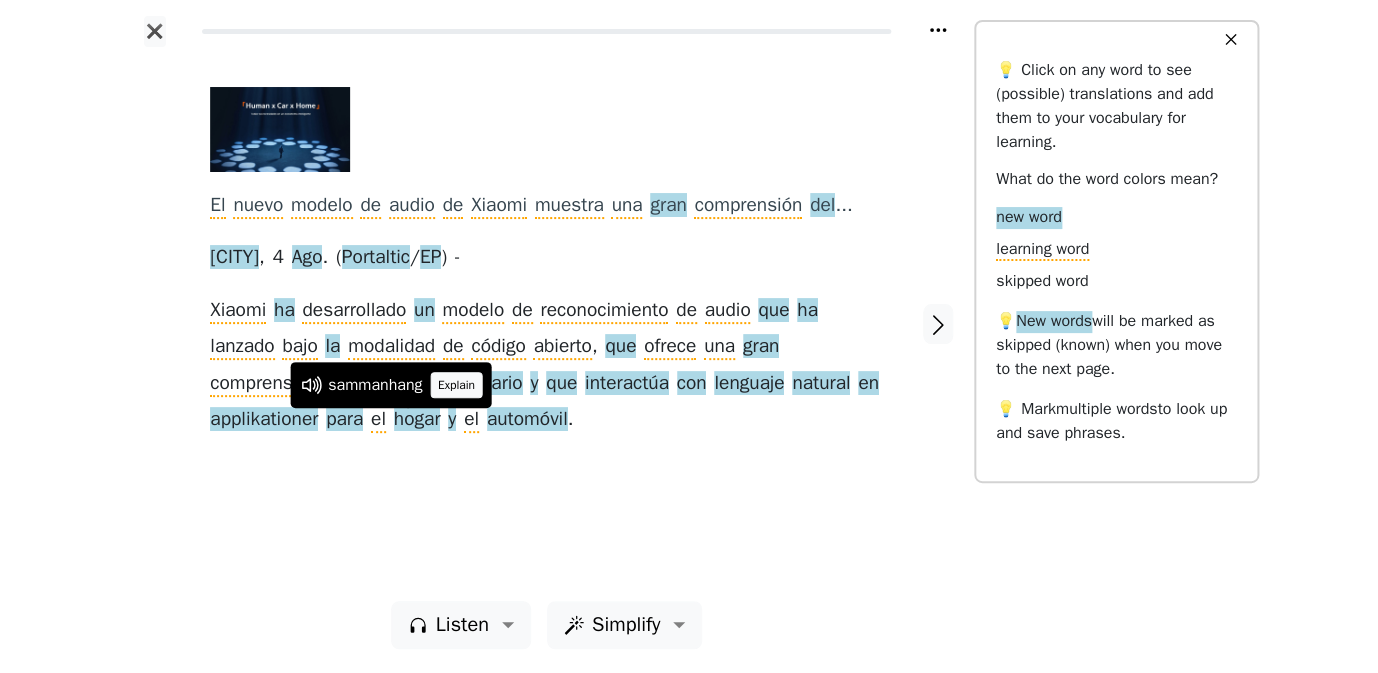 click on "Explain" at bounding box center [456, 385] 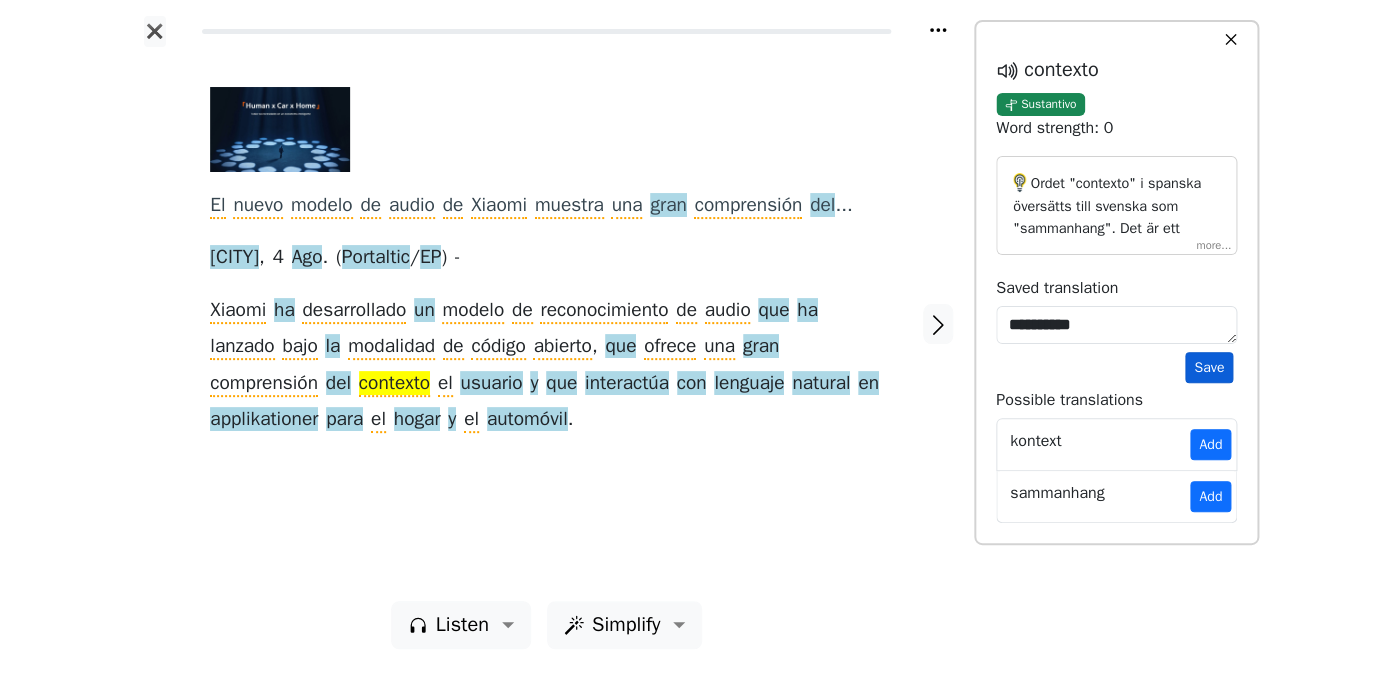 click on "Save" at bounding box center (1209, 367) 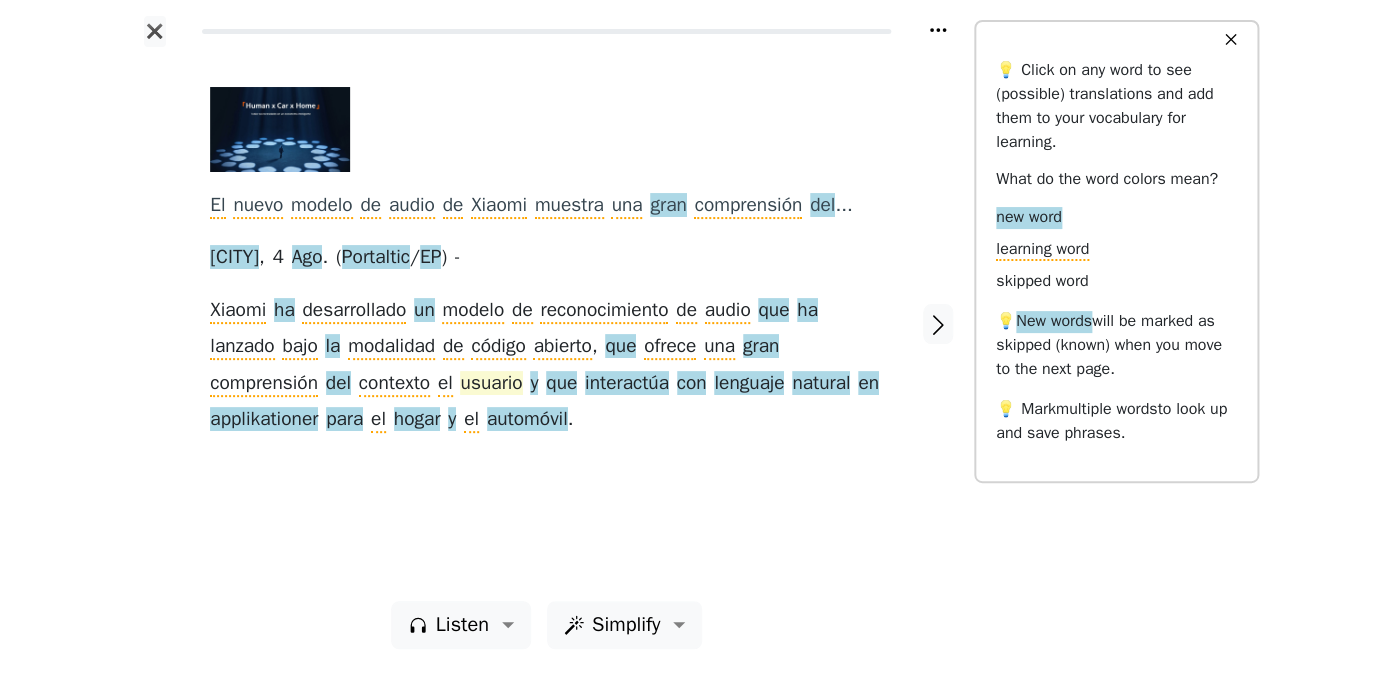 click on "usuario" at bounding box center [491, 384] 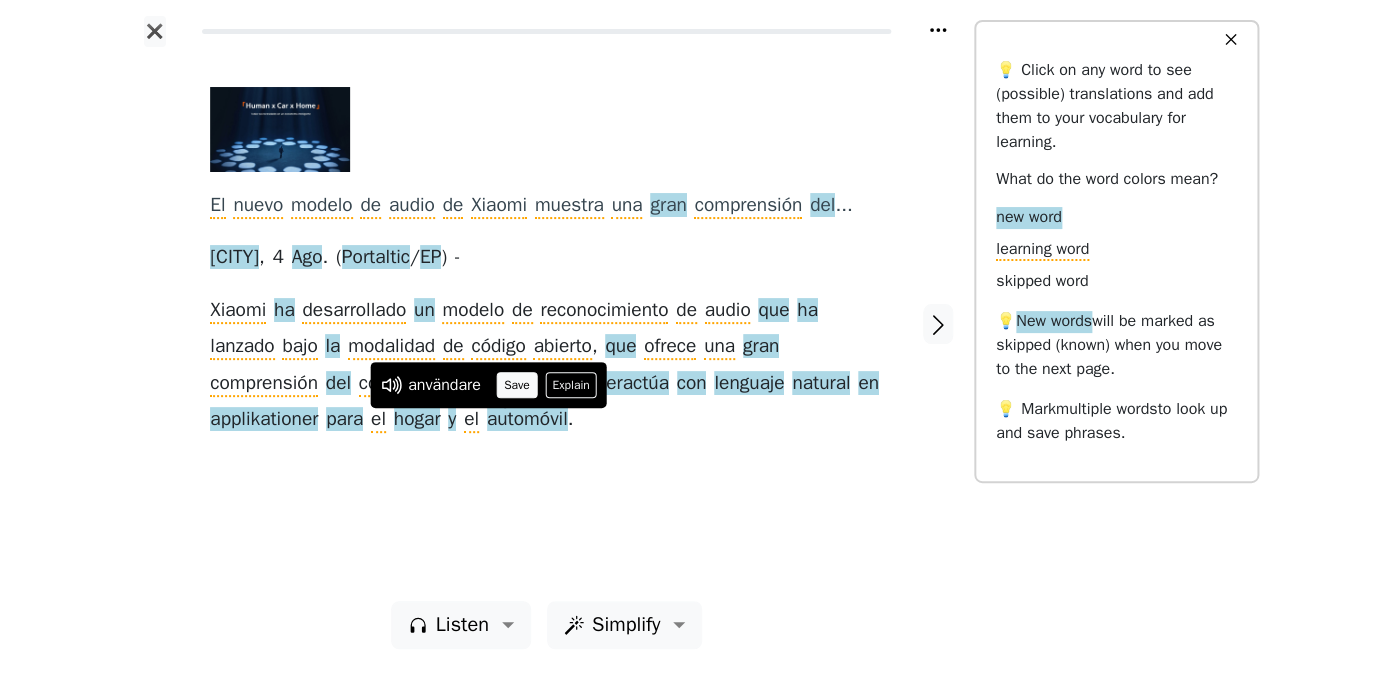 click on "Save" at bounding box center (517, 385) 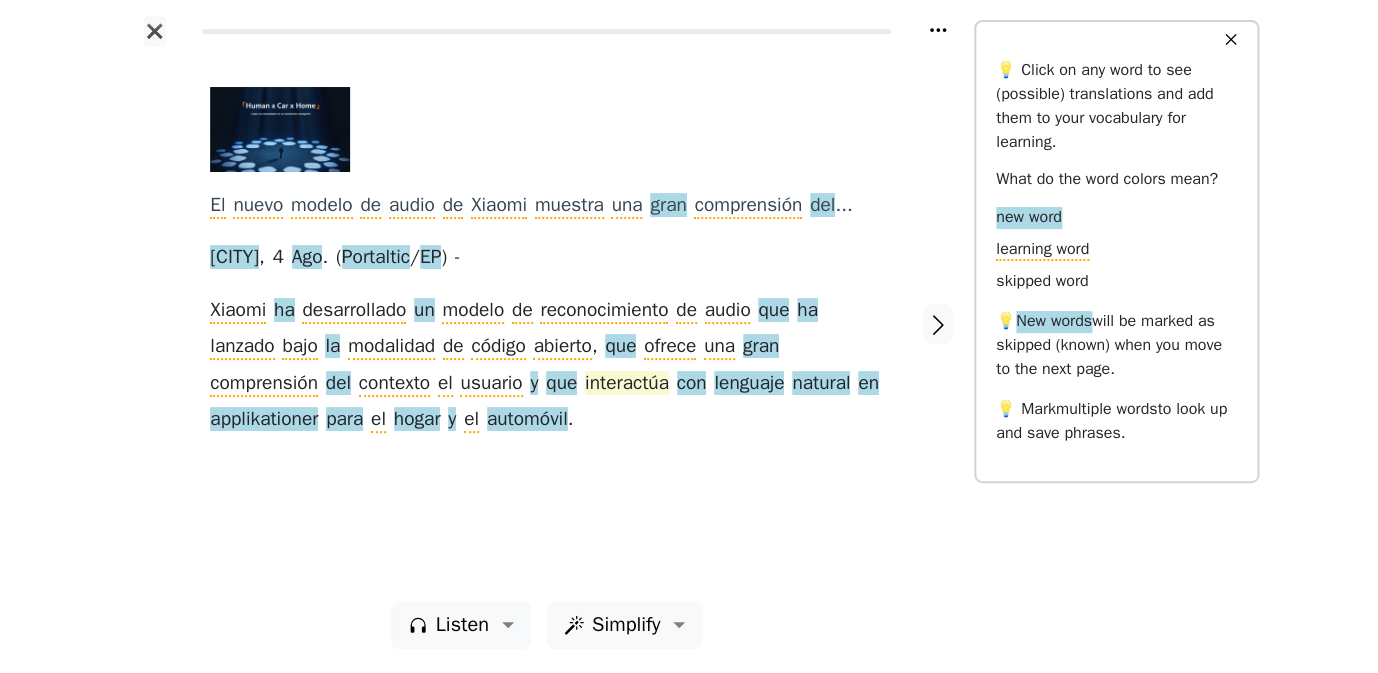 click on "interactúa" at bounding box center [627, 384] 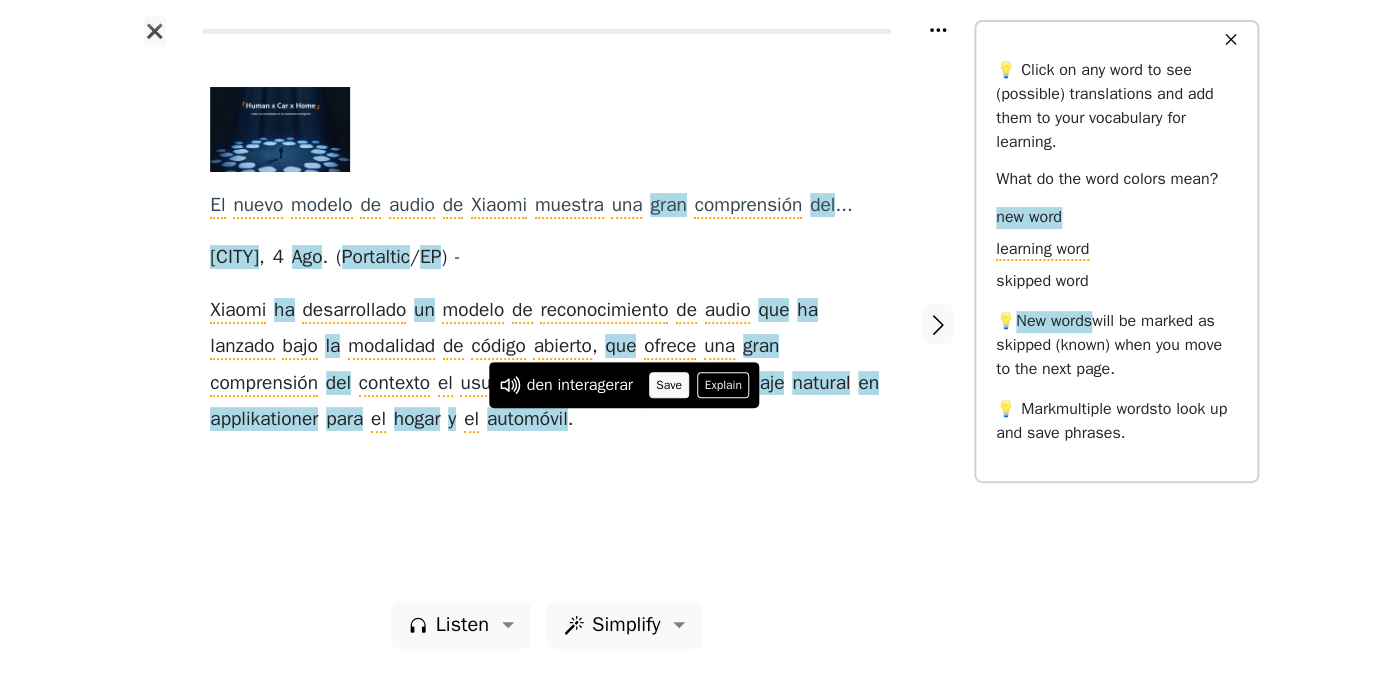 click on "Save" at bounding box center (669, 385) 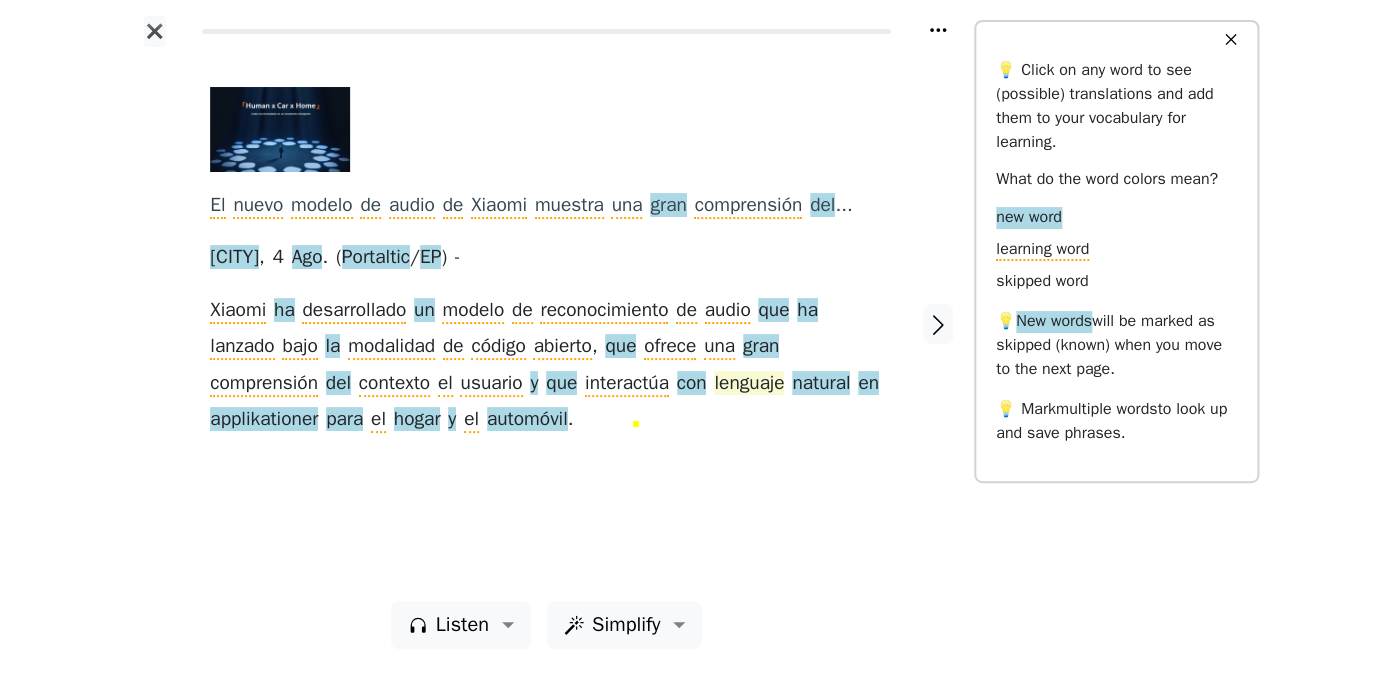 click on "lenguaje" at bounding box center (749, 384) 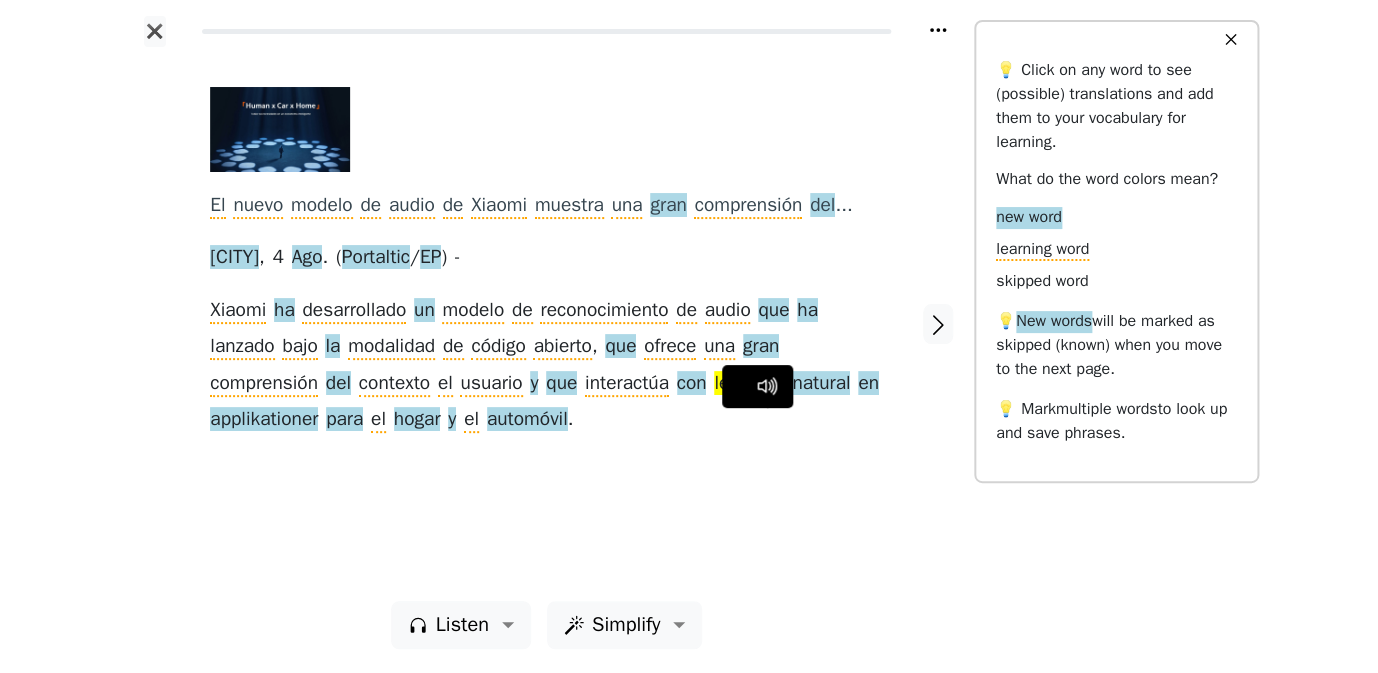 click on "lenguaje" at bounding box center (749, 384) 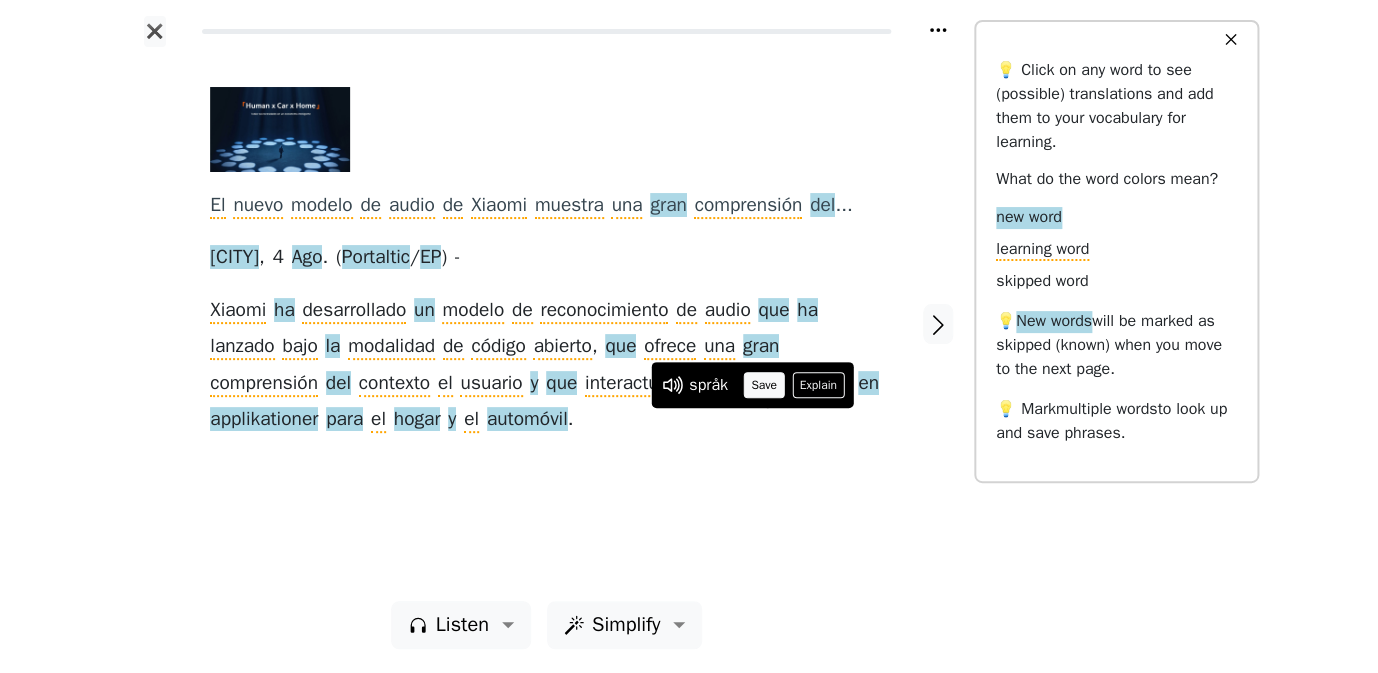 click on "Save" at bounding box center (764, 385) 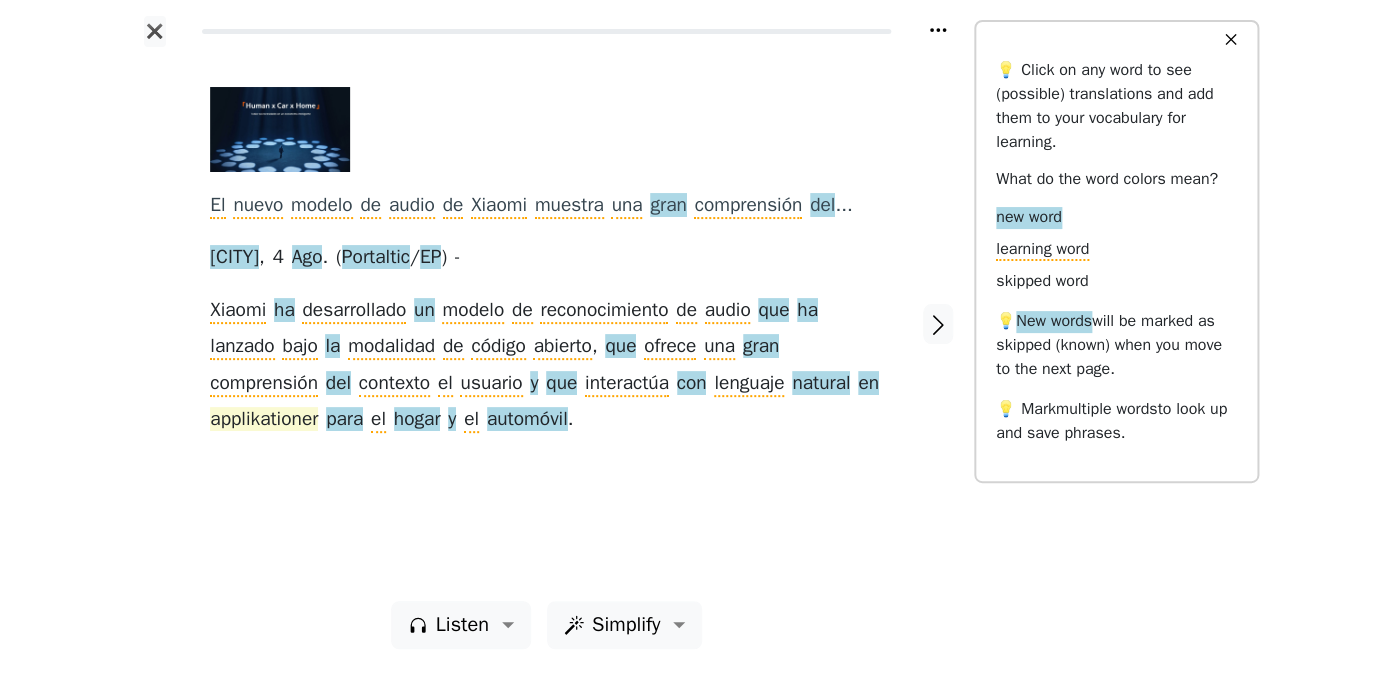 click on "applikationer" at bounding box center [264, 420] 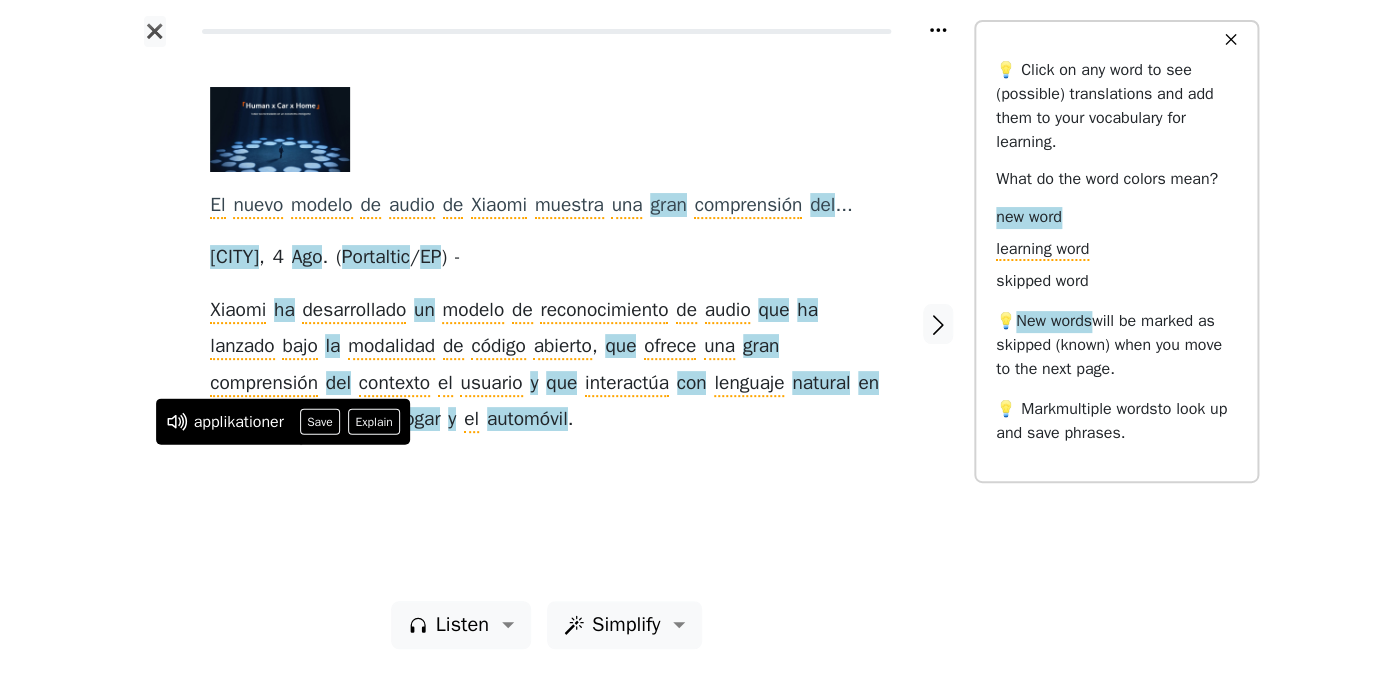 click on "applikationer Save Explain" at bounding box center (283, 422) 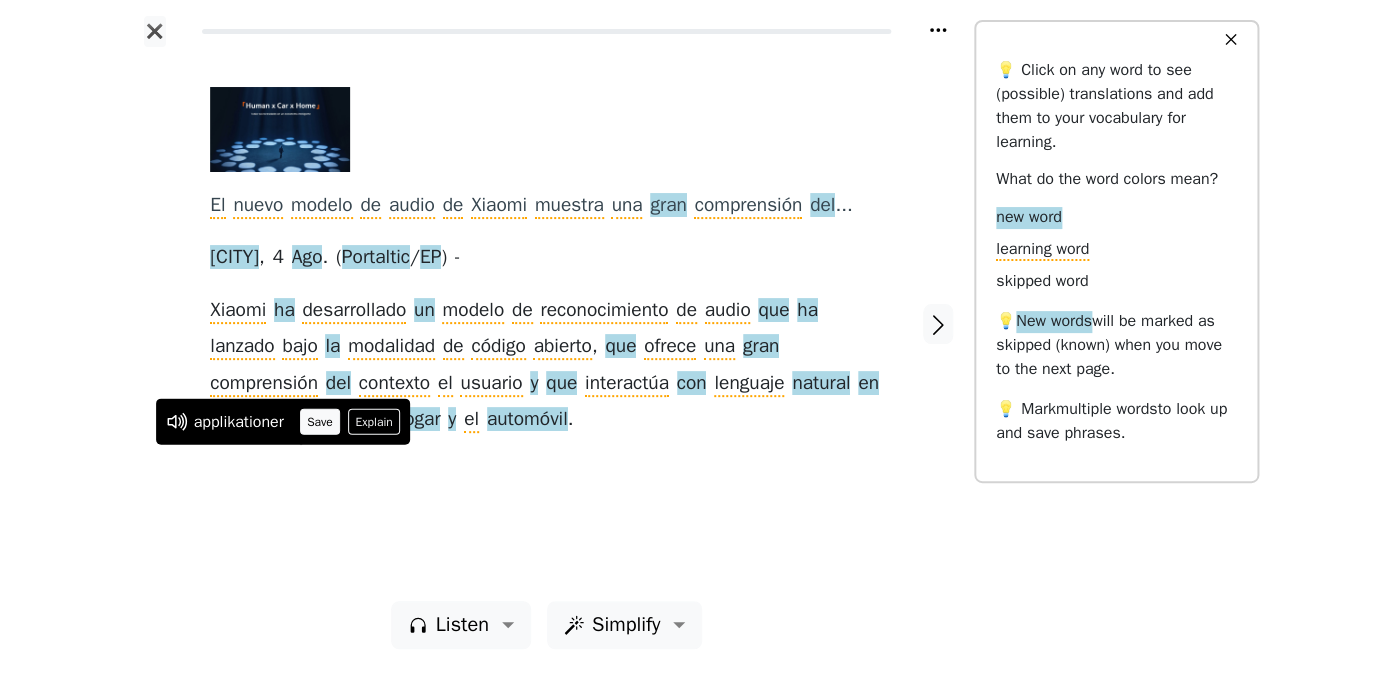 click on "Save" at bounding box center (320, 422) 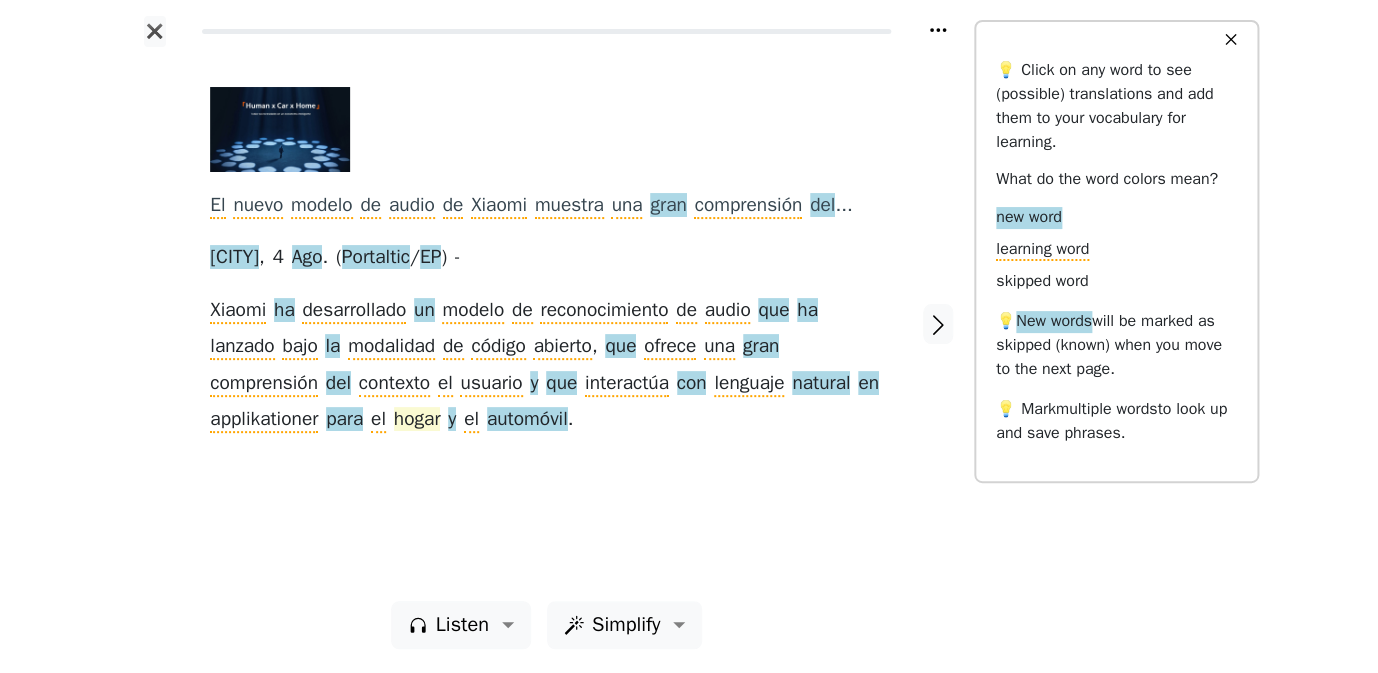 click on "hogar" at bounding box center [417, 420] 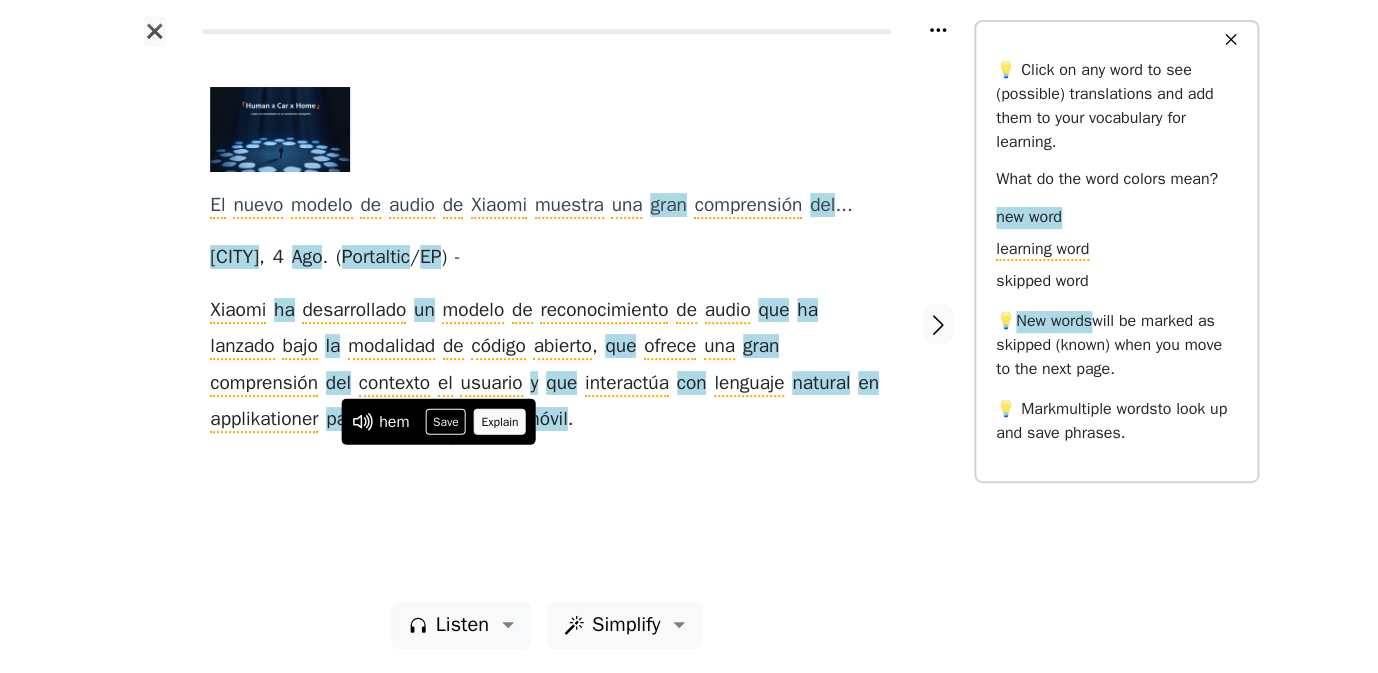 click on "Explain" at bounding box center [500, 422] 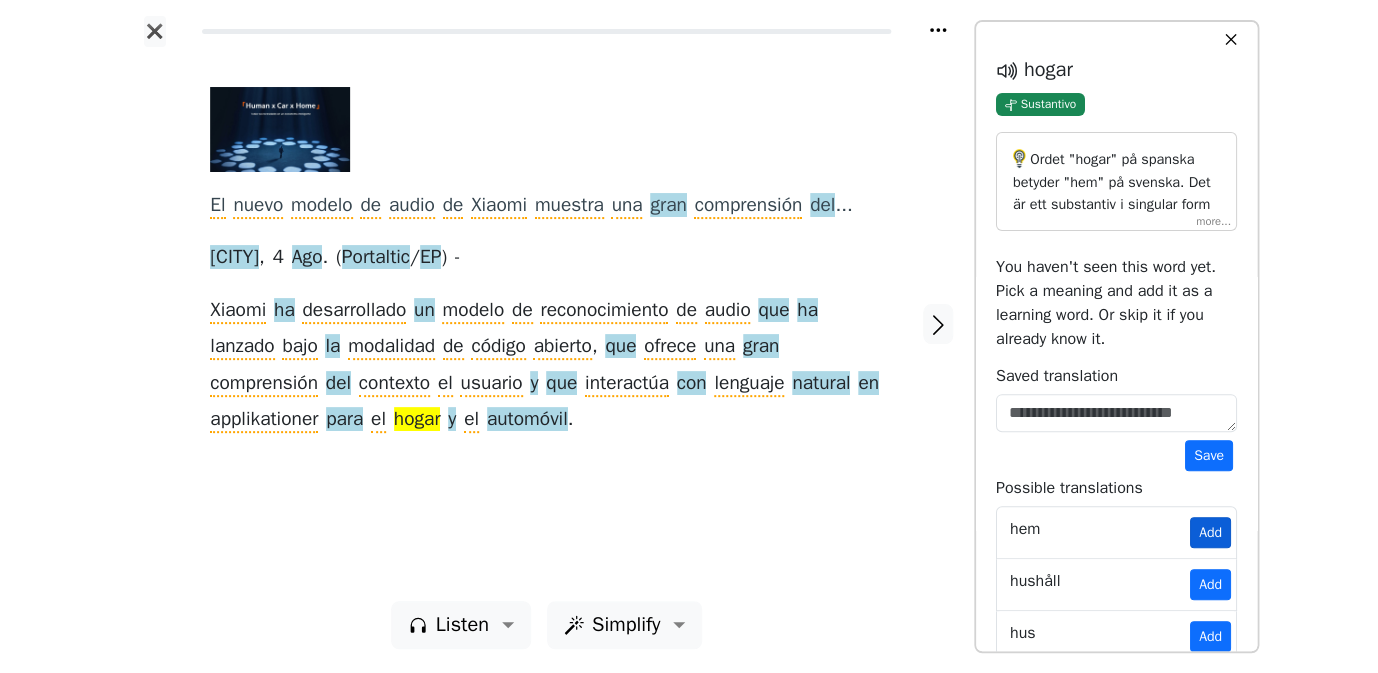 click on "Add" at bounding box center [1210, 532] 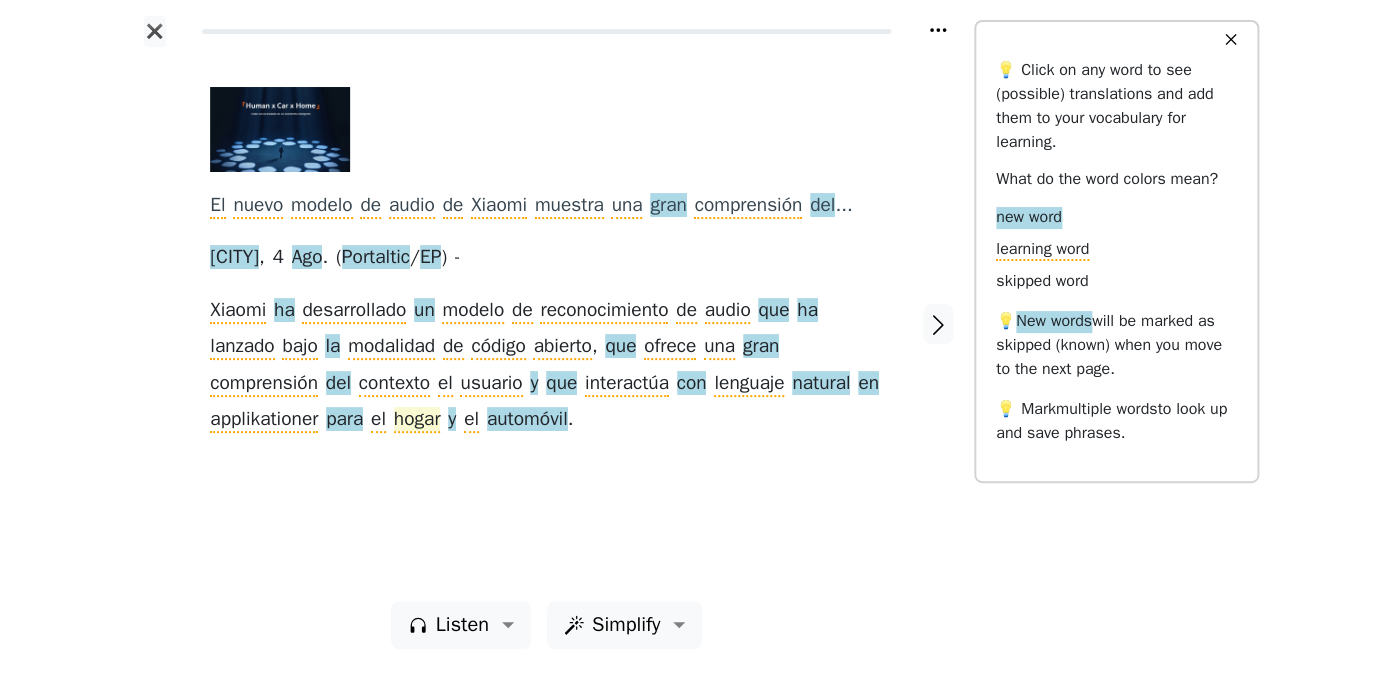 click on "hogar" at bounding box center [417, 420] 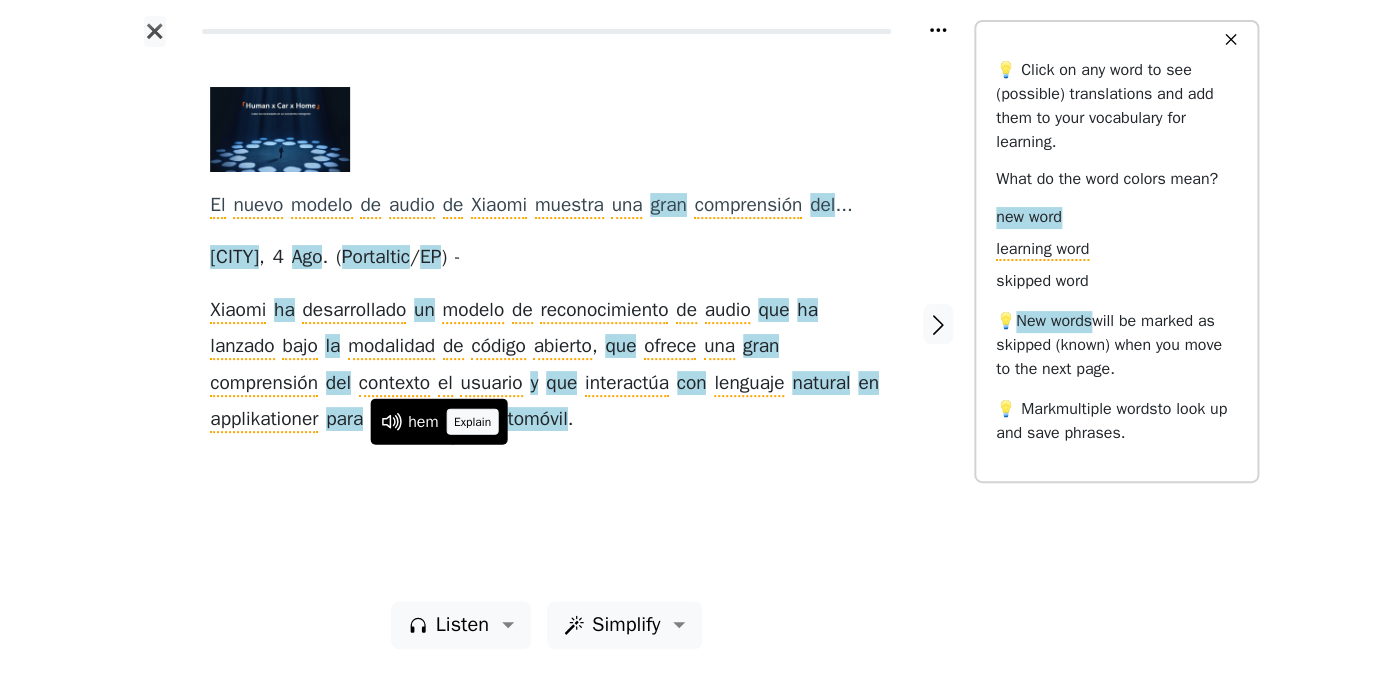click on "Explain" at bounding box center [472, 422] 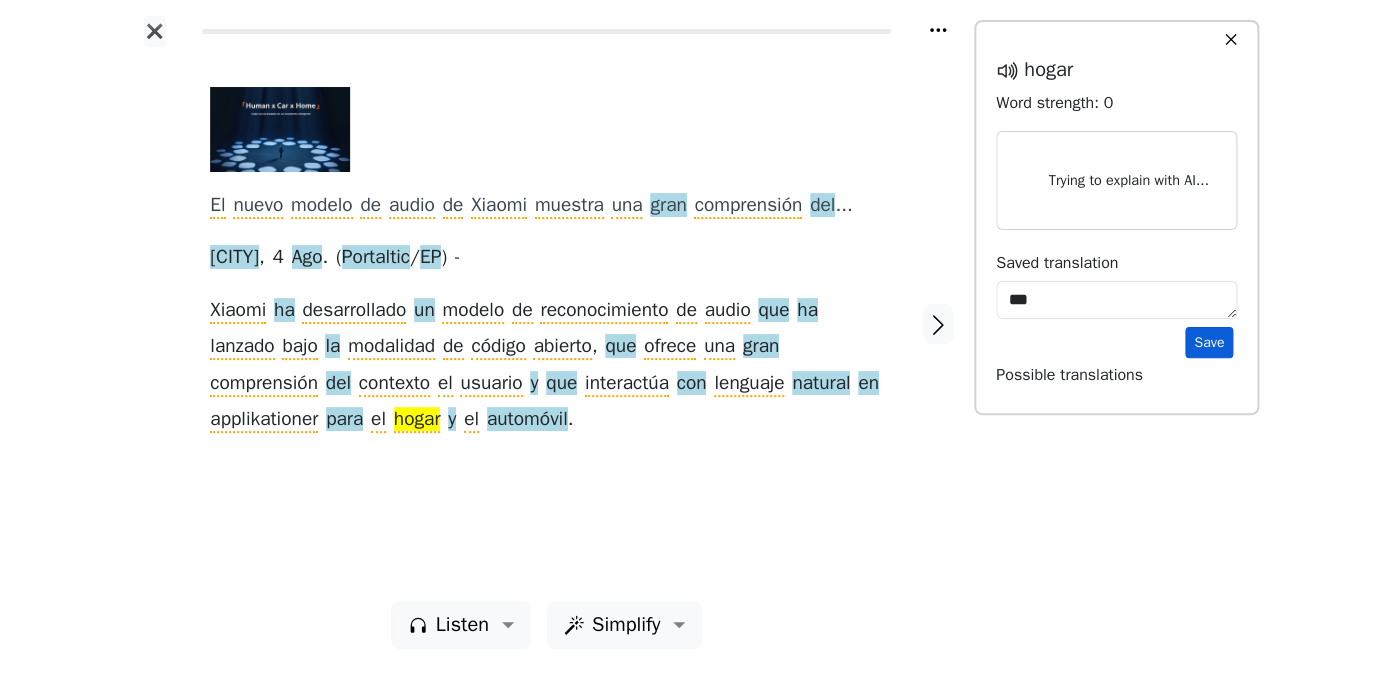 click on "Save" at bounding box center (1209, 342) 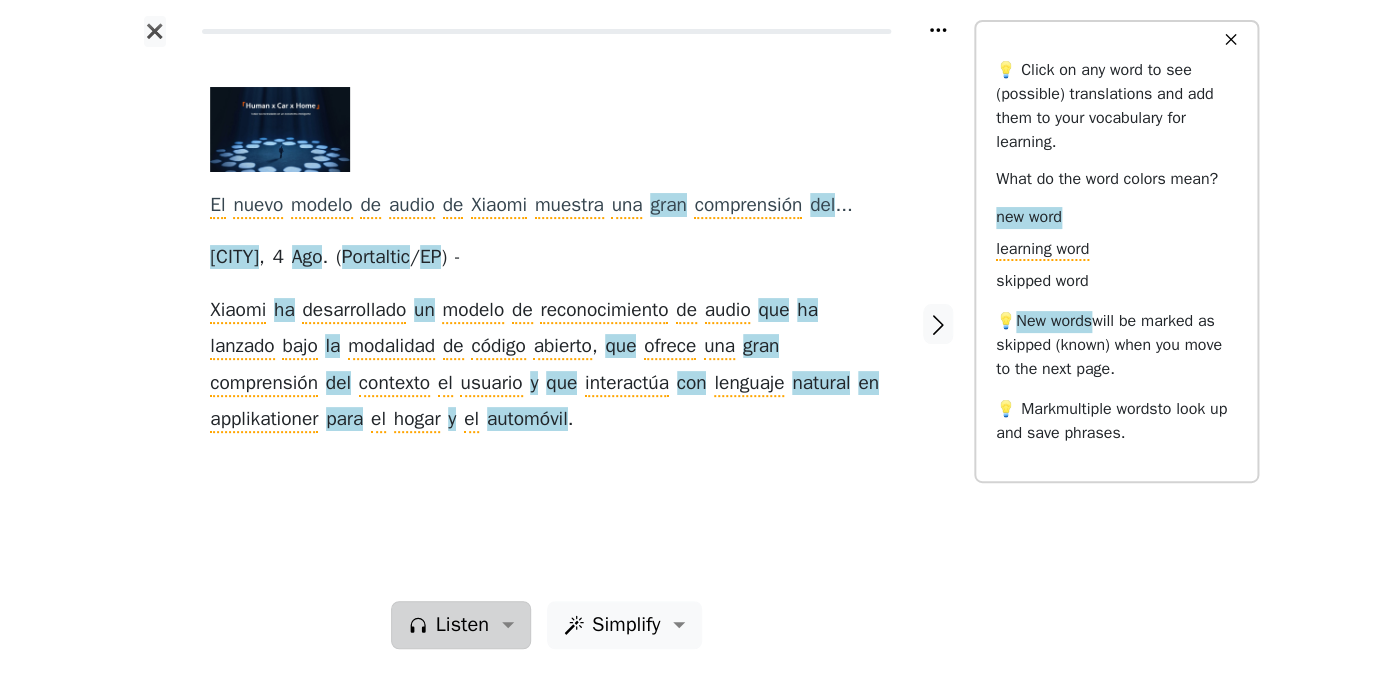 click on "Listen" at bounding box center (462, 625) 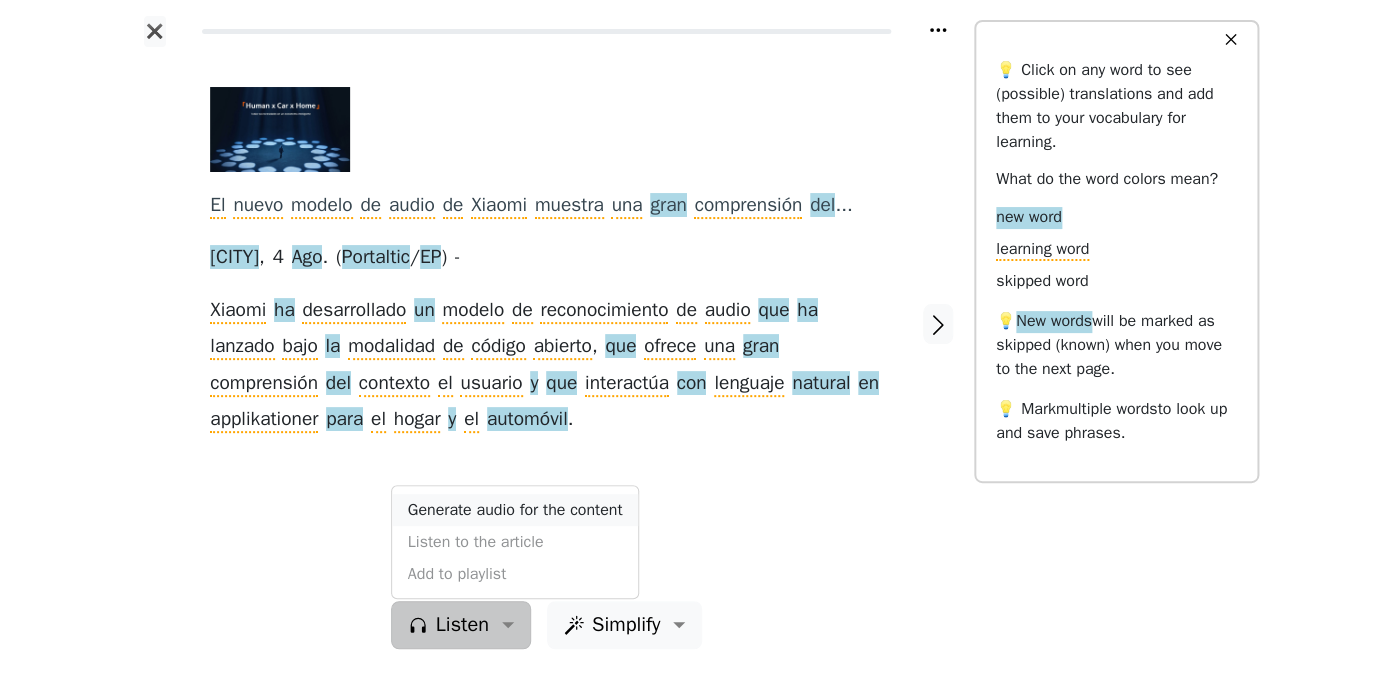 click on "Generate audio for the content" at bounding box center (515, 510) 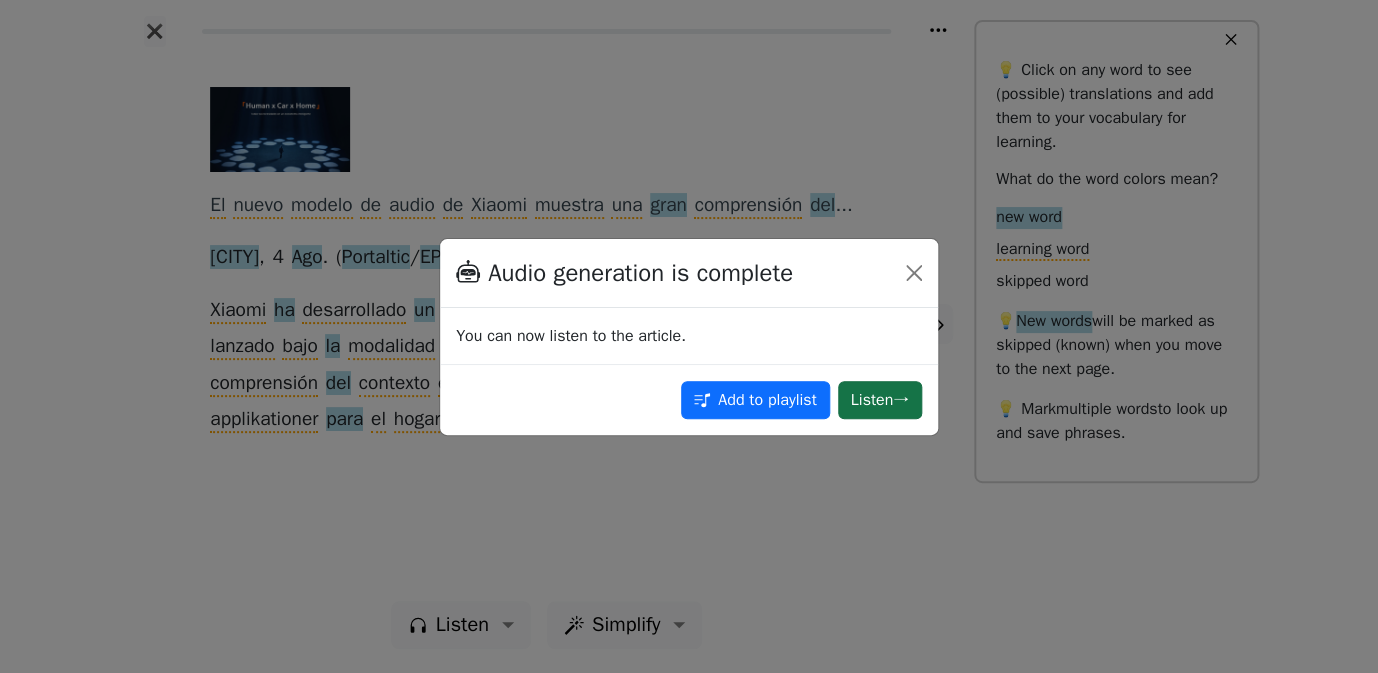 click on "Listen  →" at bounding box center (880, 400) 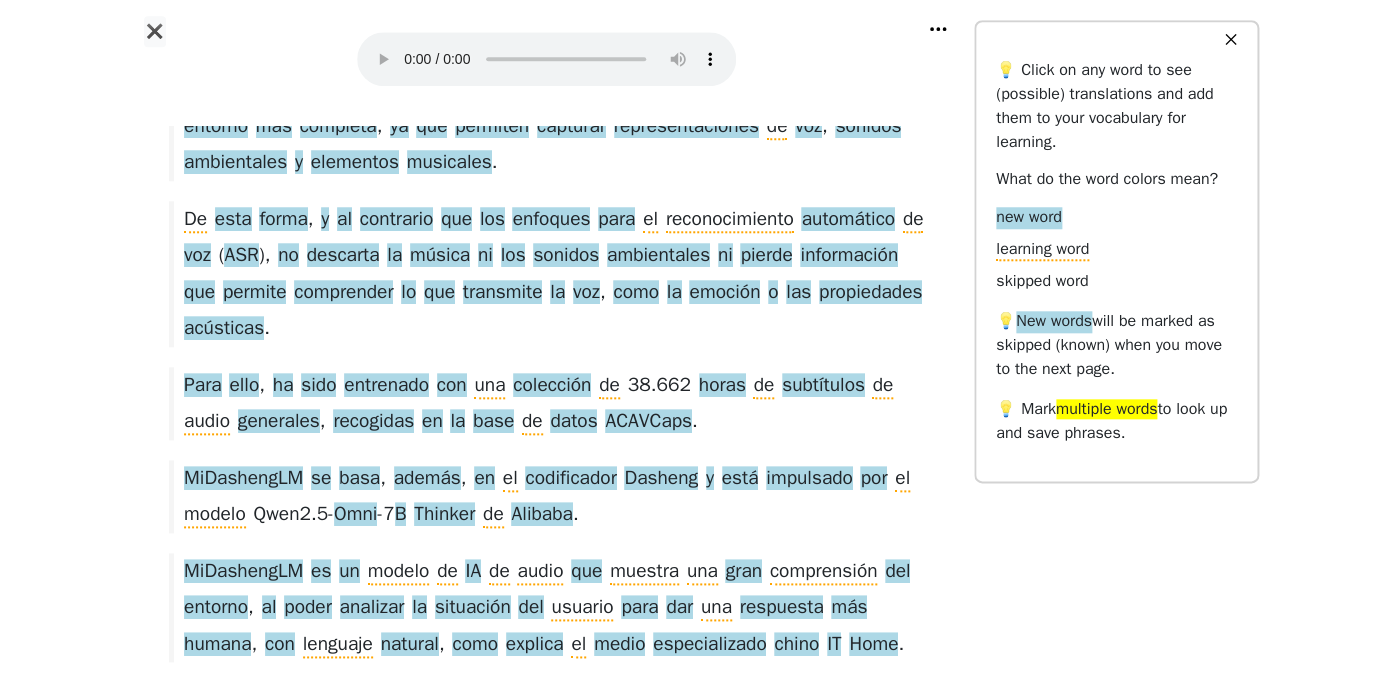 scroll, scrollTop: 557, scrollLeft: 0, axis: vertical 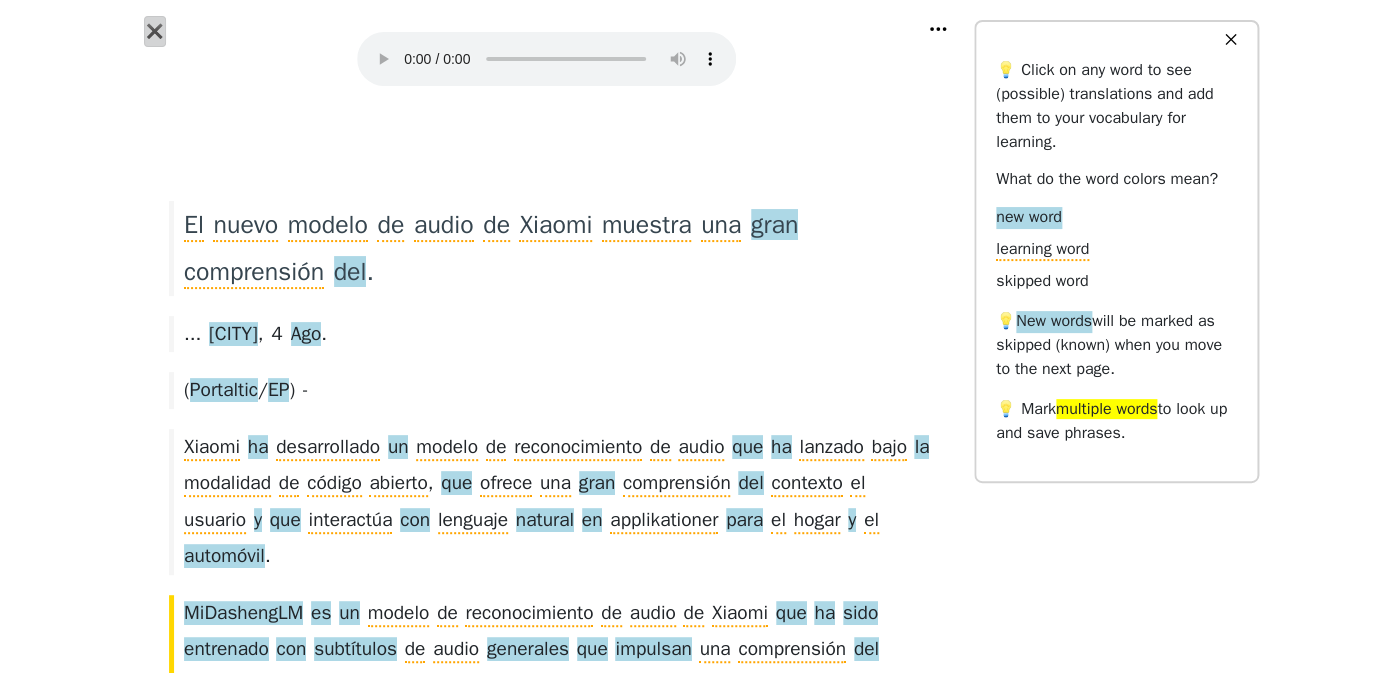 click on "✖" at bounding box center [155, 31] 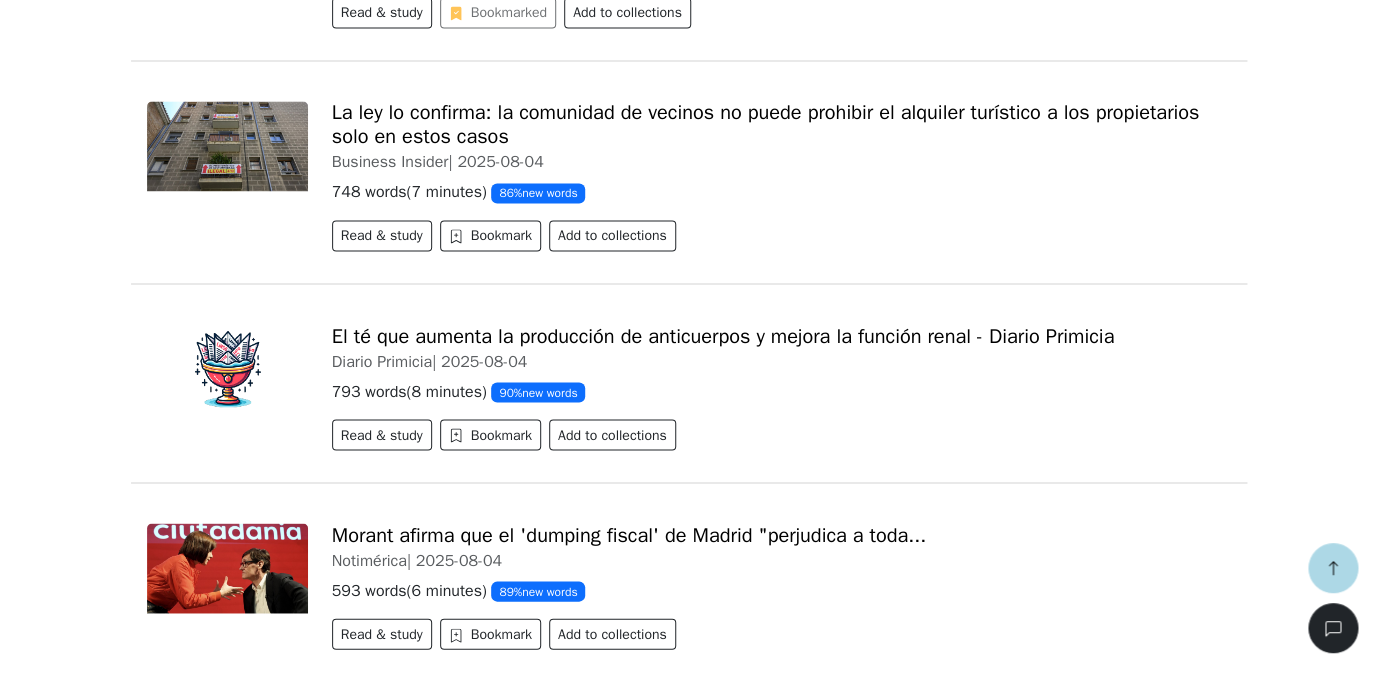 scroll, scrollTop: 1134, scrollLeft: 0, axis: vertical 